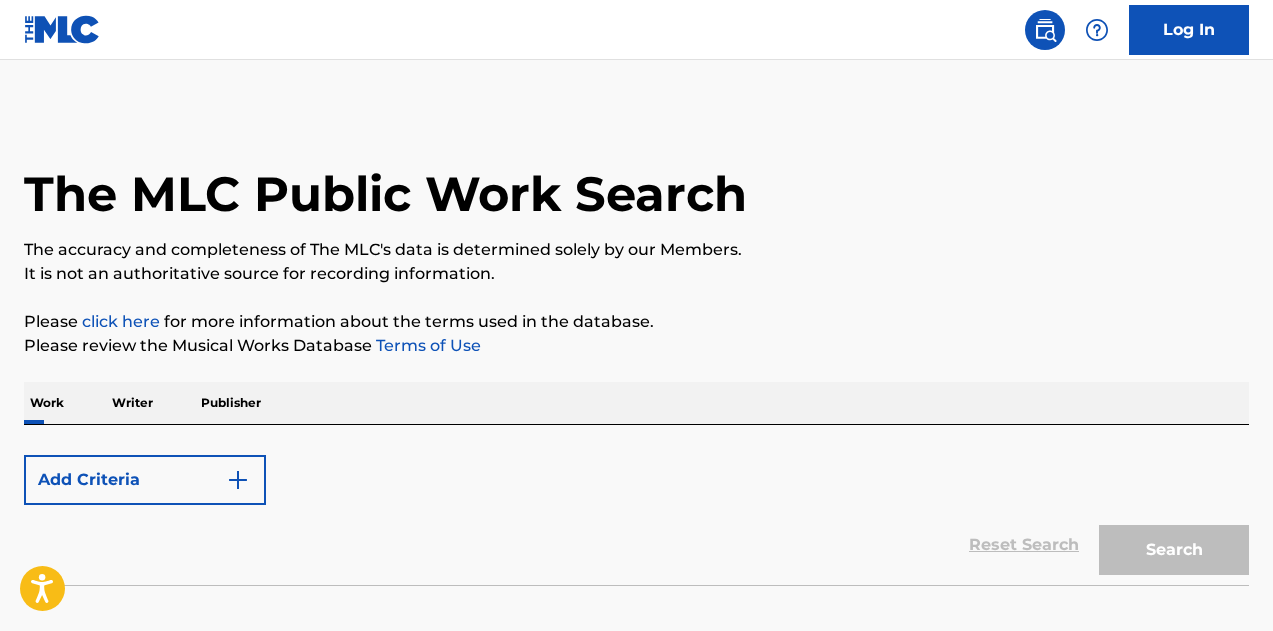 scroll, scrollTop: 0, scrollLeft: 0, axis: both 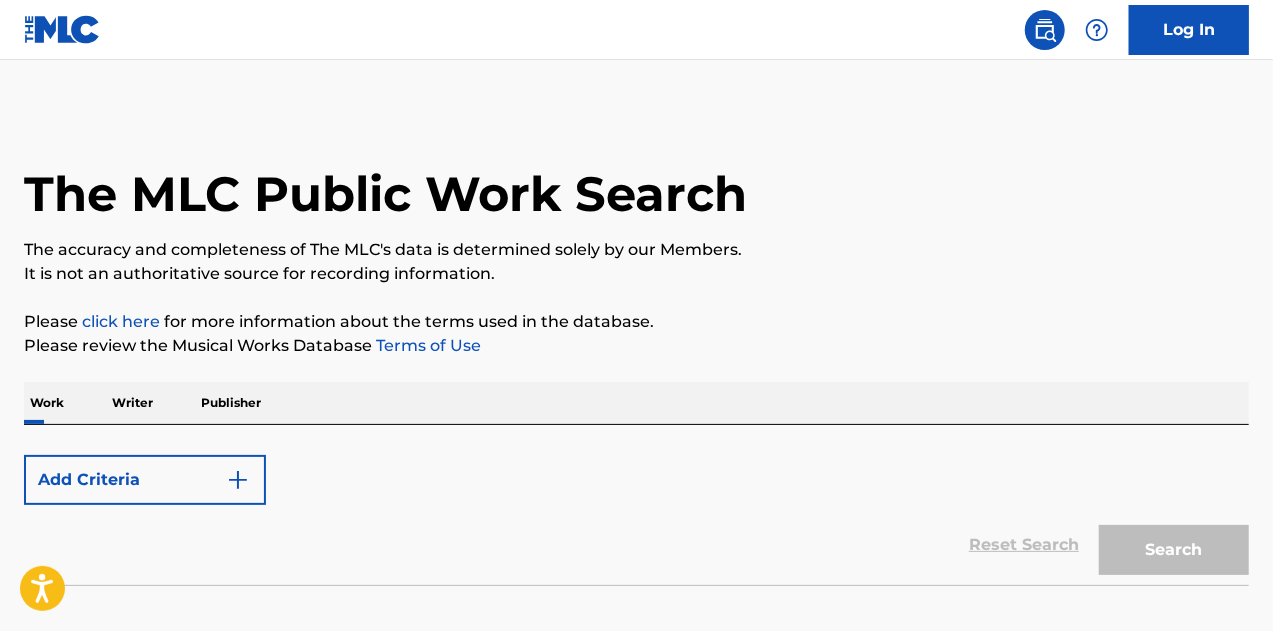 click on "Writer" at bounding box center [132, 403] 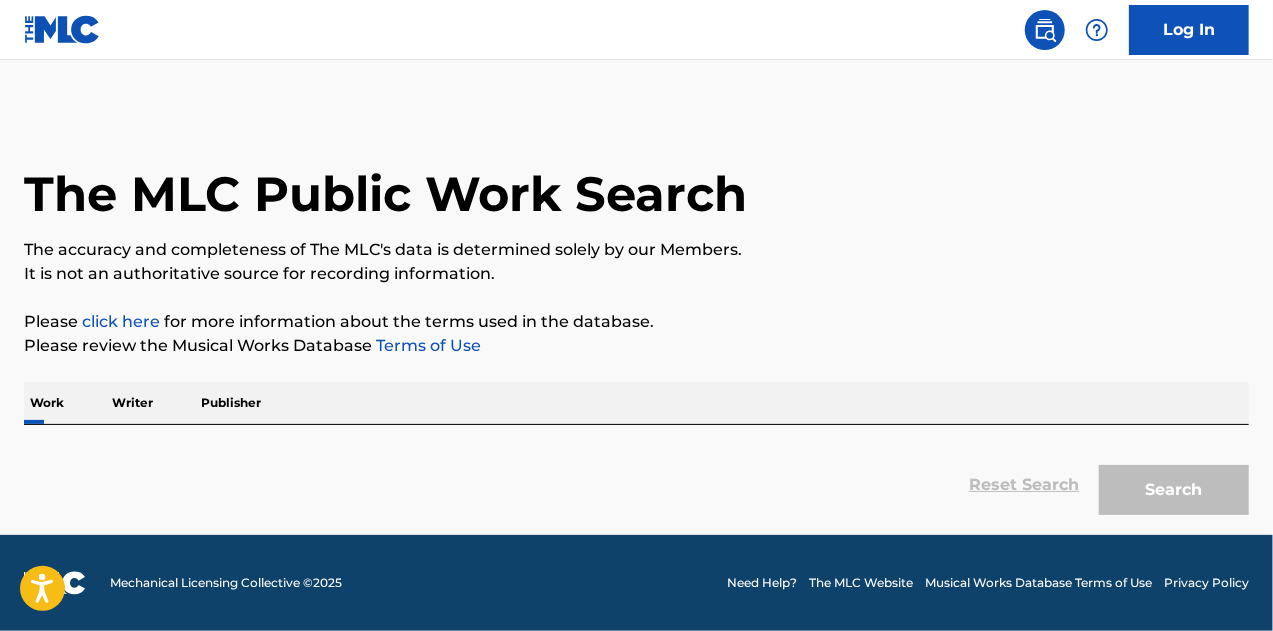 click on "Work" at bounding box center [47, 403] 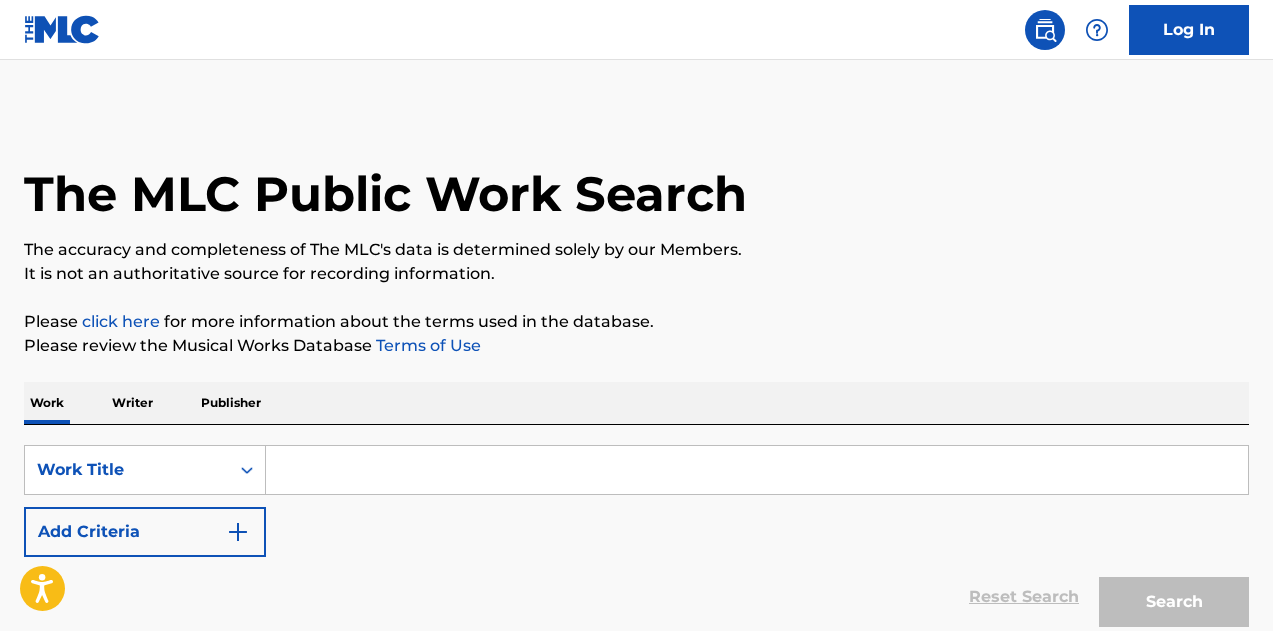 scroll, scrollTop: 0, scrollLeft: 0, axis: both 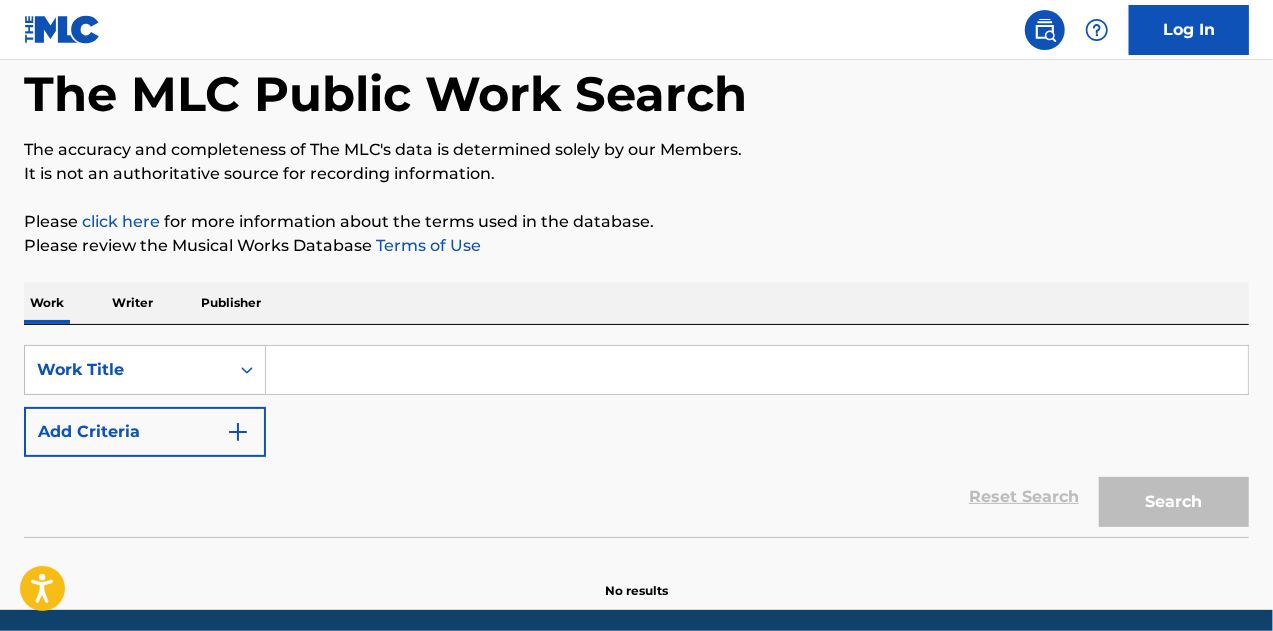 click at bounding box center (757, 370) 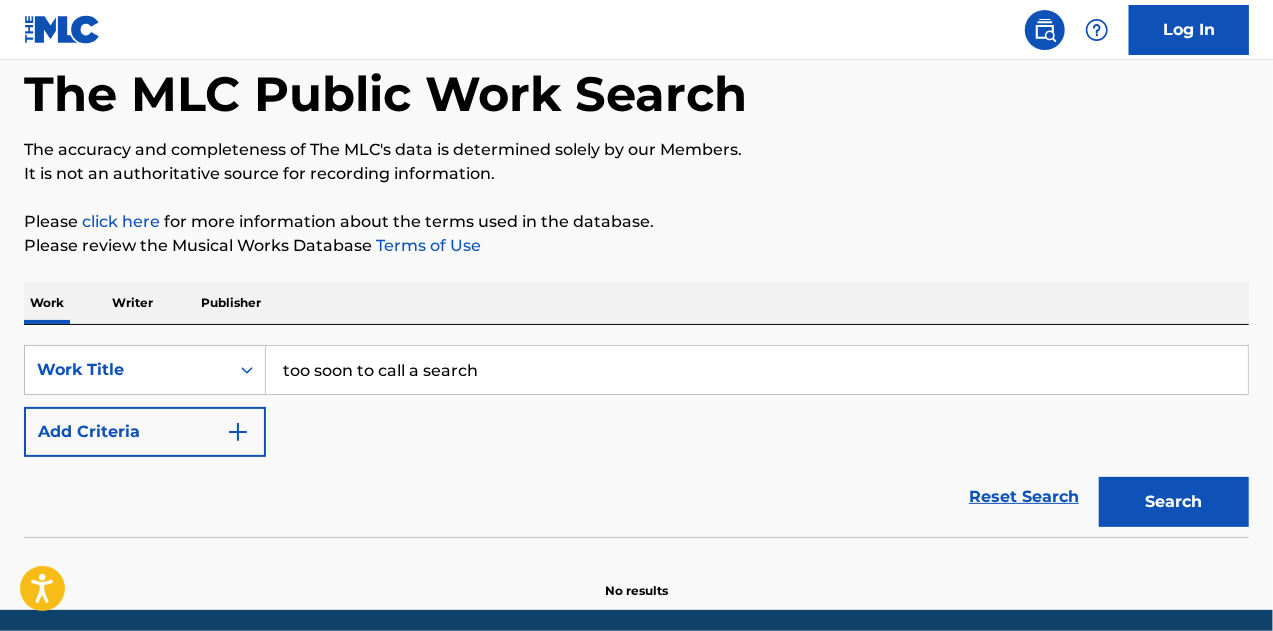 type on "too soon to call a search" 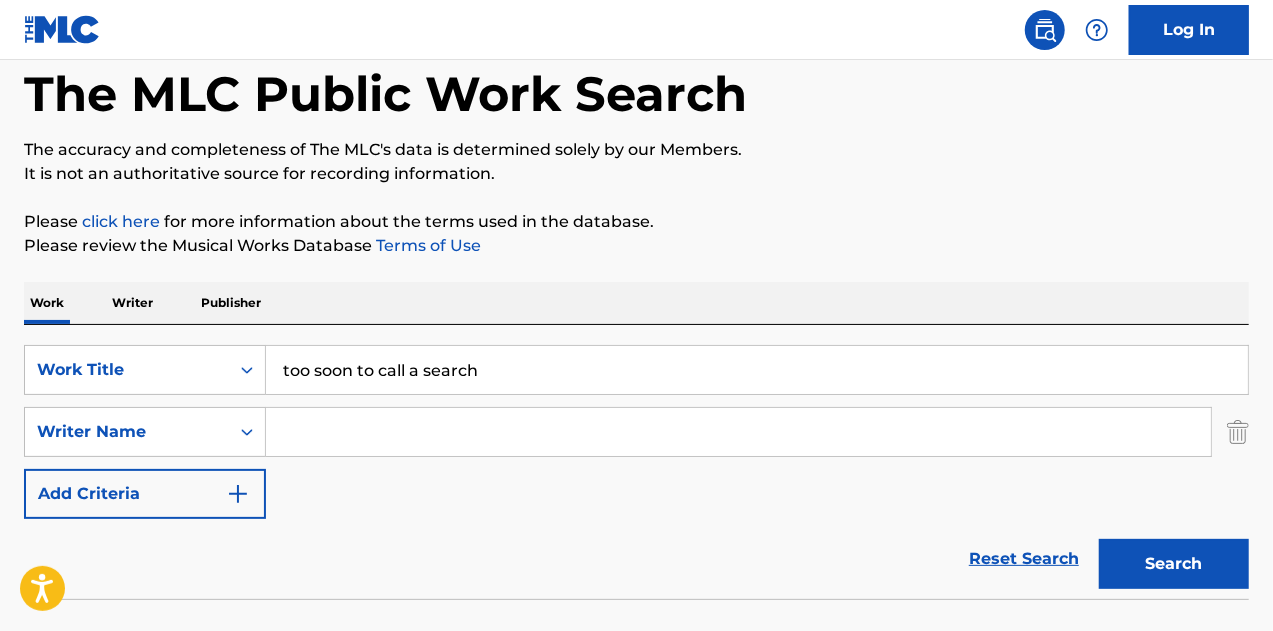 click at bounding box center [738, 432] 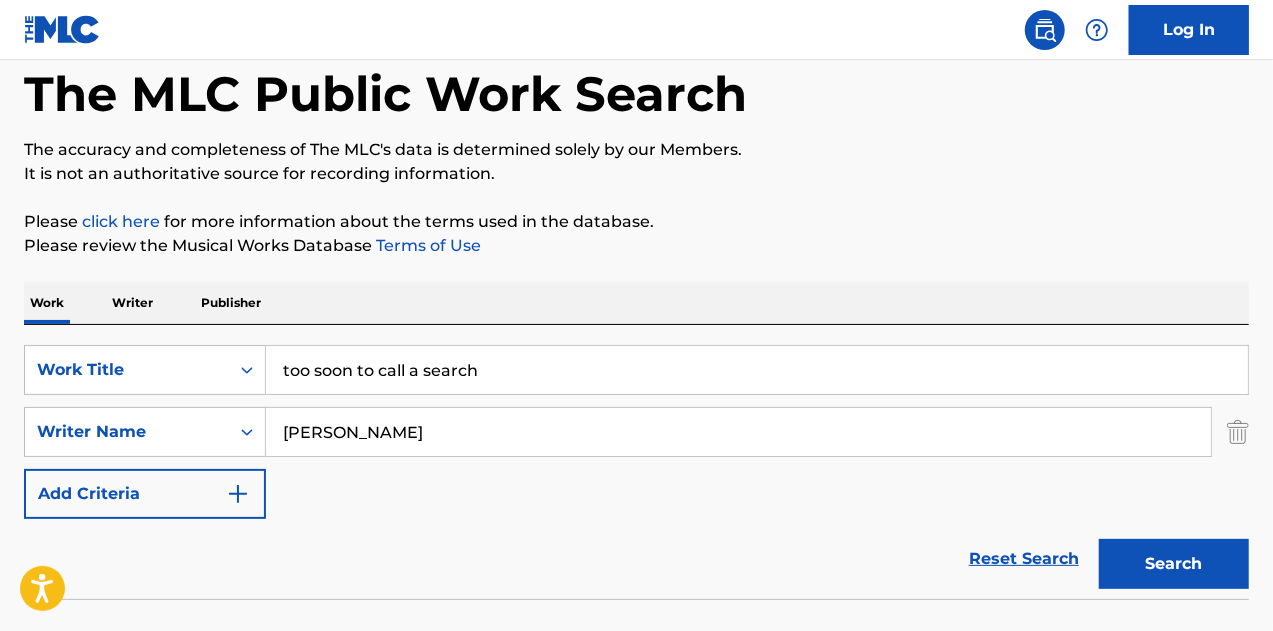 type on "[PERSON_NAME]" 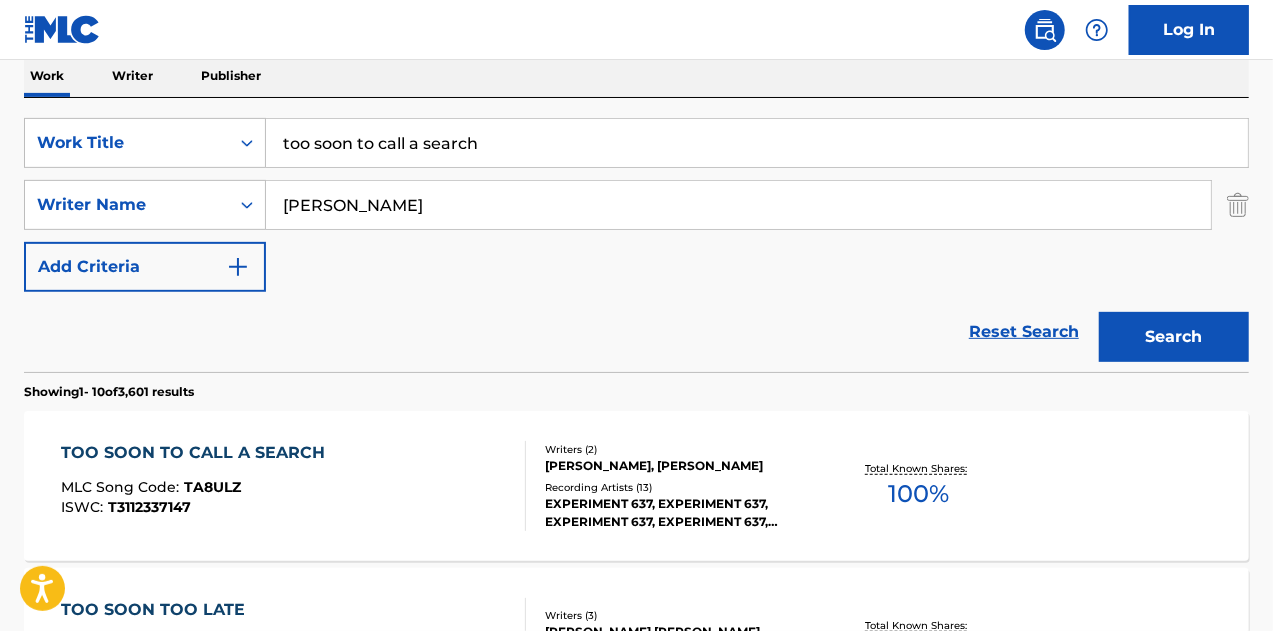 scroll, scrollTop: 401, scrollLeft: 0, axis: vertical 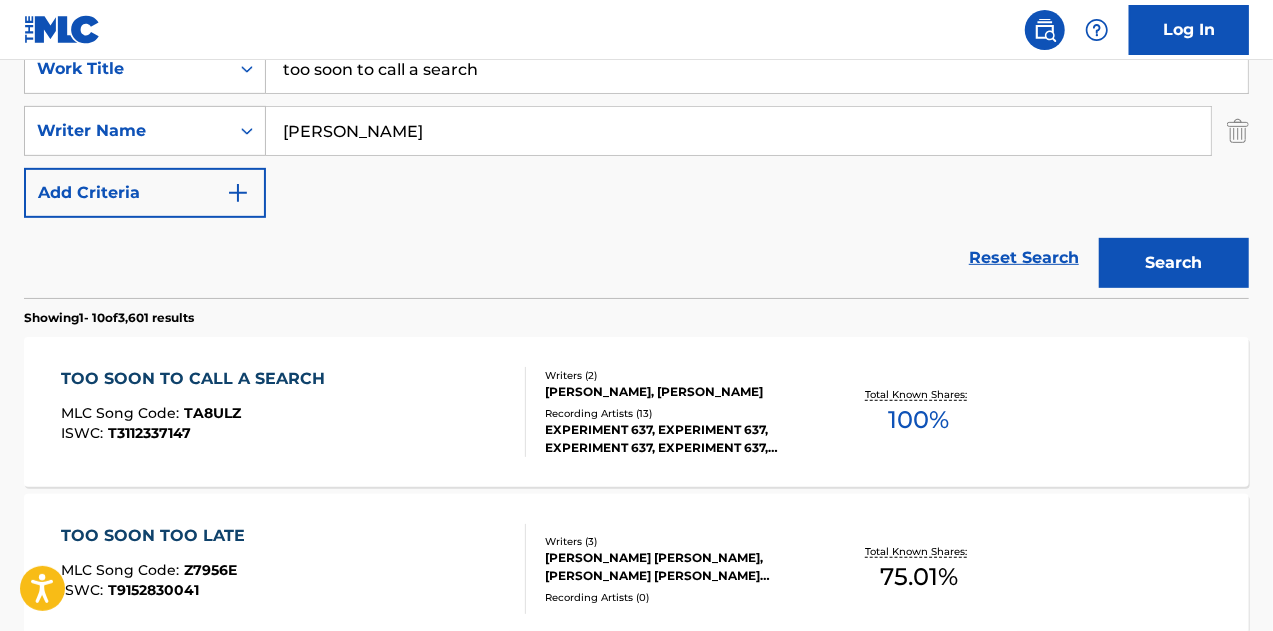 click on "TOO SOON TO CALL A SEARCH" at bounding box center (198, 379) 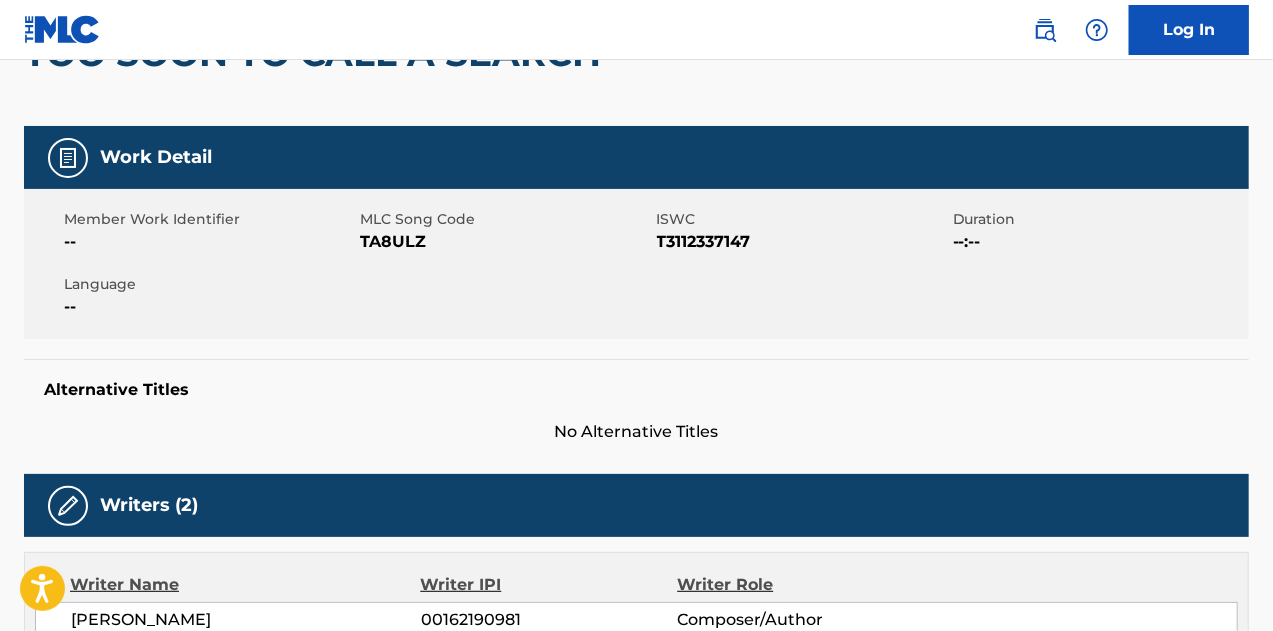 scroll, scrollTop: 0, scrollLeft: 0, axis: both 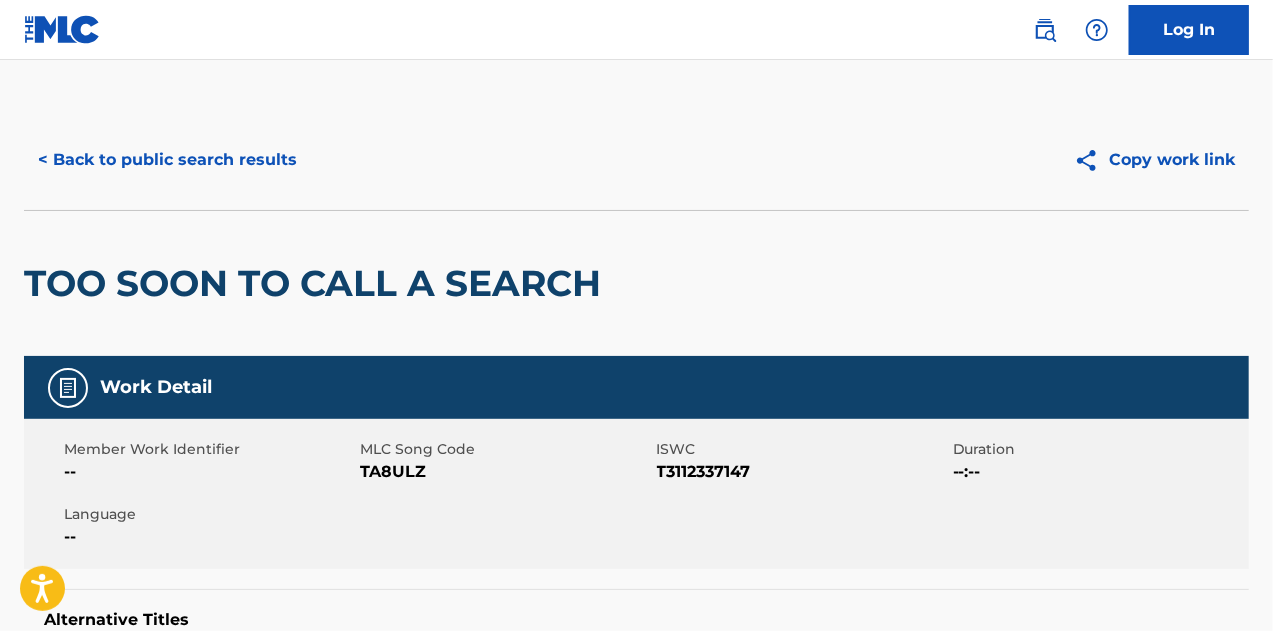 click on "TA8ULZ" at bounding box center [505, 472] 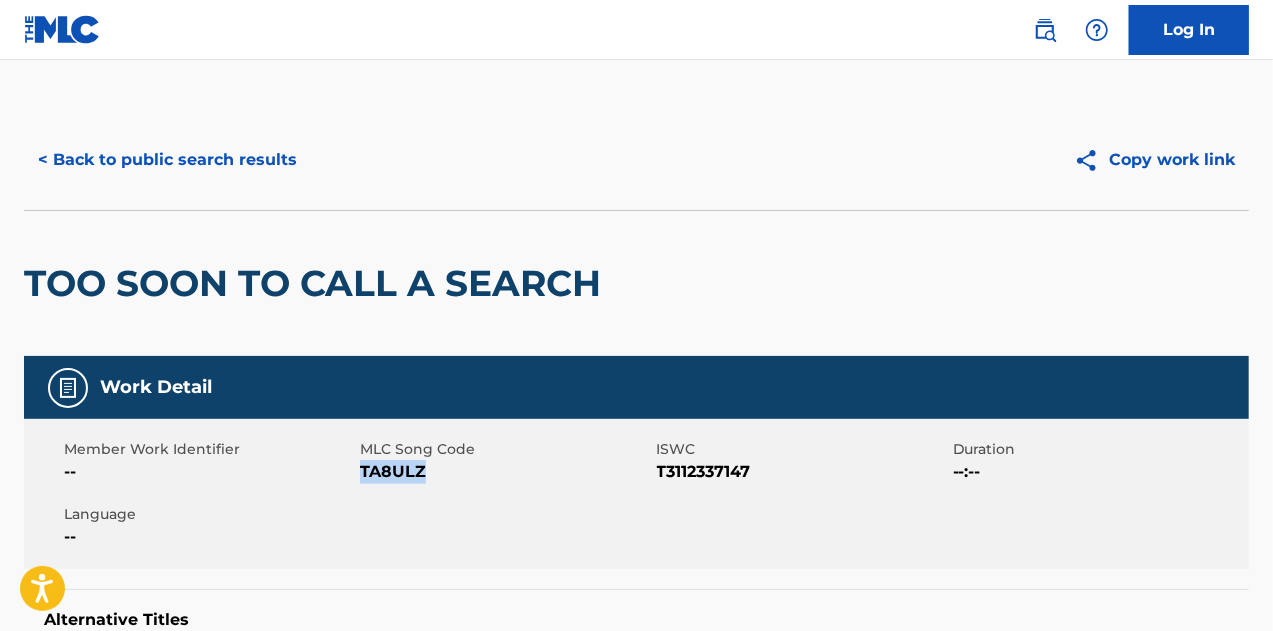 click on "TA8ULZ" at bounding box center [505, 472] 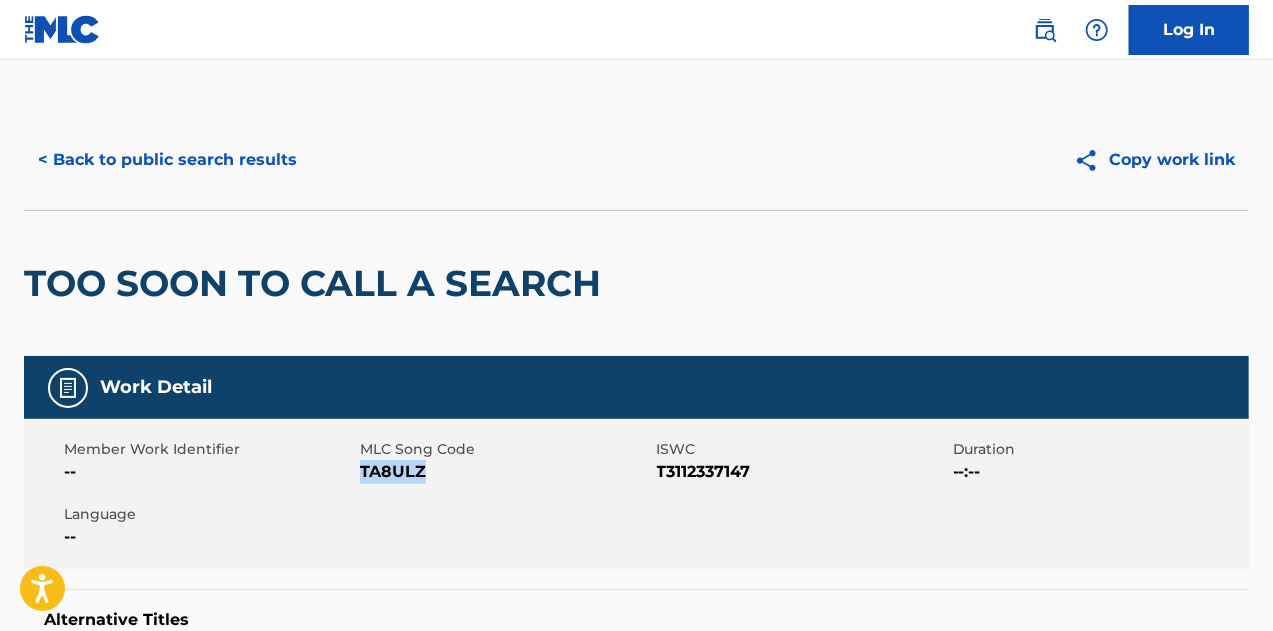 copy on "TA8ULZ" 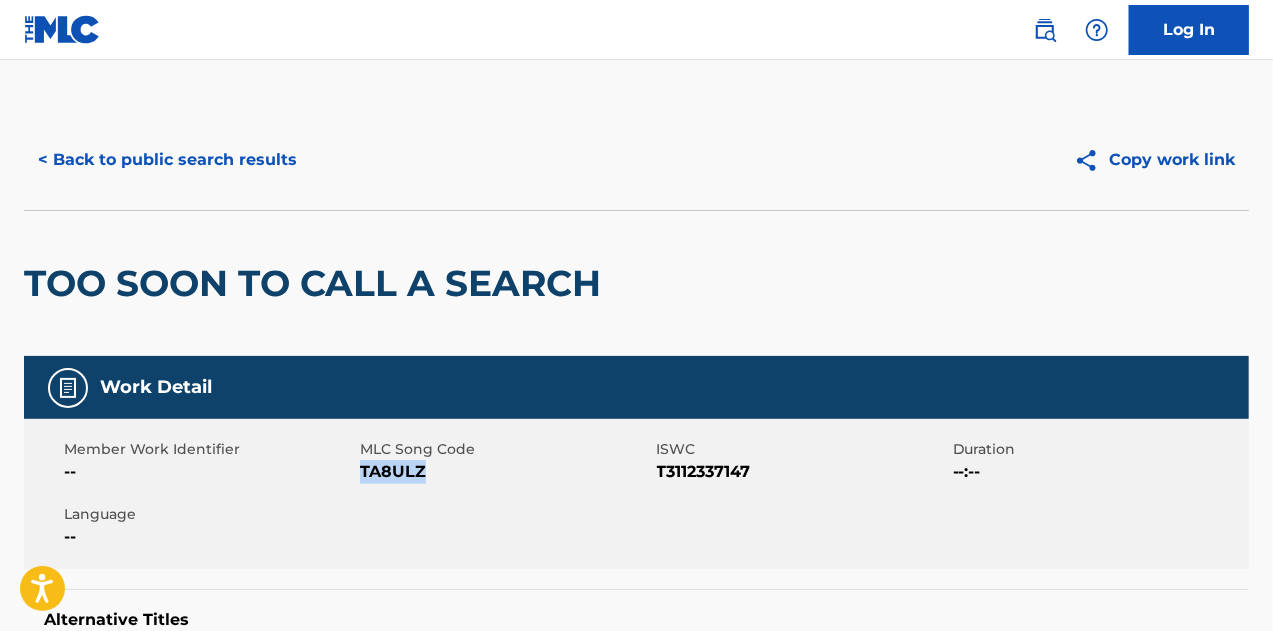 click on "< Back to public search results" at bounding box center [167, 160] 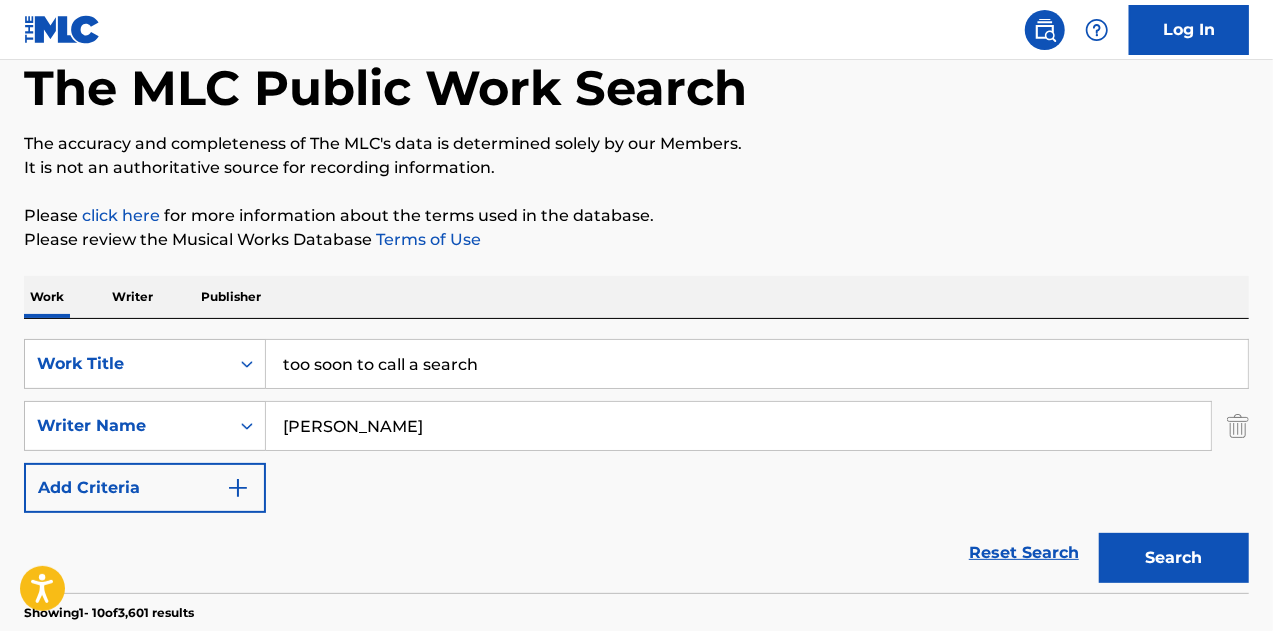 scroll, scrollTop: 101, scrollLeft: 0, axis: vertical 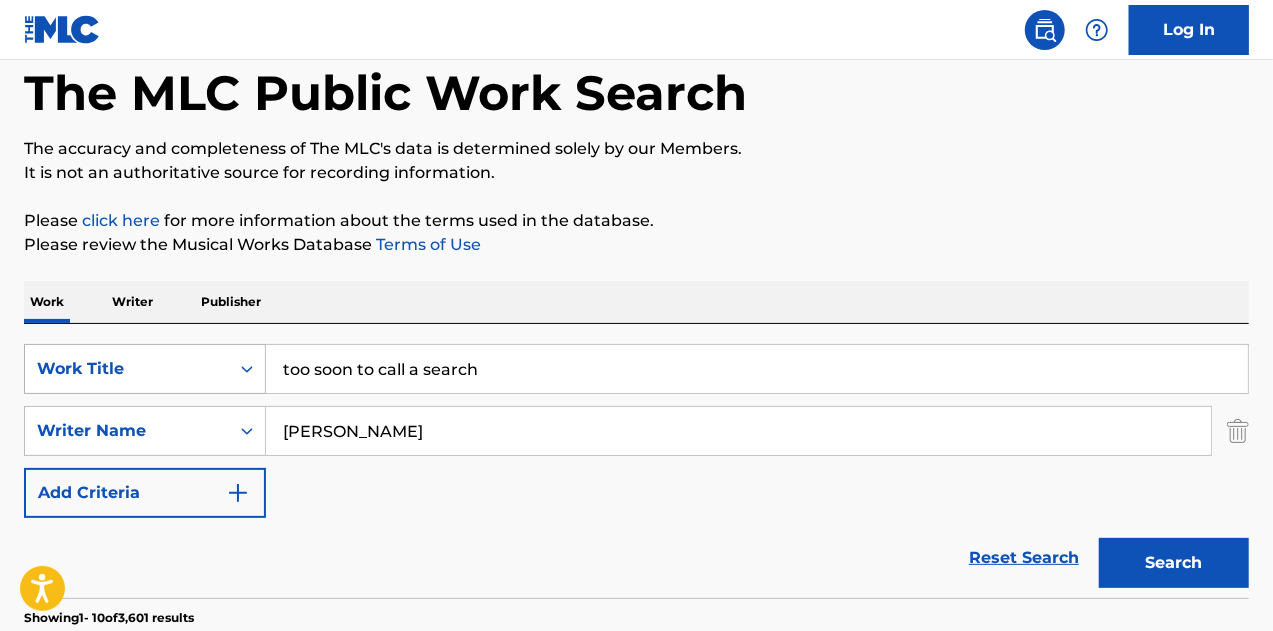 drag, startPoint x: 539, startPoint y: 383, endPoint x: 130, endPoint y: 383, distance: 409 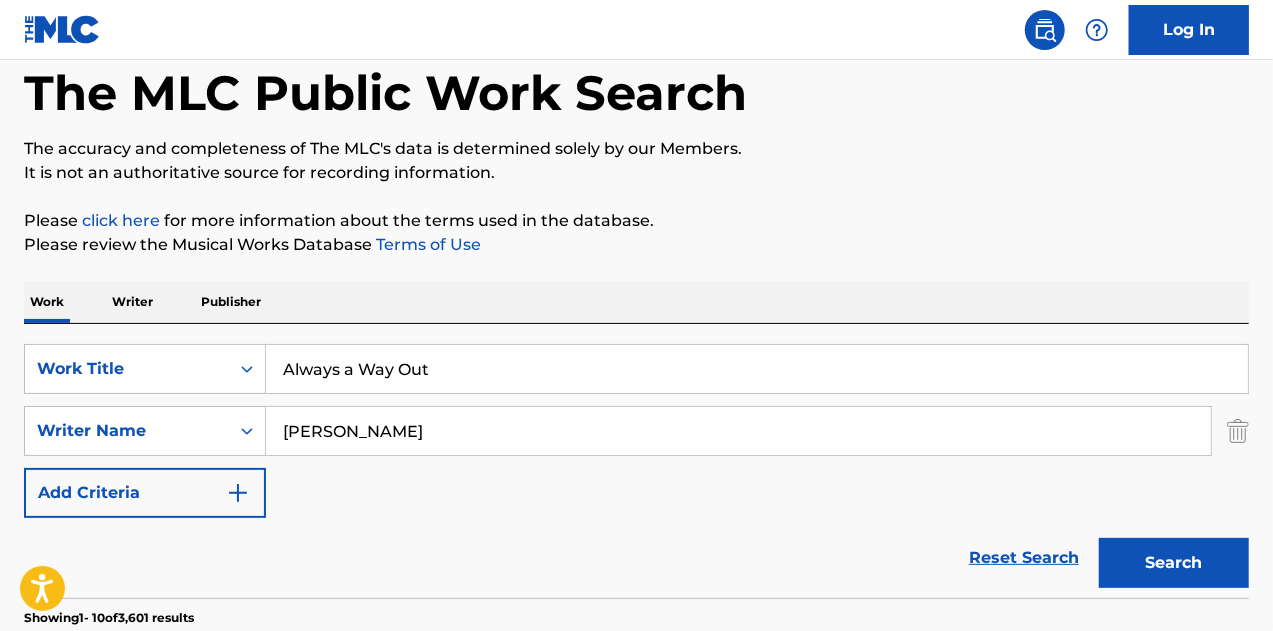 type on "Always a Way Out" 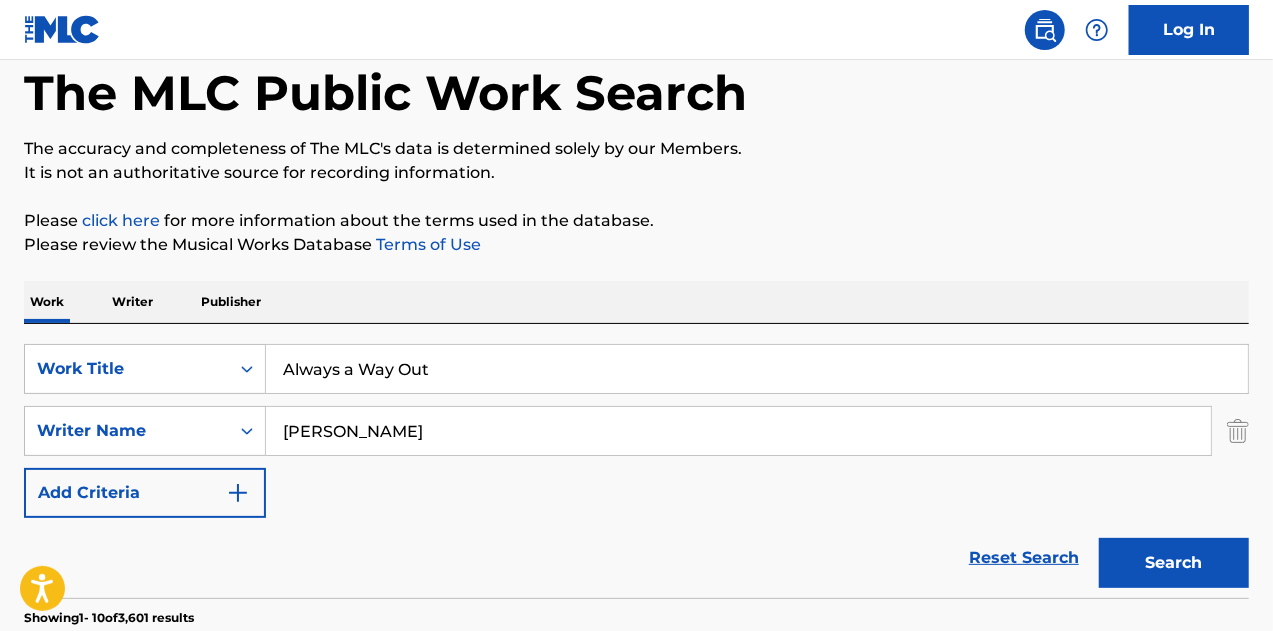 click on "Search" at bounding box center (1174, 563) 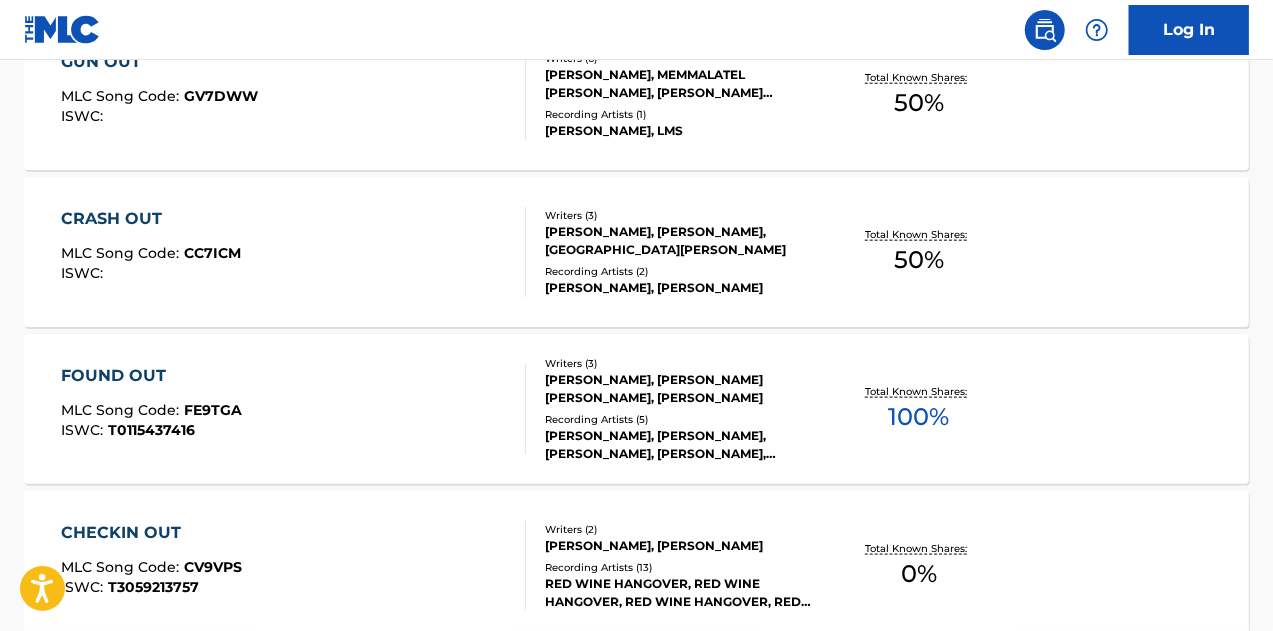 scroll, scrollTop: 1001, scrollLeft: 0, axis: vertical 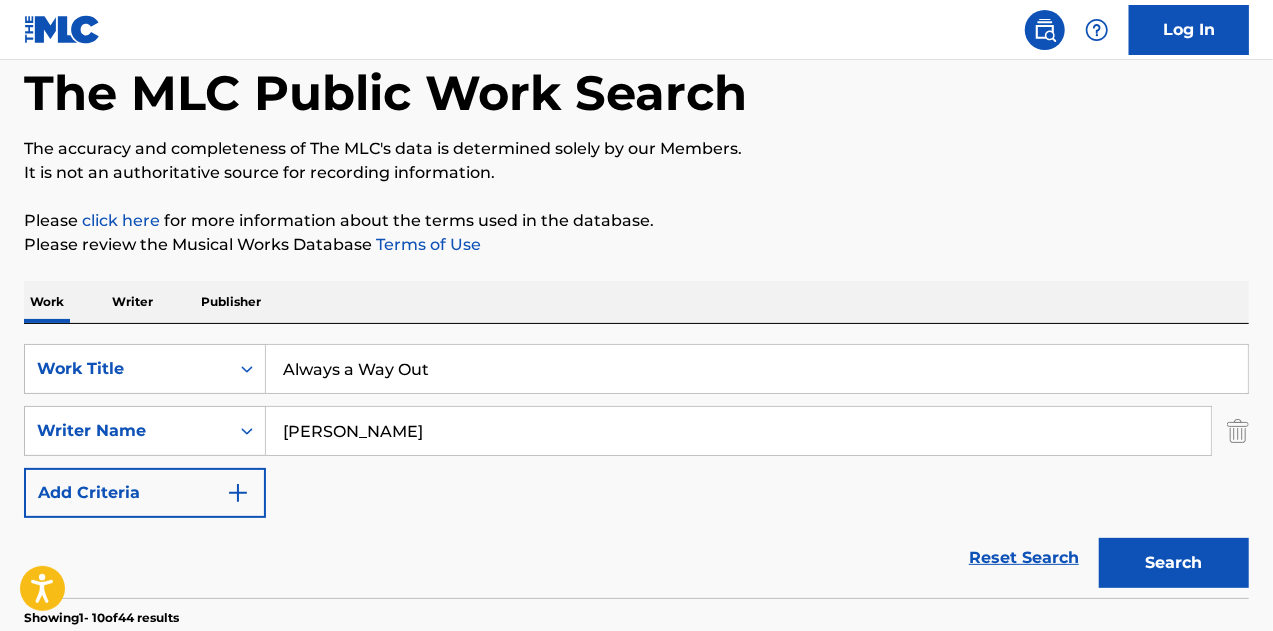 click on "Always a Way Out" at bounding box center [757, 369] 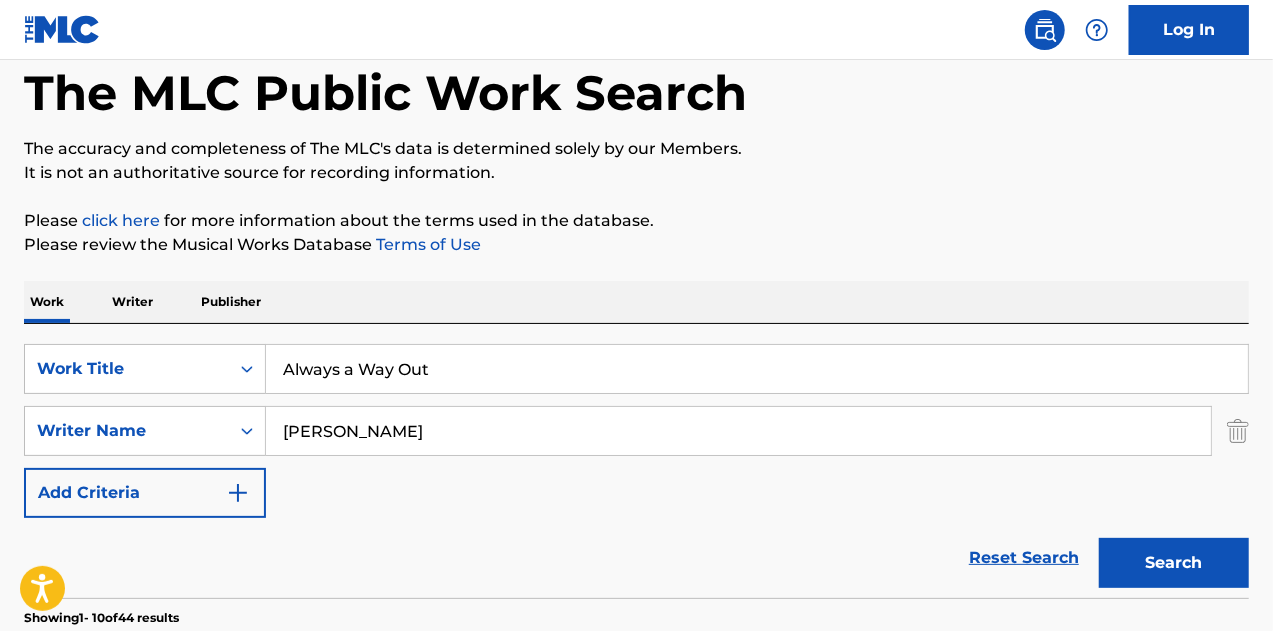 click on "Work Writer Publisher" at bounding box center [636, 302] 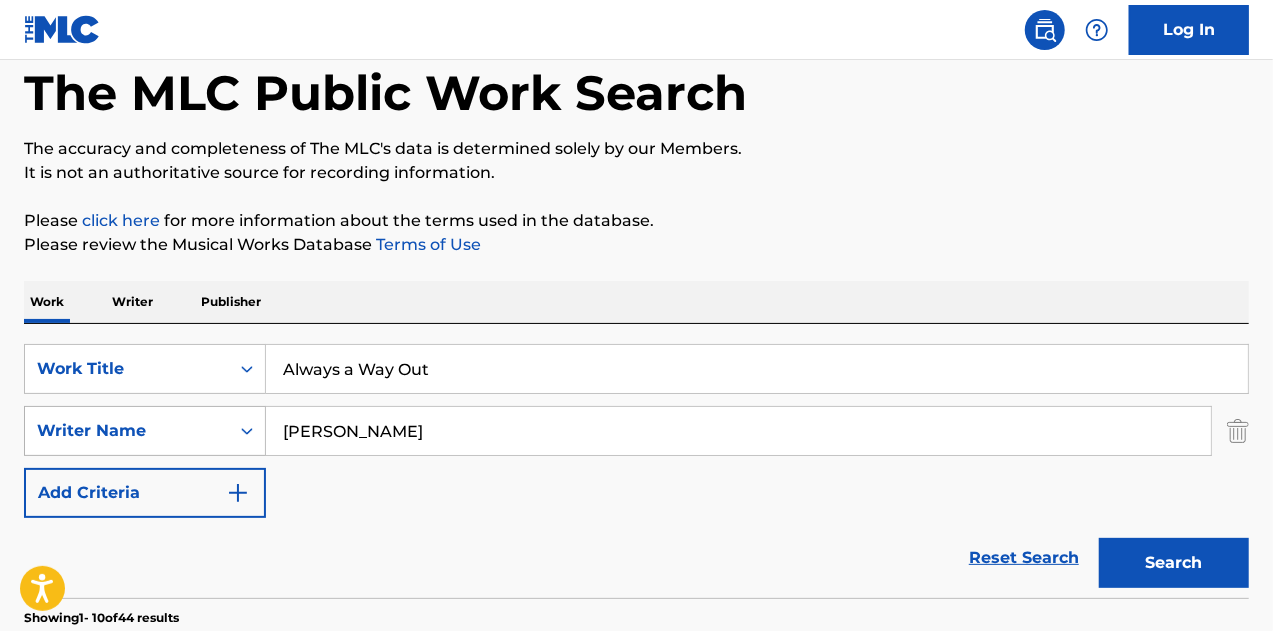 drag, startPoint x: 466, startPoint y: 435, endPoint x: 182, endPoint y: 443, distance: 284.11264 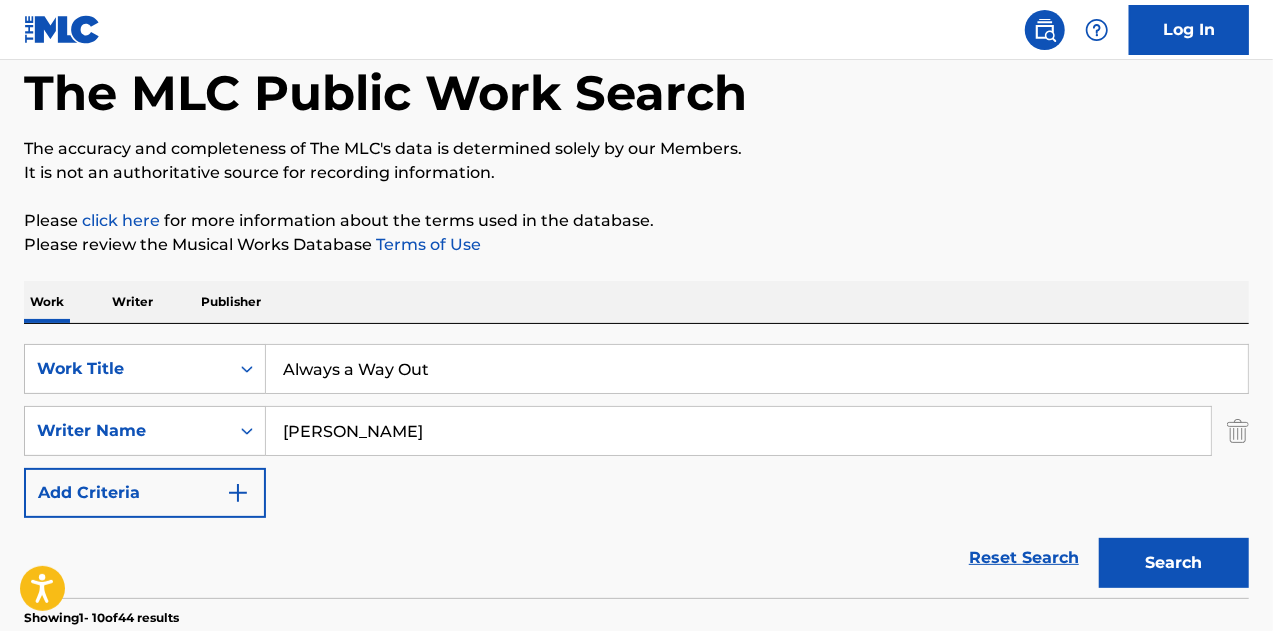 type on "[PERSON_NAME]" 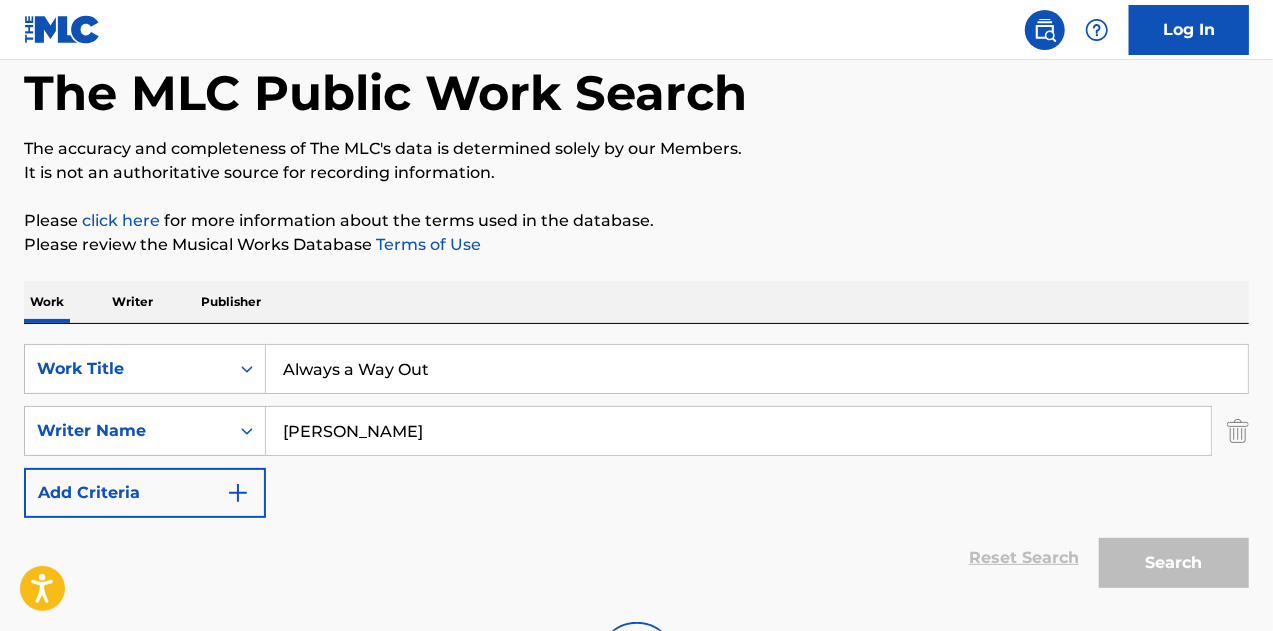 scroll, scrollTop: 301, scrollLeft: 0, axis: vertical 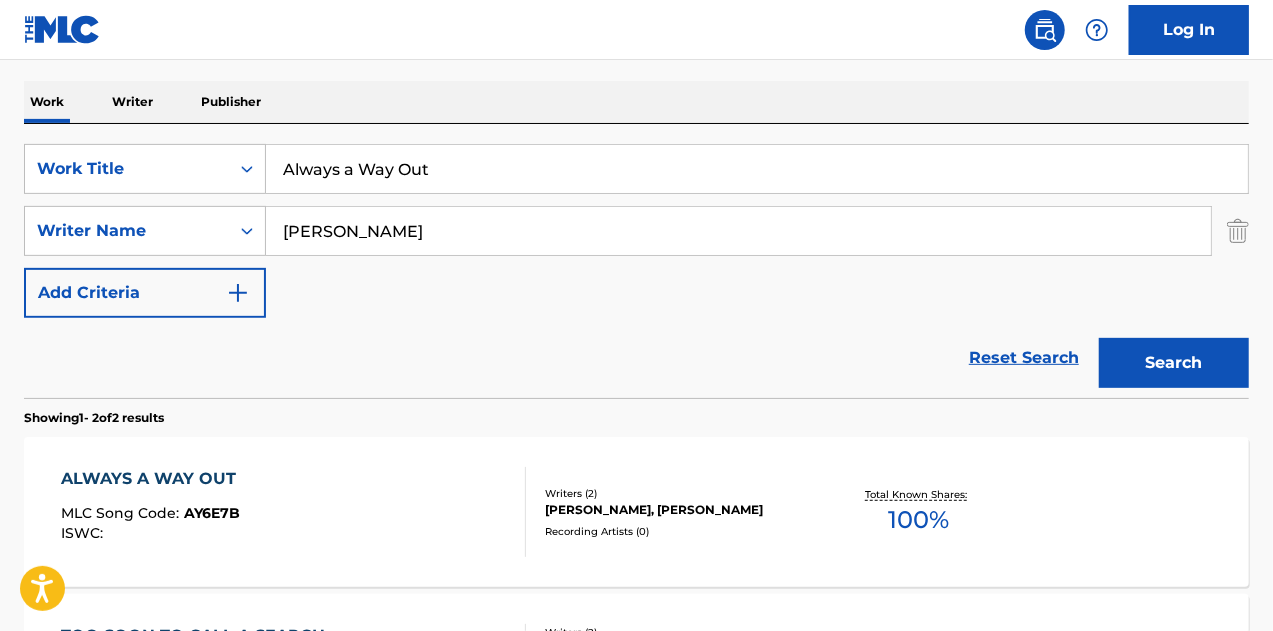 click on "ALWAYS A WAY OUT MLC Song Code : AY6E7B ISWC : Writers ( 2 ) [PERSON_NAME], [PERSON_NAME] Recording Artists ( 0 ) Total Known Shares: 100 %" at bounding box center (636, 512) 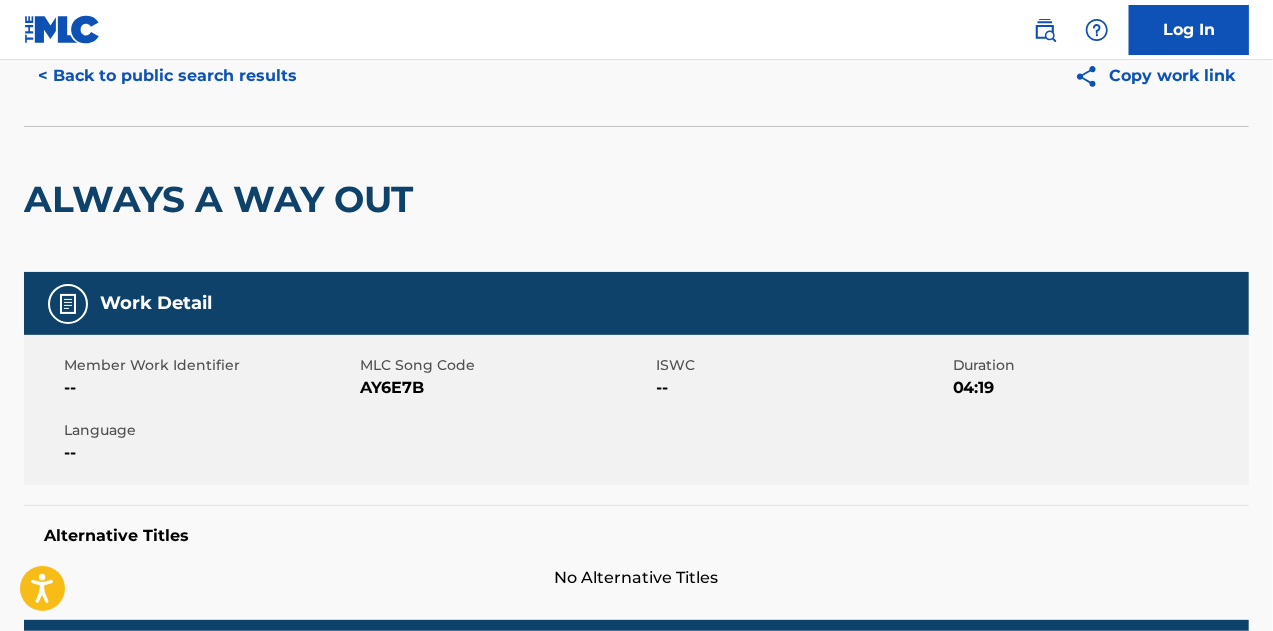 scroll, scrollTop: 0, scrollLeft: 0, axis: both 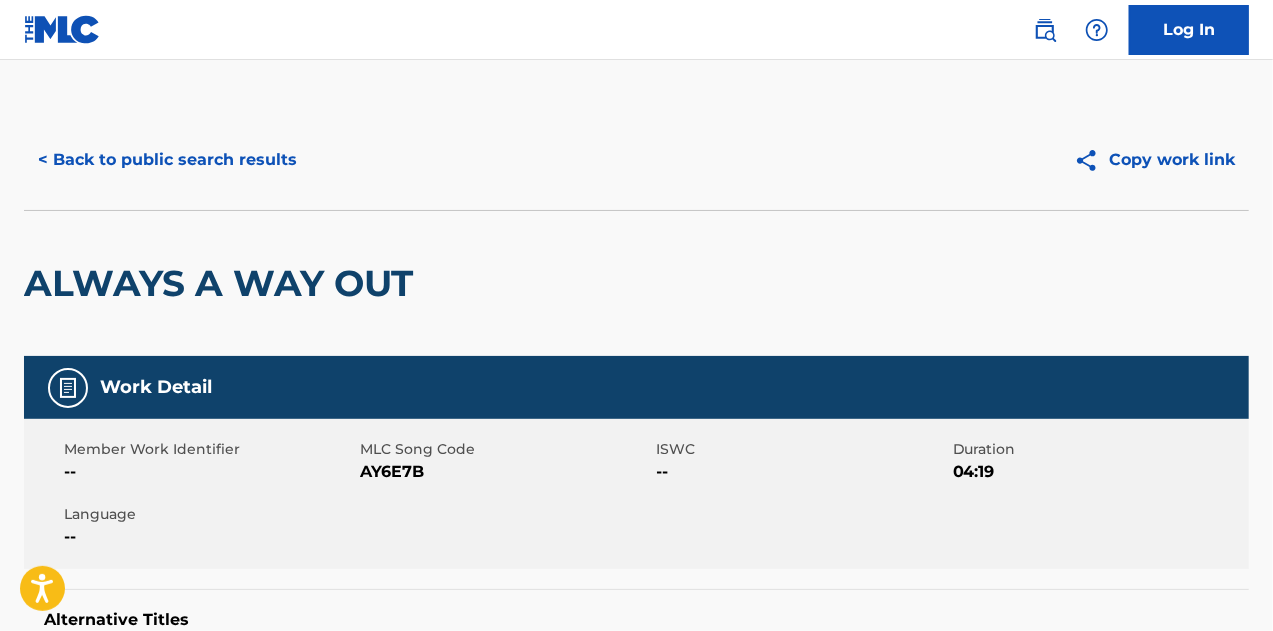 click on "< Back to public search results" at bounding box center [167, 160] 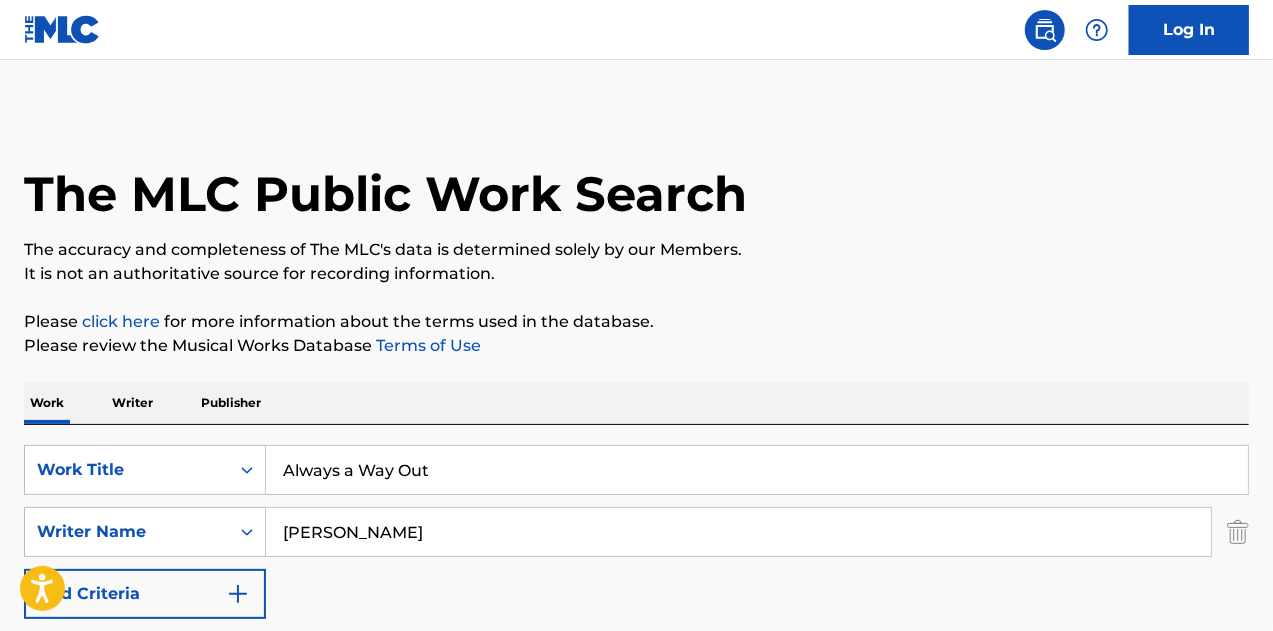 scroll, scrollTop: 301, scrollLeft: 0, axis: vertical 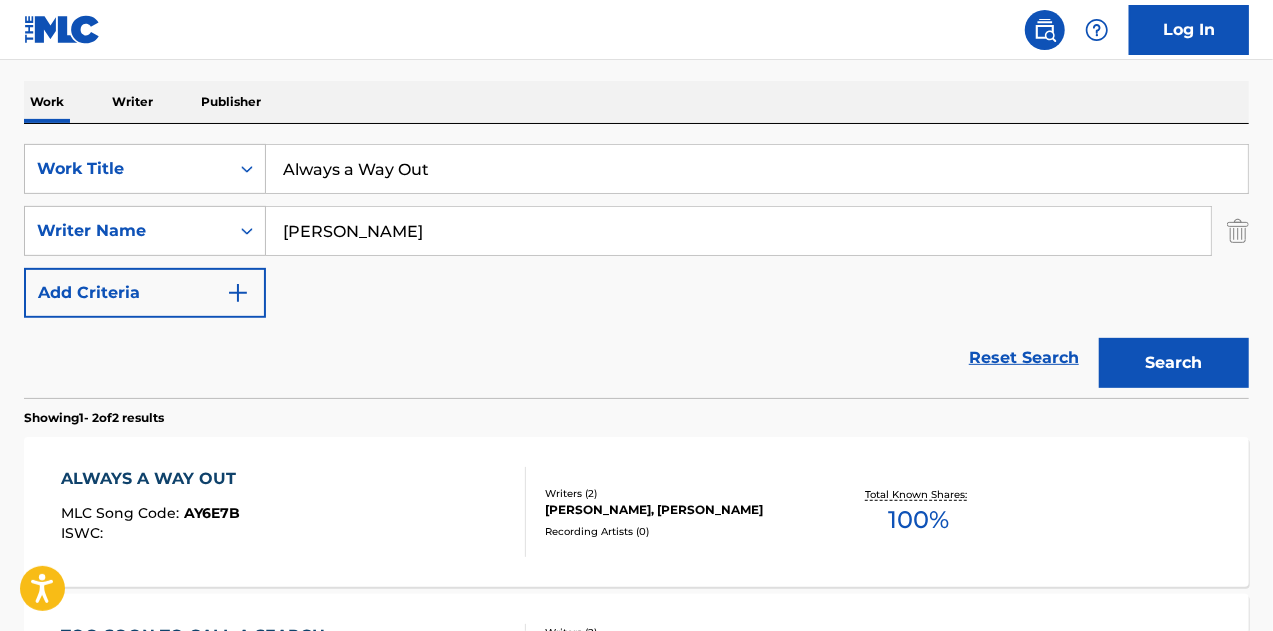 drag, startPoint x: 309, startPoint y: 163, endPoint x: 0, endPoint y: 159, distance: 309.02588 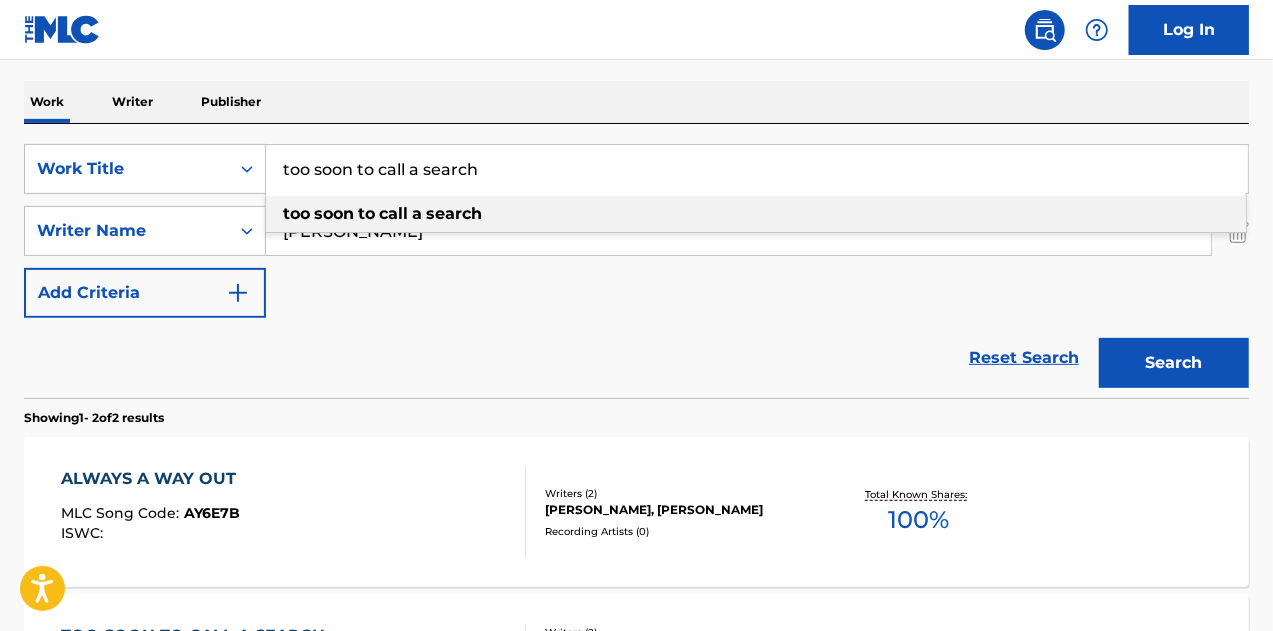 type on "too soon to call a search" 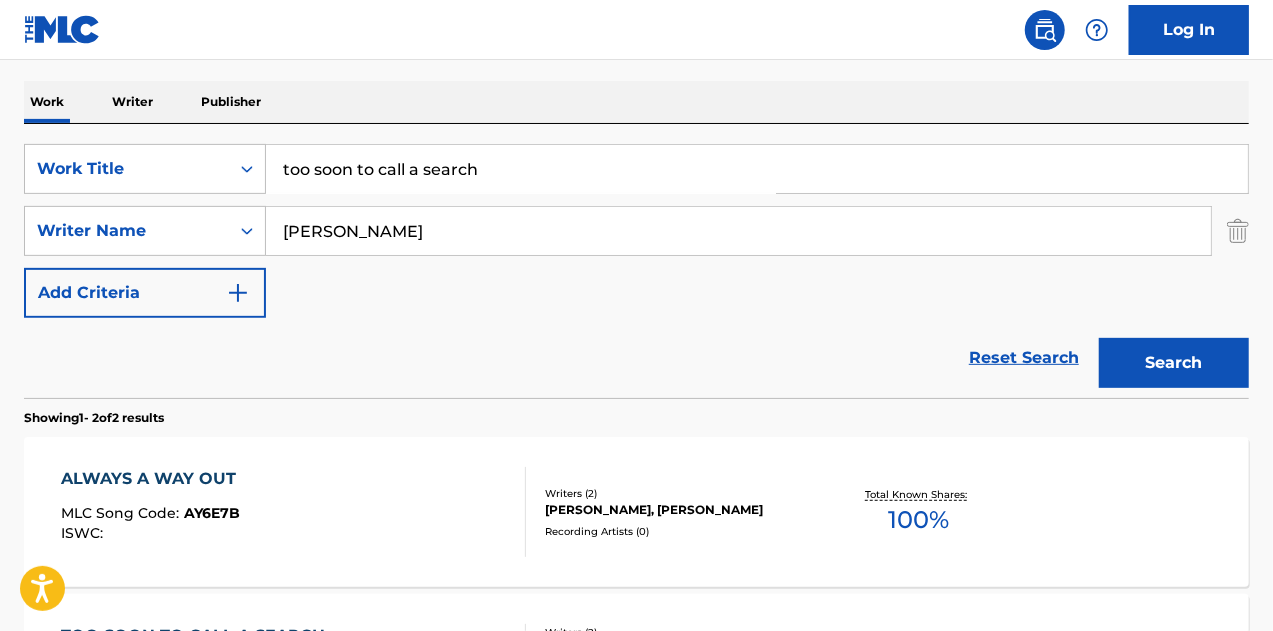 click on "Showing  1  -   2  of  2   results" at bounding box center [636, 412] 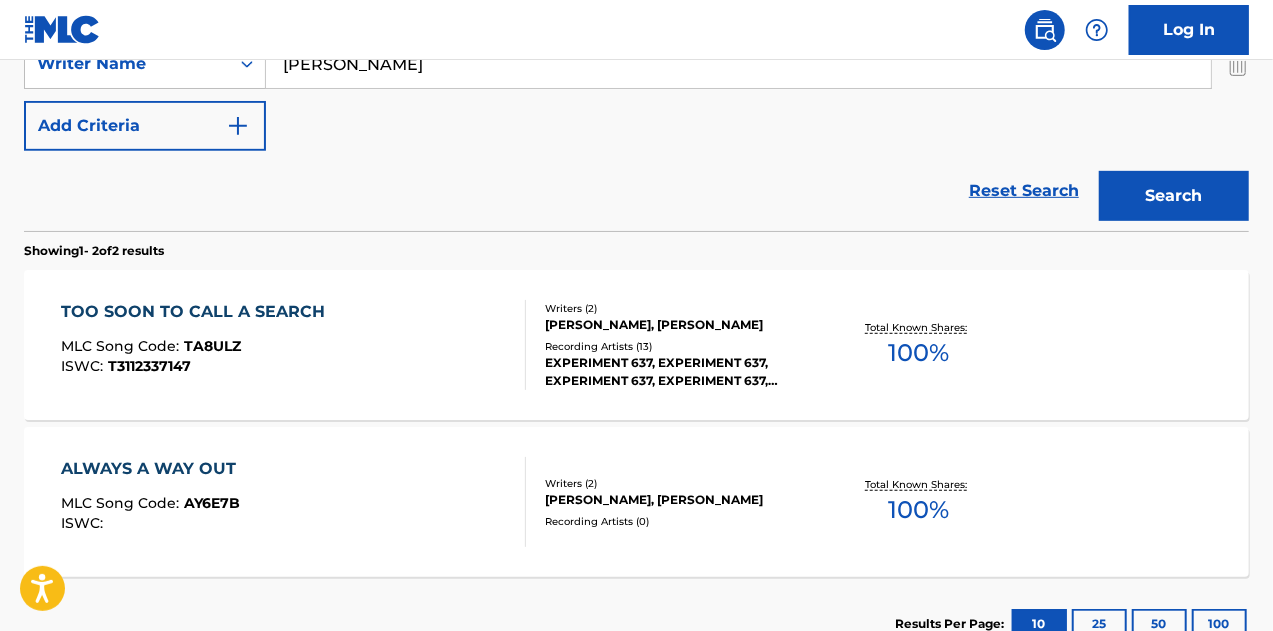 scroll, scrollTop: 501, scrollLeft: 0, axis: vertical 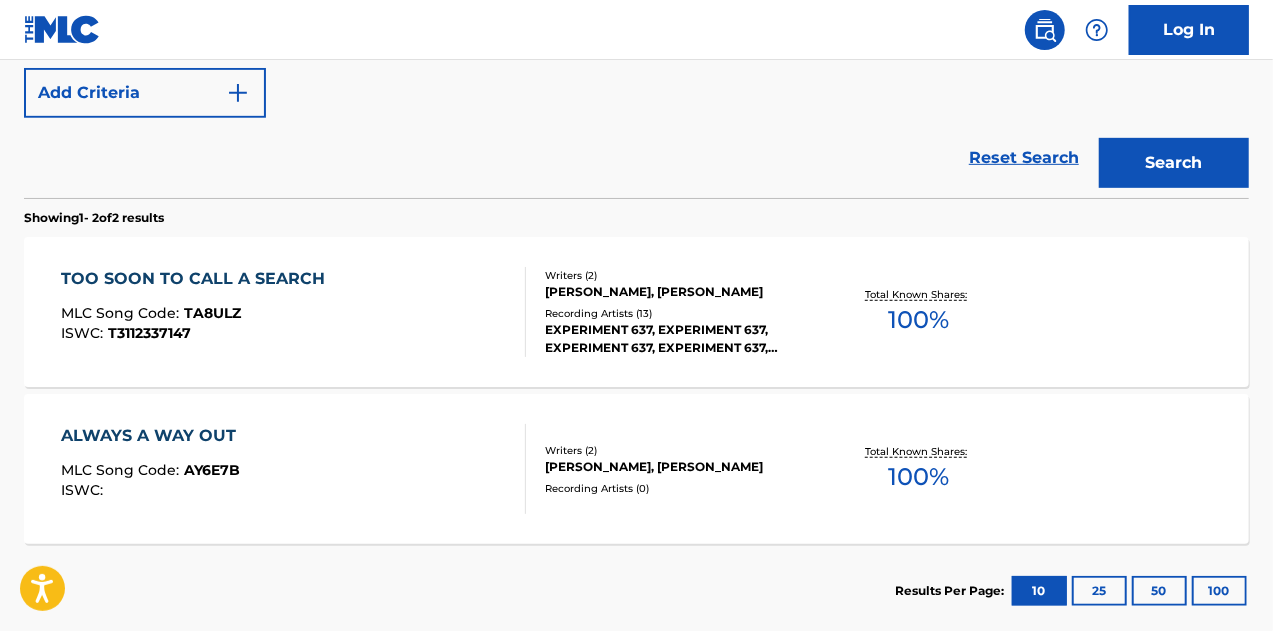 click on "TOO SOON TO CALL A SEARCH MLC Song Code : TA8ULZ ISWC : T3112337147 Writers ( 2 ) [PERSON_NAME], [PERSON_NAME] Recording Artists ( 13 ) EXPERIMENT 637, EXPERIMENT 637, EXPERIMENT 637, EXPERIMENT 637, EXPERIMENT 637 Total Known Shares: 100 %" at bounding box center (636, 312) 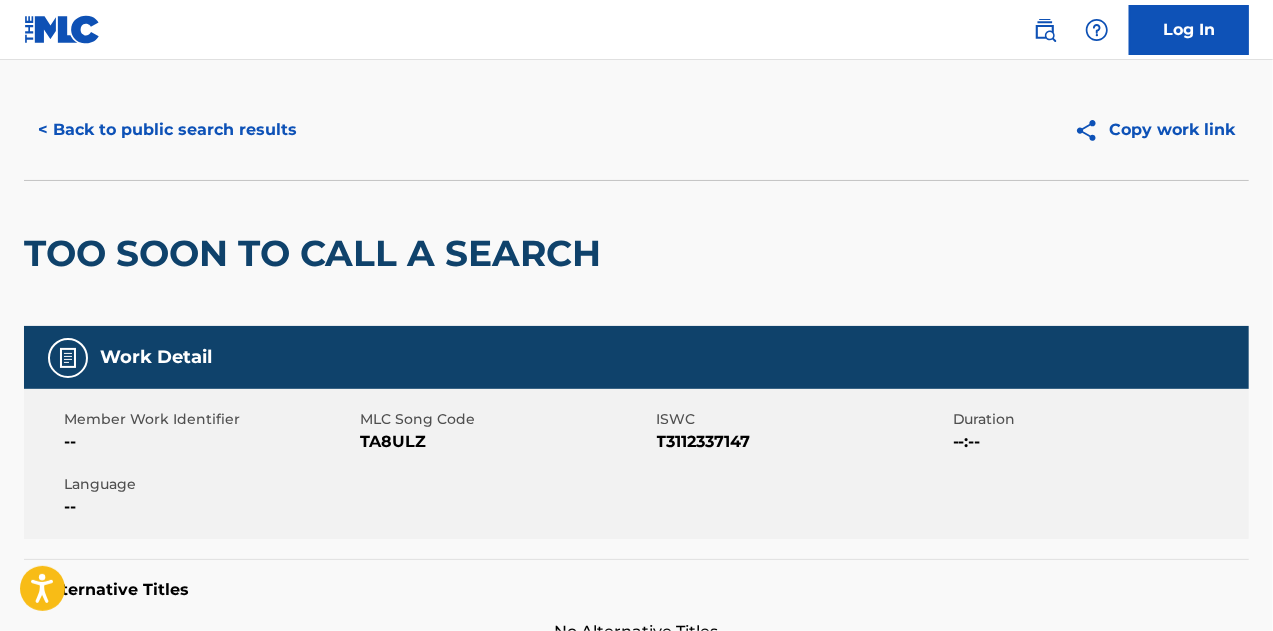 scroll, scrollTop: 0, scrollLeft: 0, axis: both 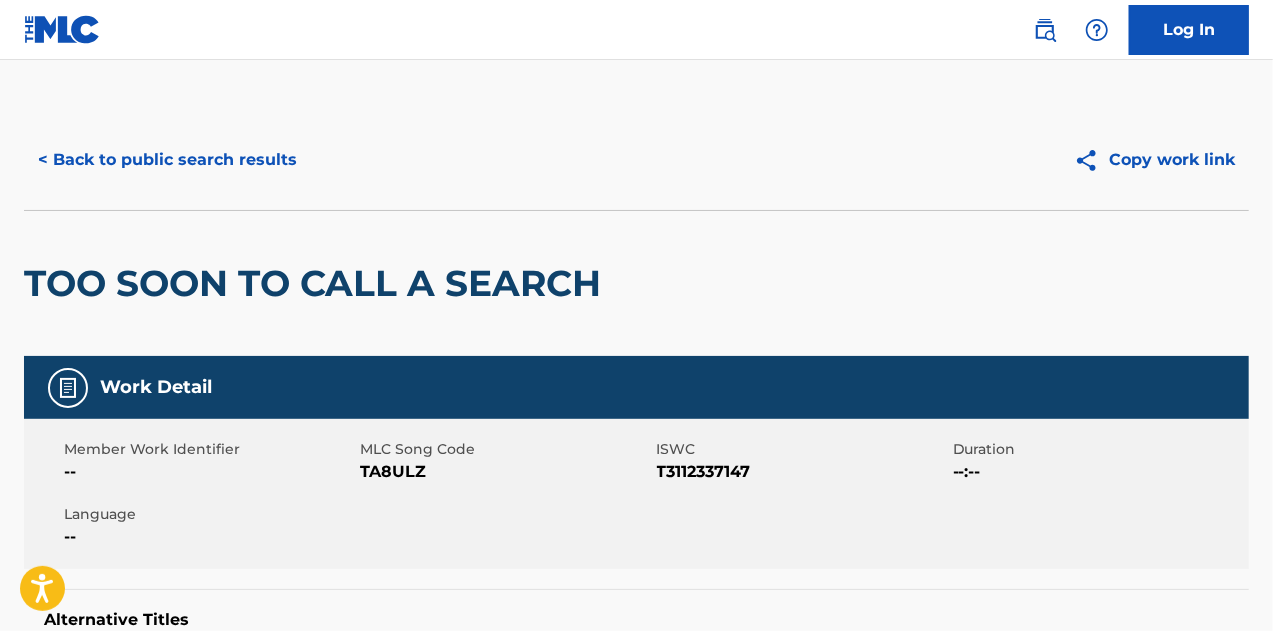 click on "< Back to public search results" at bounding box center [167, 160] 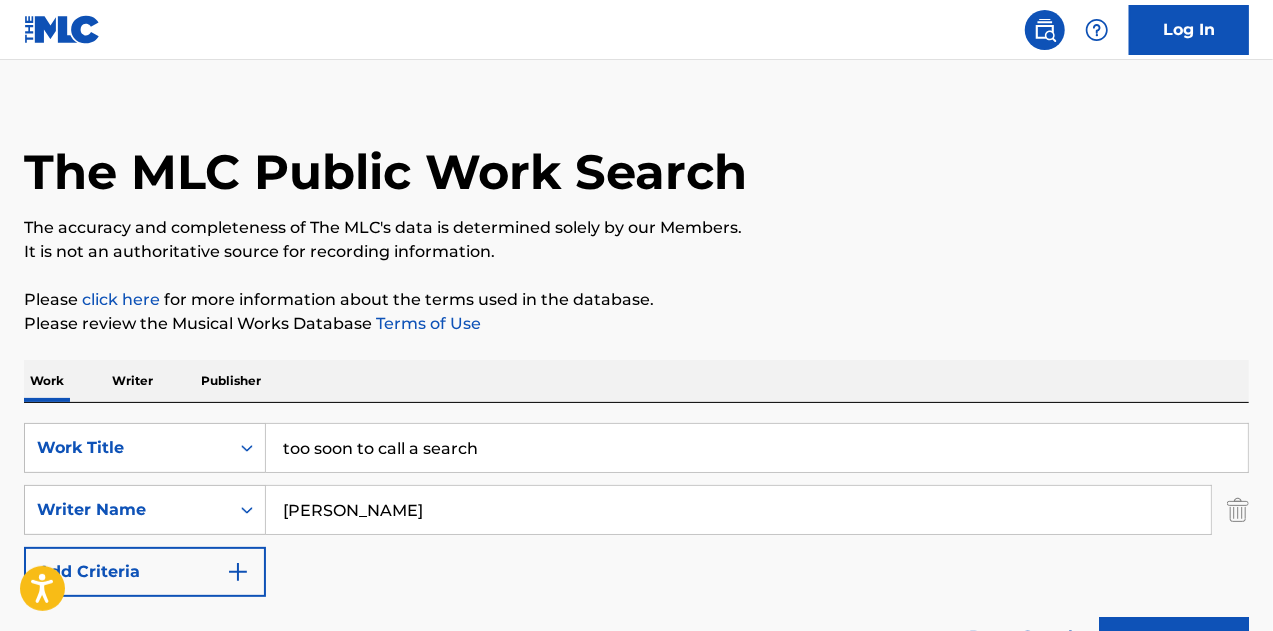 scroll, scrollTop: 13, scrollLeft: 0, axis: vertical 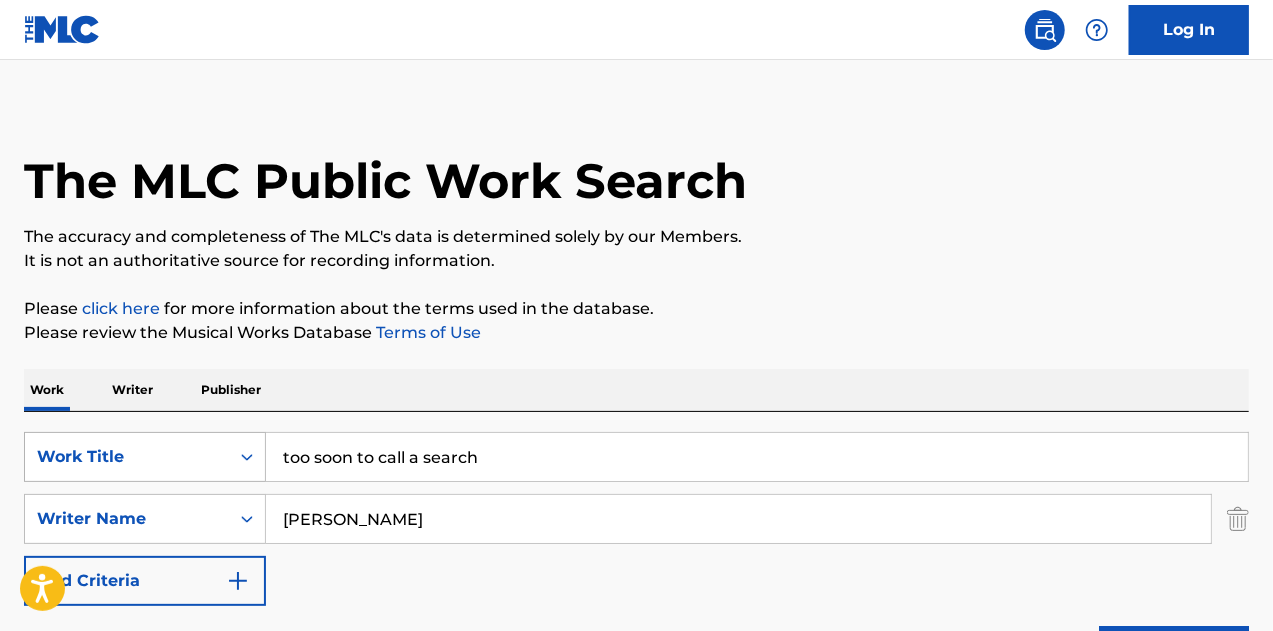 paste on "Bendy One" 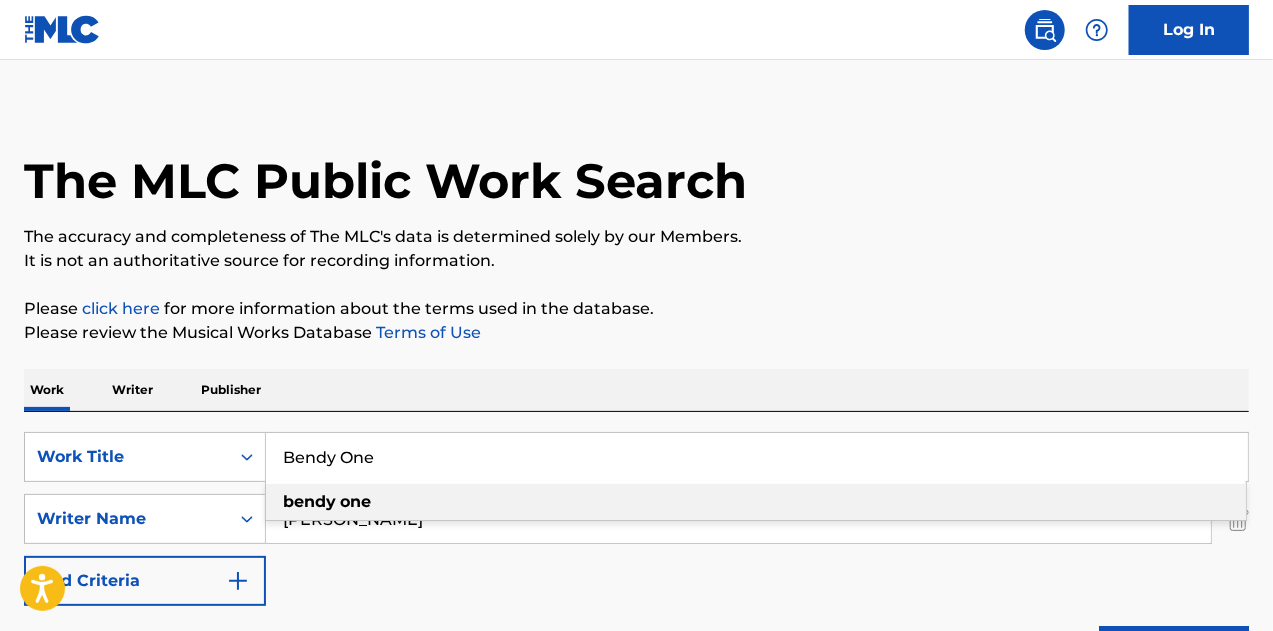 click on "Bendy One" at bounding box center (757, 457) 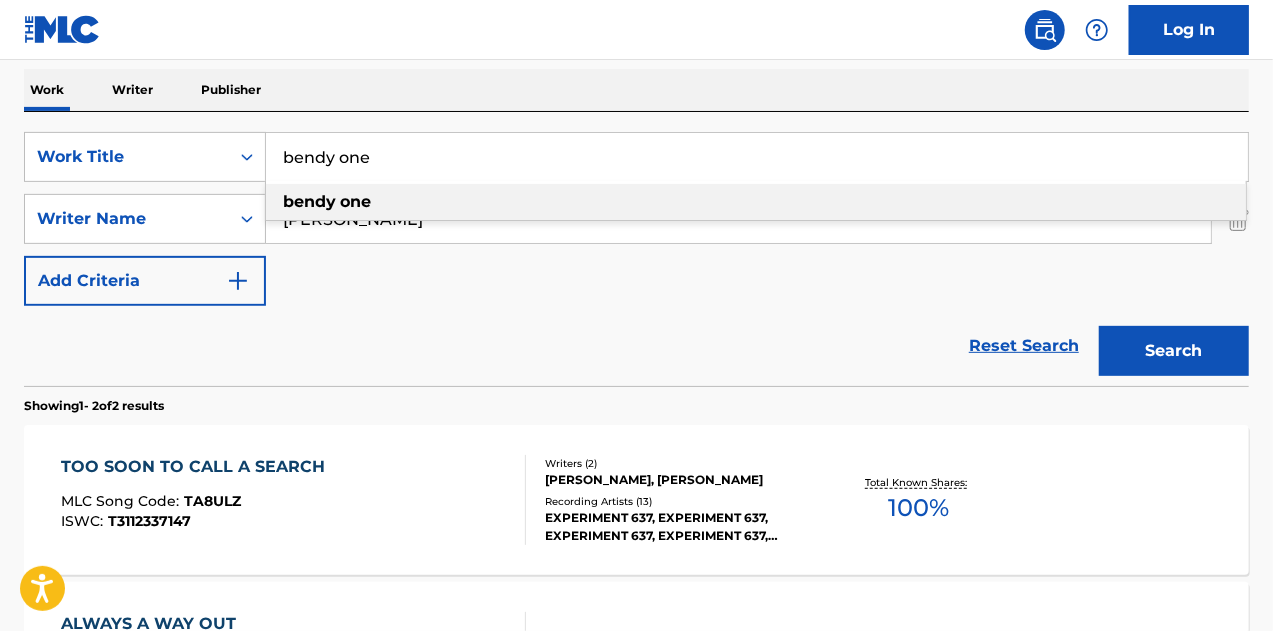 type on "bendy one" 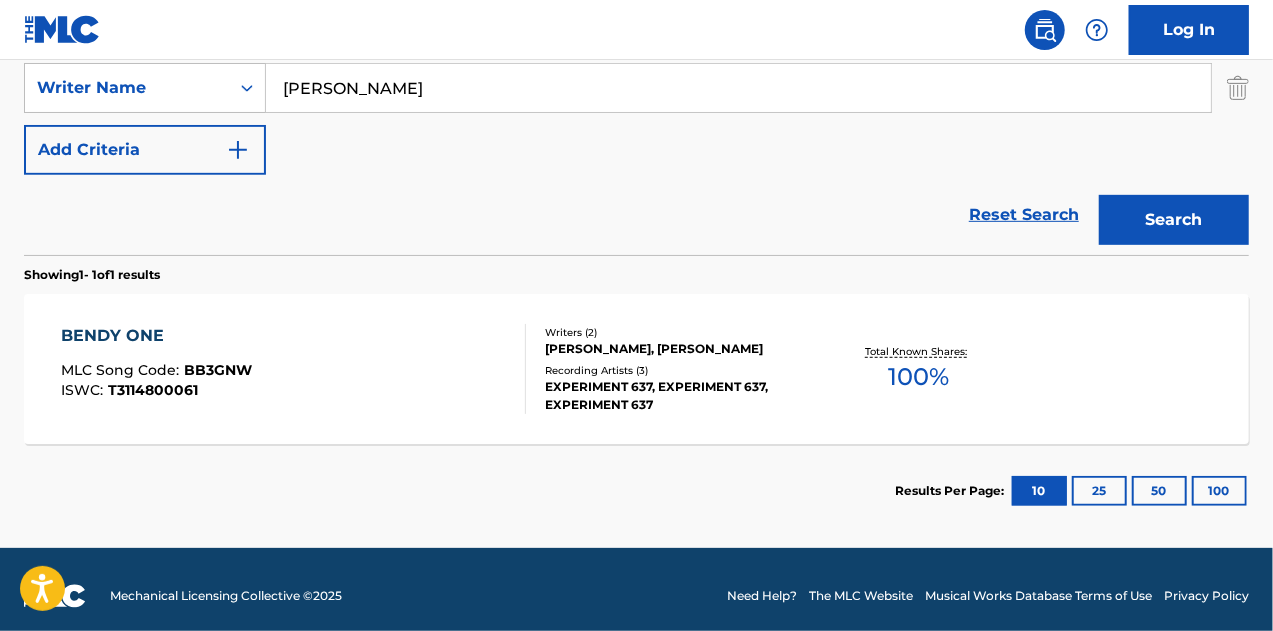 scroll, scrollTop: 456, scrollLeft: 0, axis: vertical 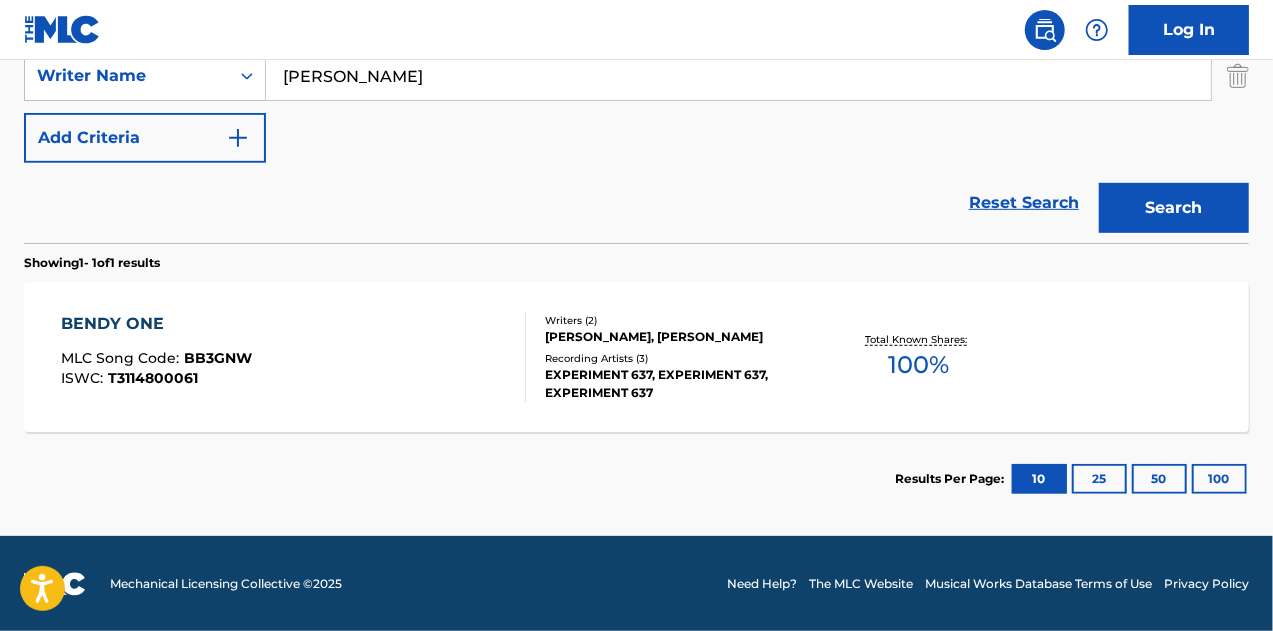click on "BENDY ONE MLC Song Code : BB3GNW ISWC : T3114800061" at bounding box center (294, 357) 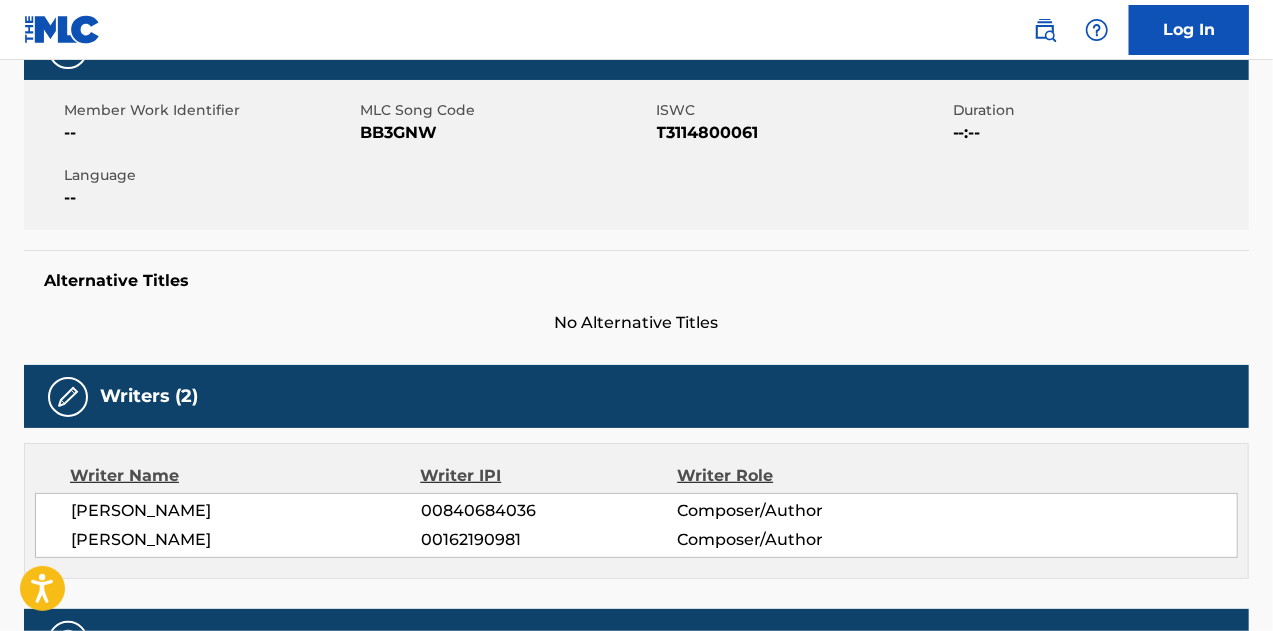 scroll, scrollTop: 200, scrollLeft: 0, axis: vertical 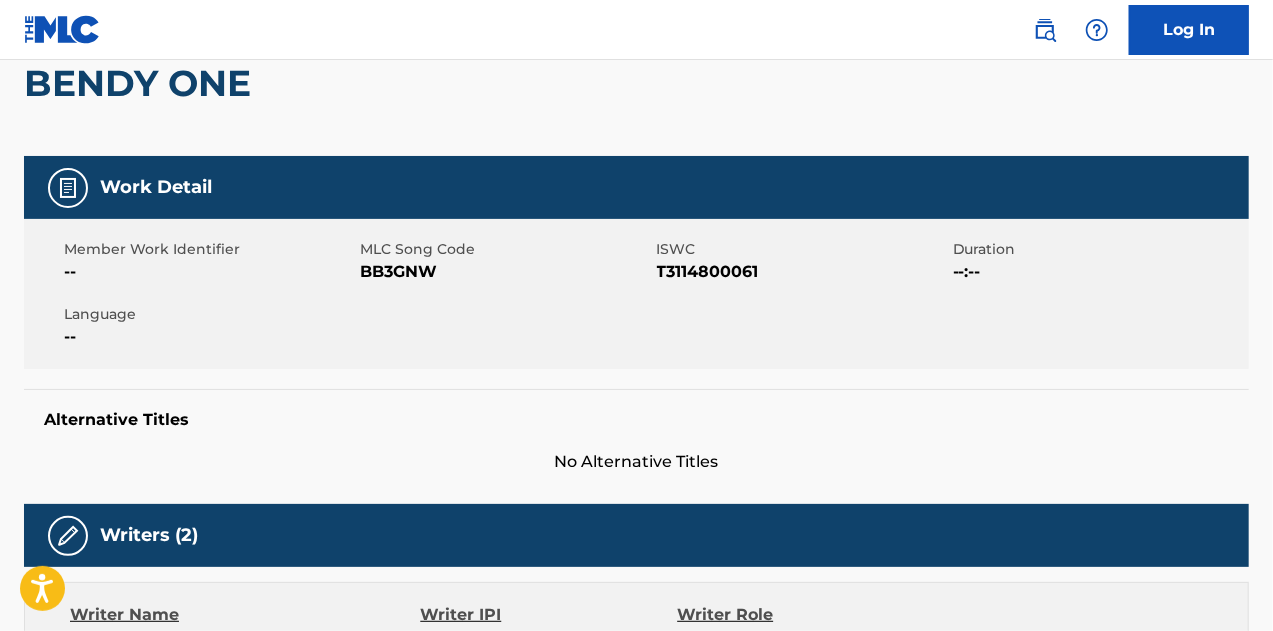 click on "BB3GNW" at bounding box center (505, 272) 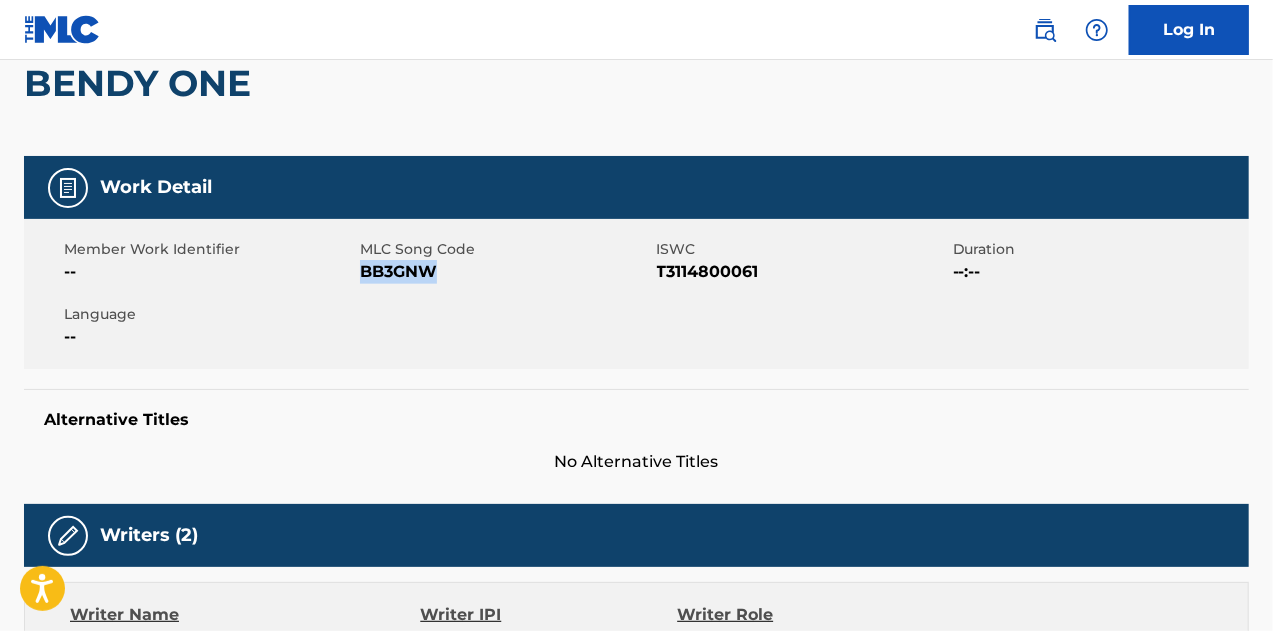 click on "BB3GNW" at bounding box center (505, 272) 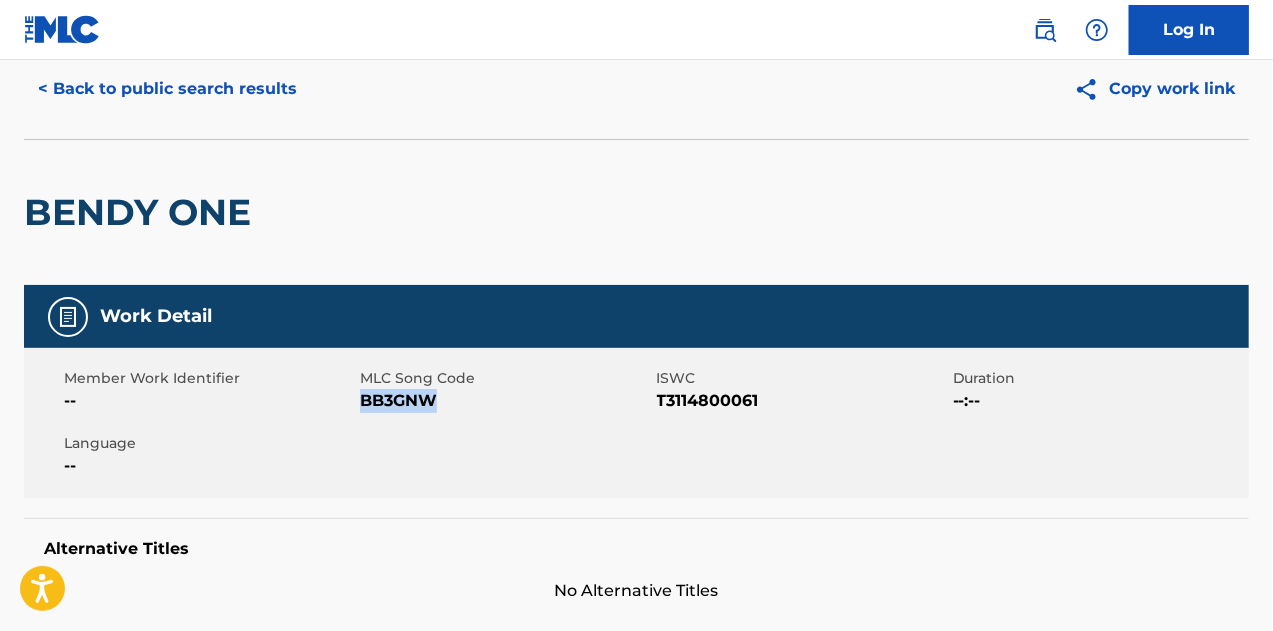 scroll, scrollTop: 0, scrollLeft: 0, axis: both 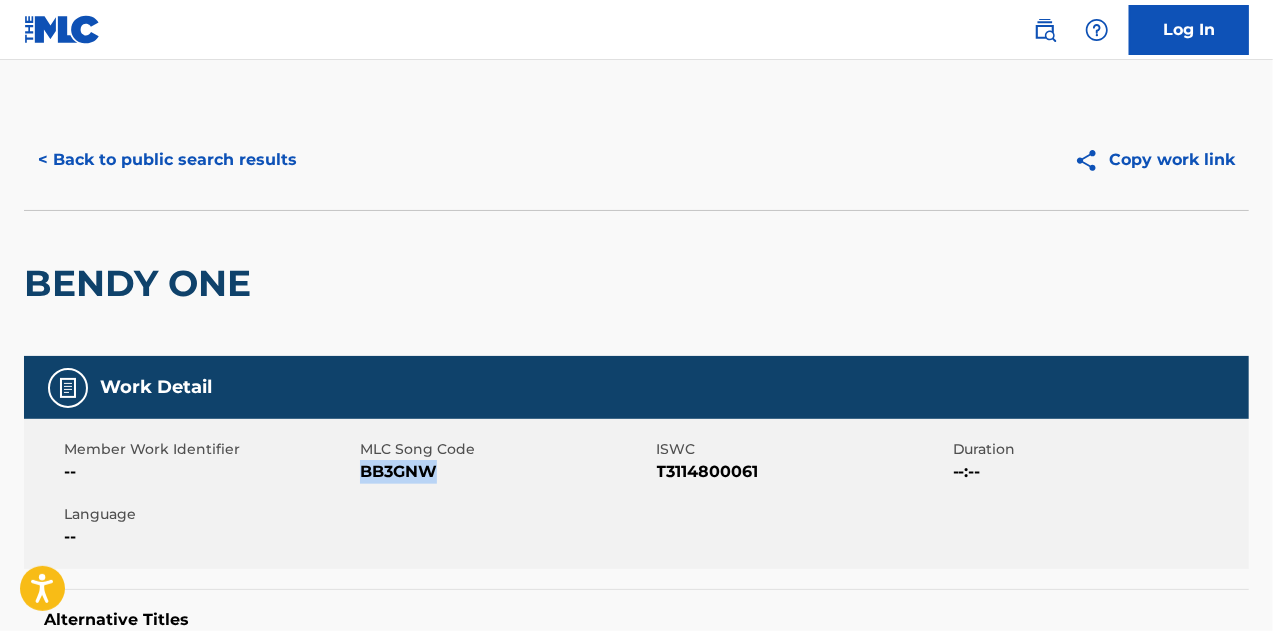 click on "< Back to public search results" at bounding box center (167, 160) 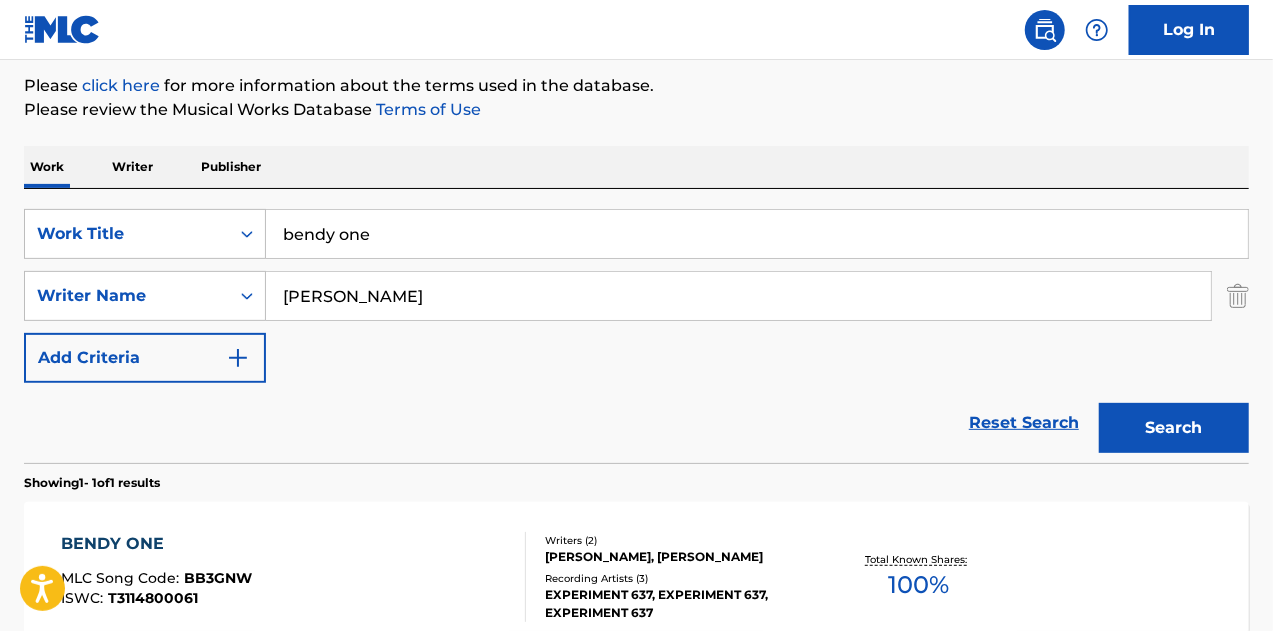 scroll, scrollTop: 42, scrollLeft: 0, axis: vertical 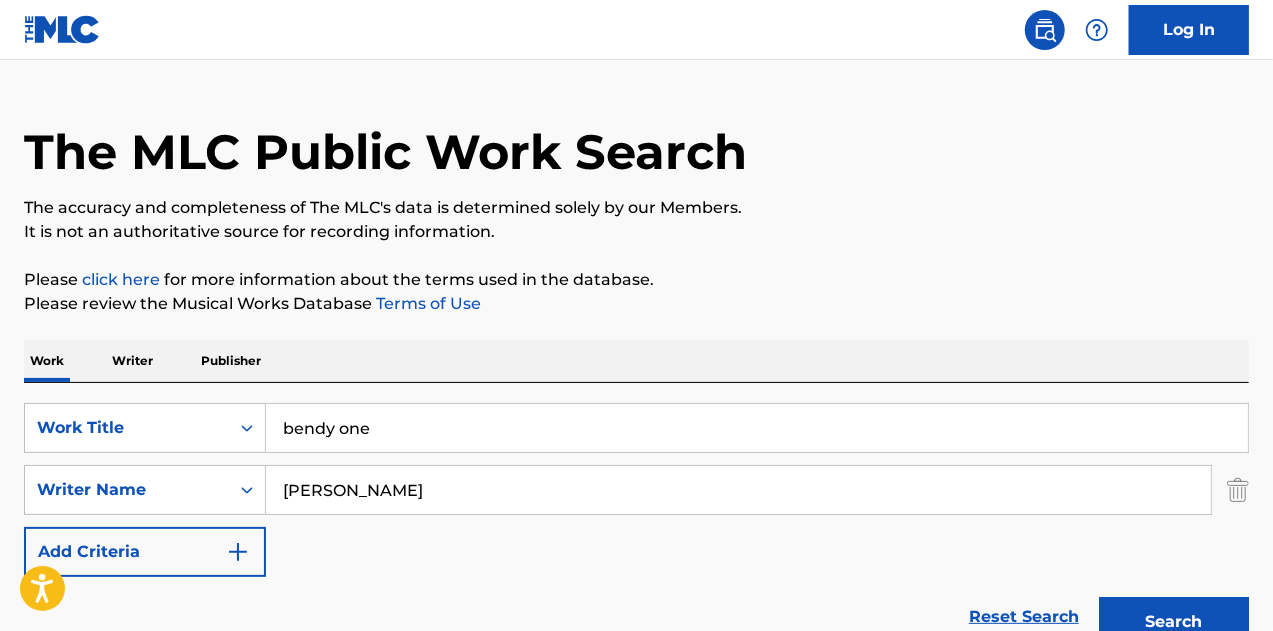 drag, startPoint x: 503, startPoint y: 437, endPoint x: 141, endPoint y: 372, distance: 367.78934 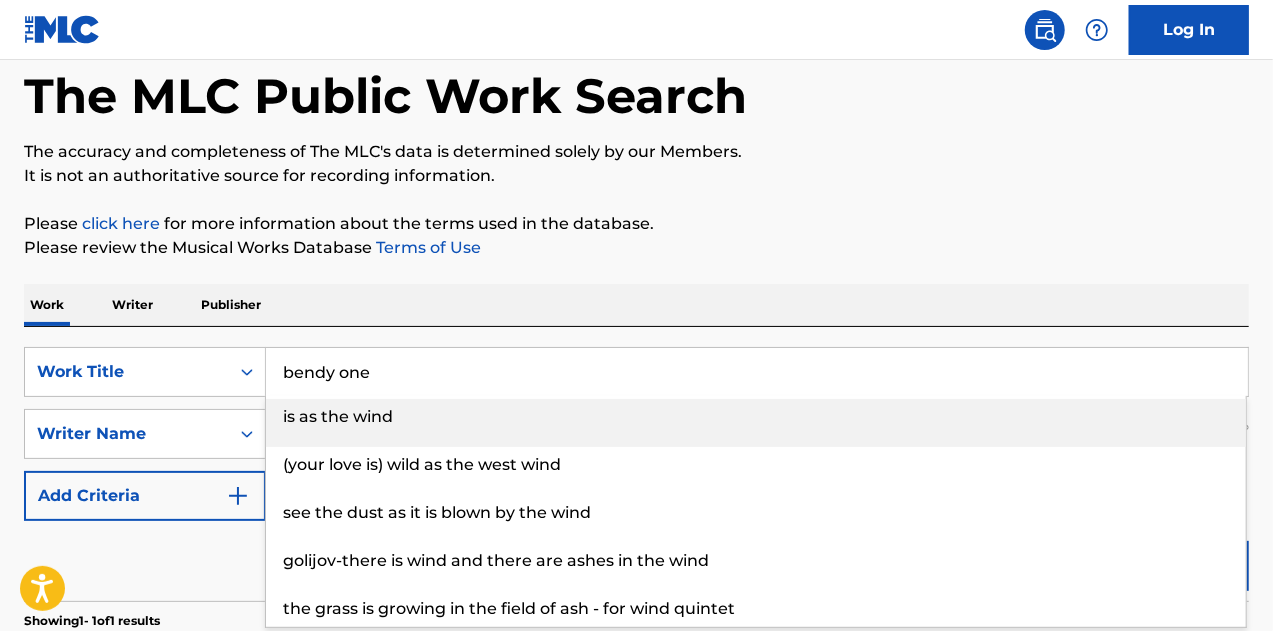scroll, scrollTop: 142, scrollLeft: 0, axis: vertical 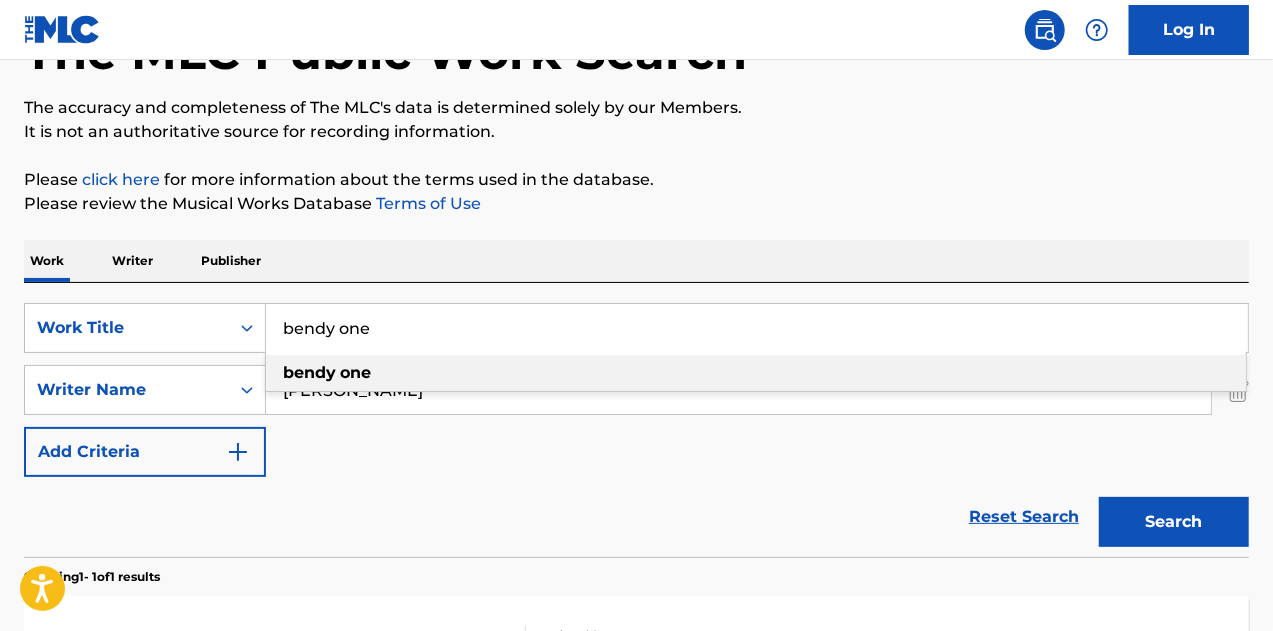 drag, startPoint x: 466, startPoint y: 309, endPoint x: 284, endPoint y: 318, distance: 182.2224 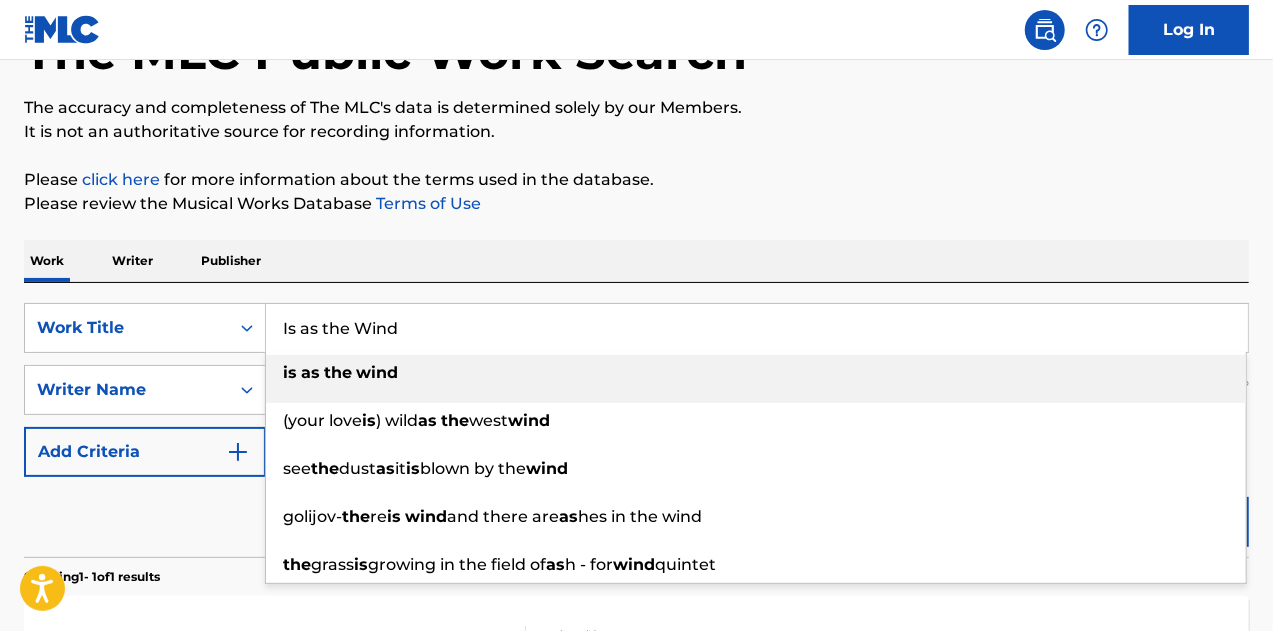 click on "Is as the Wind" at bounding box center [757, 328] 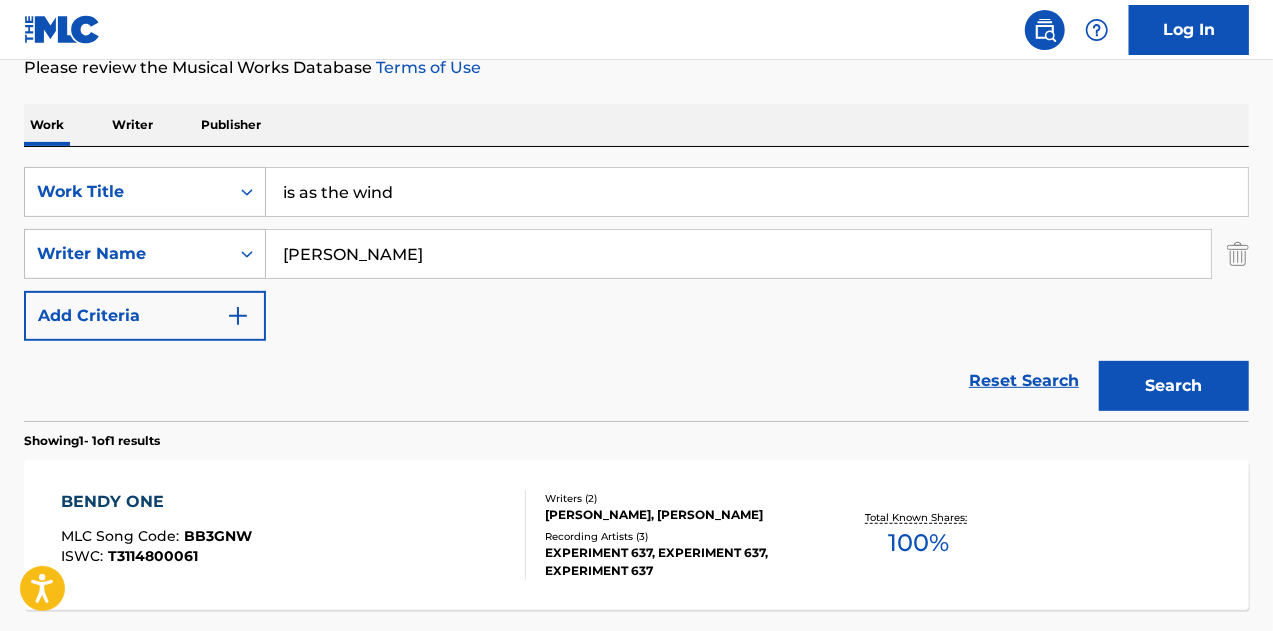 scroll, scrollTop: 442, scrollLeft: 0, axis: vertical 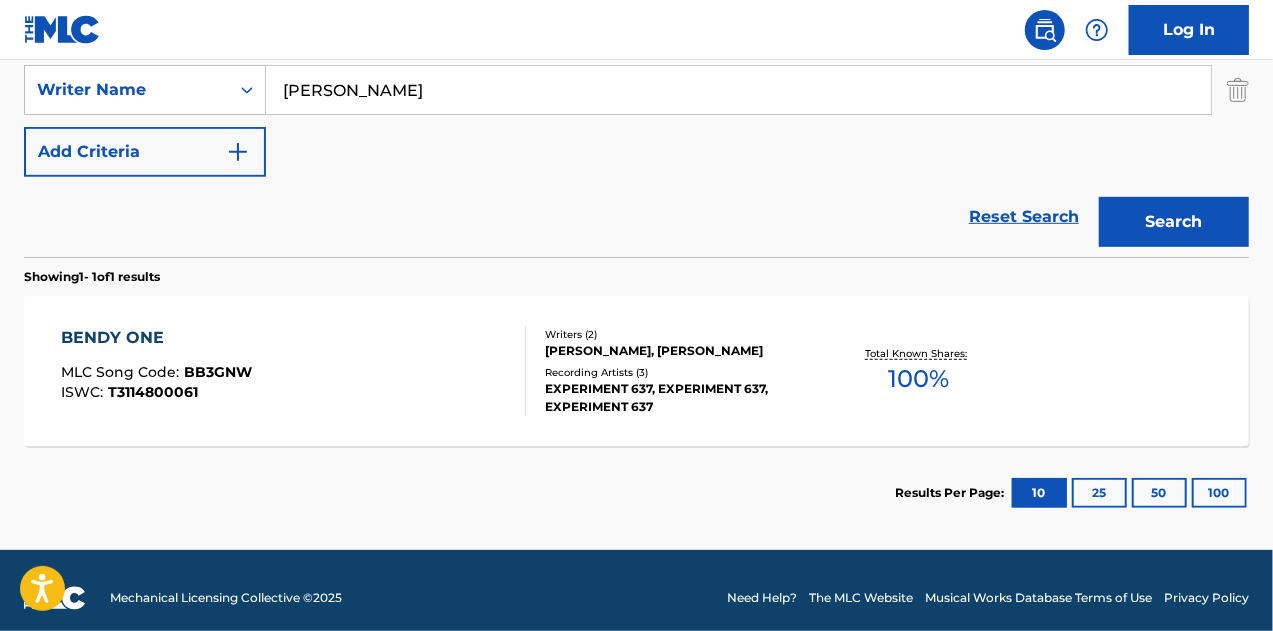 type on "is as the wind" 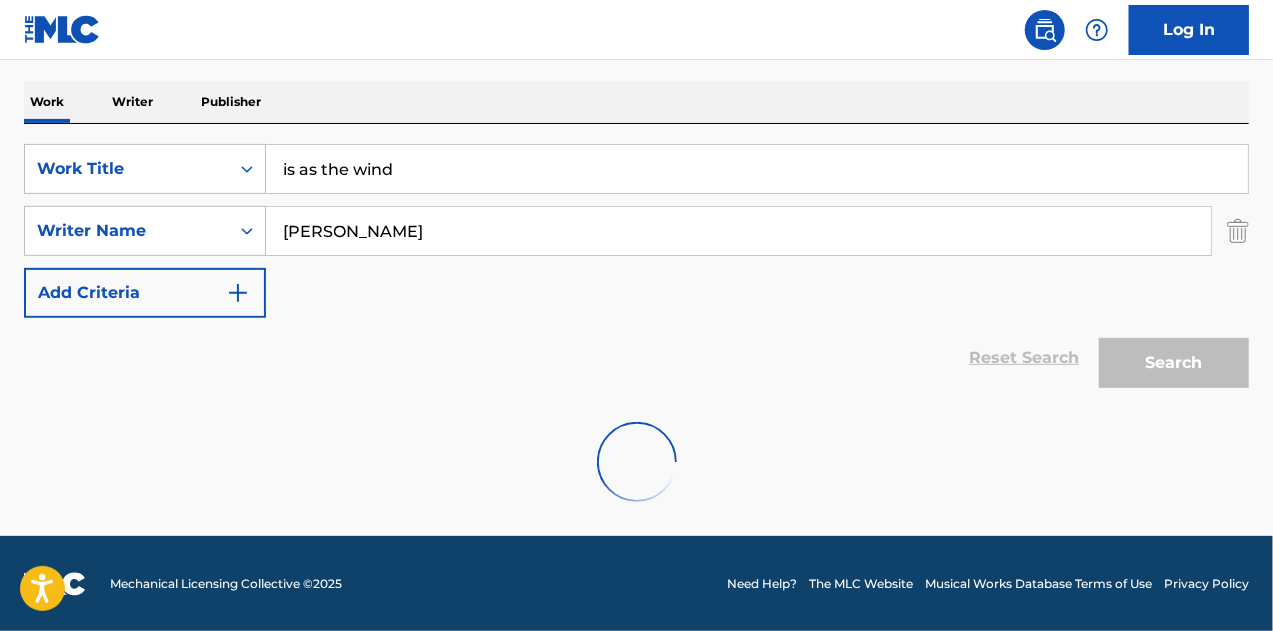 scroll, scrollTop: 442, scrollLeft: 0, axis: vertical 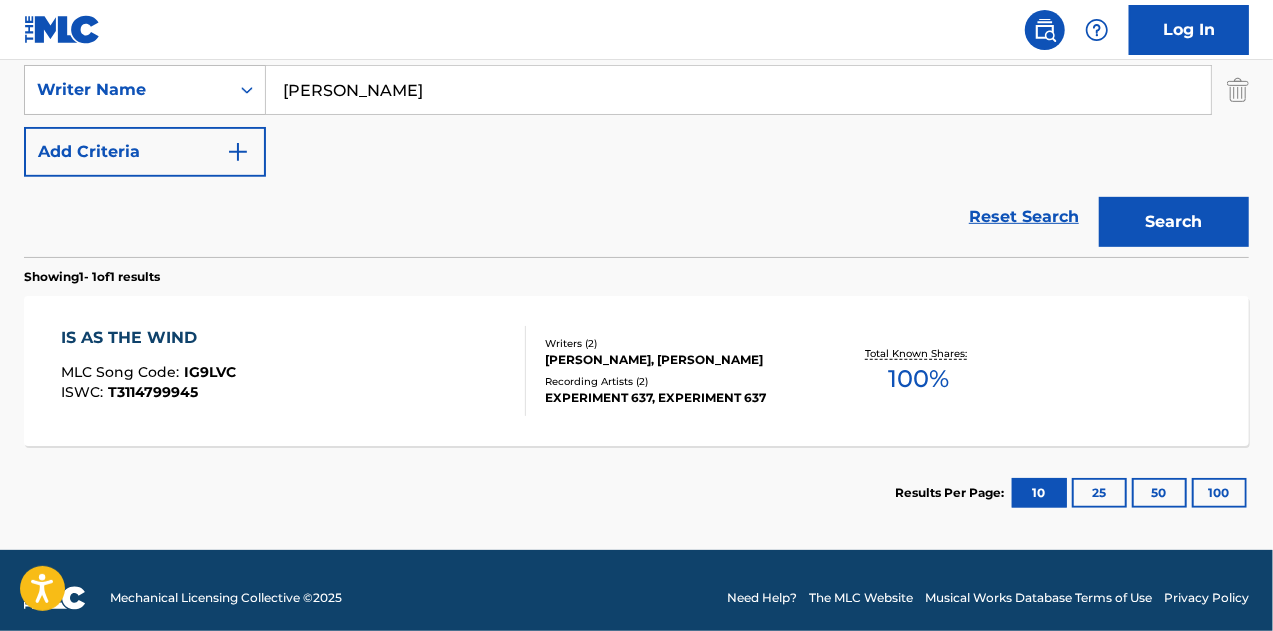 click on "IS AS THE WIND MLC Song Code : IG9LVC ISWC : T3114799945" at bounding box center (148, 371) 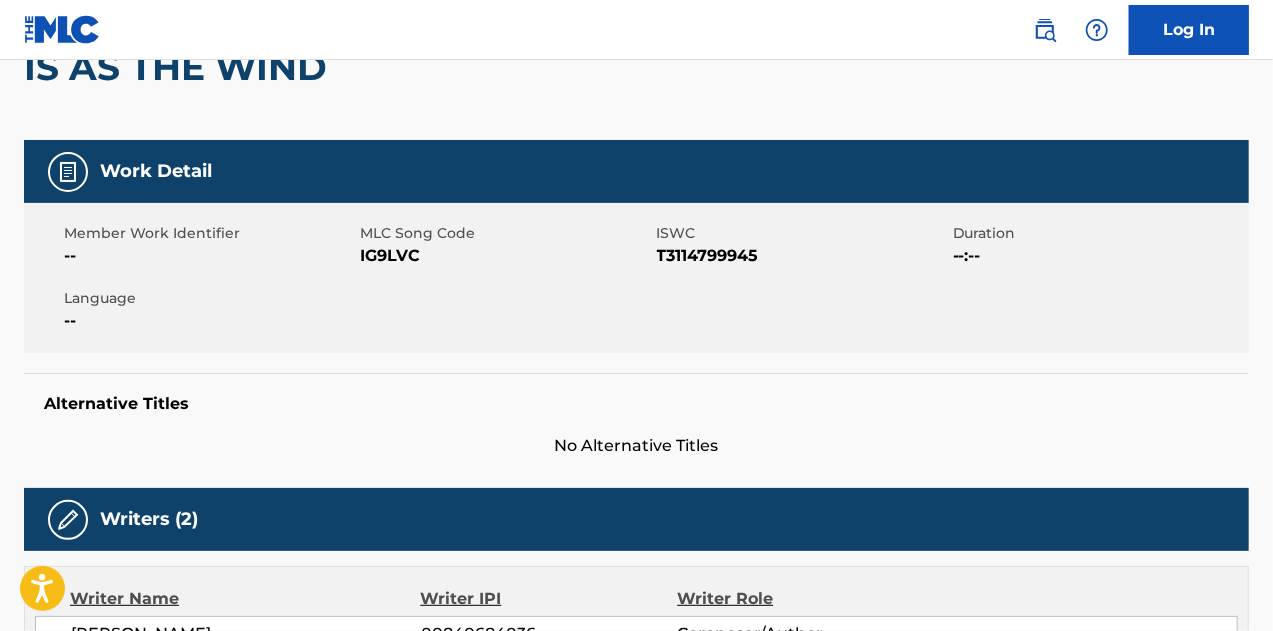 scroll, scrollTop: 100, scrollLeft: 0, axis: vertical 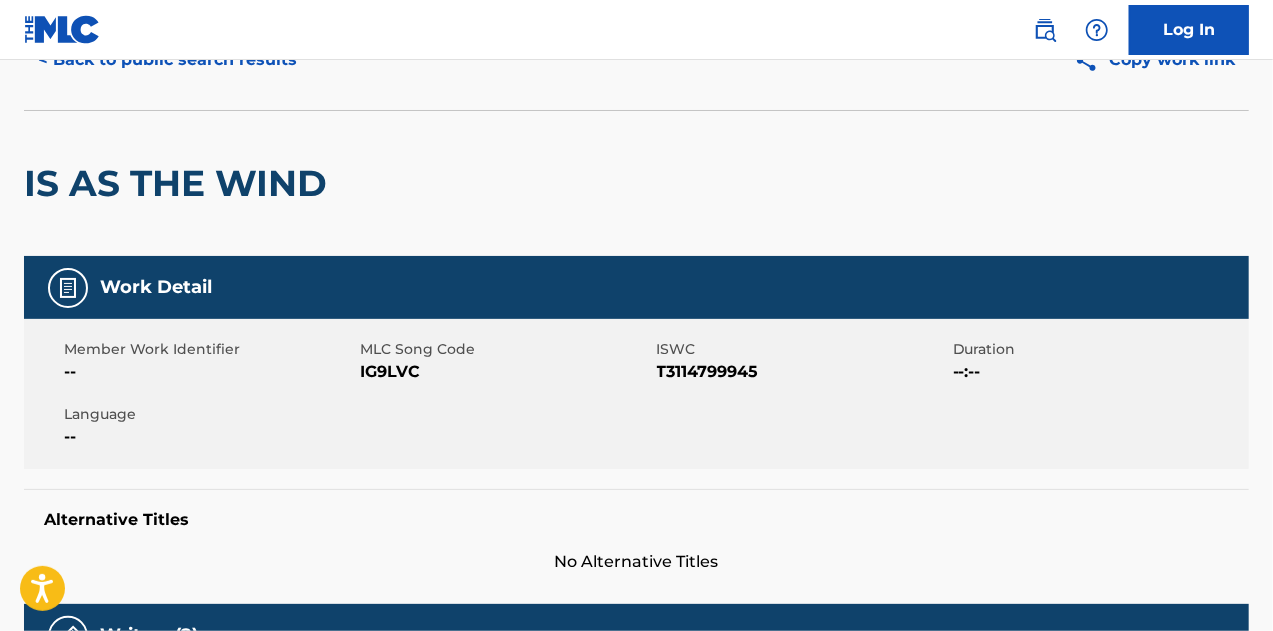 click on "MLC Song Code" at bounding box center [505, 349] 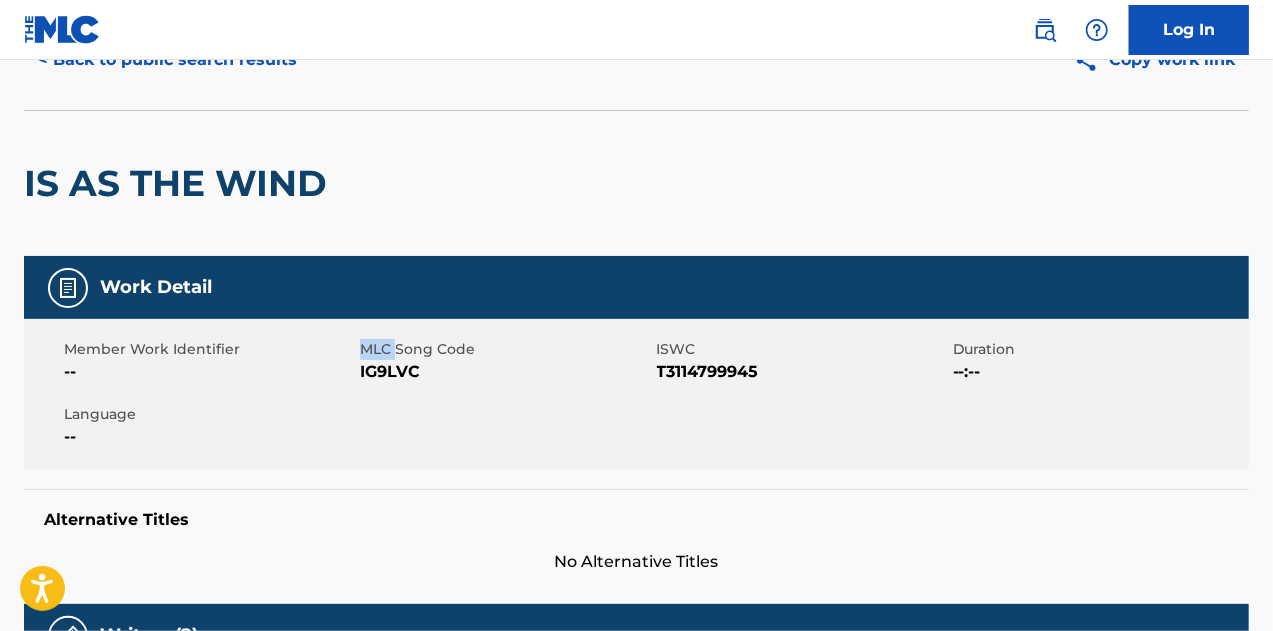 click on "MLC Song Code" at bounding box center (505, 349) 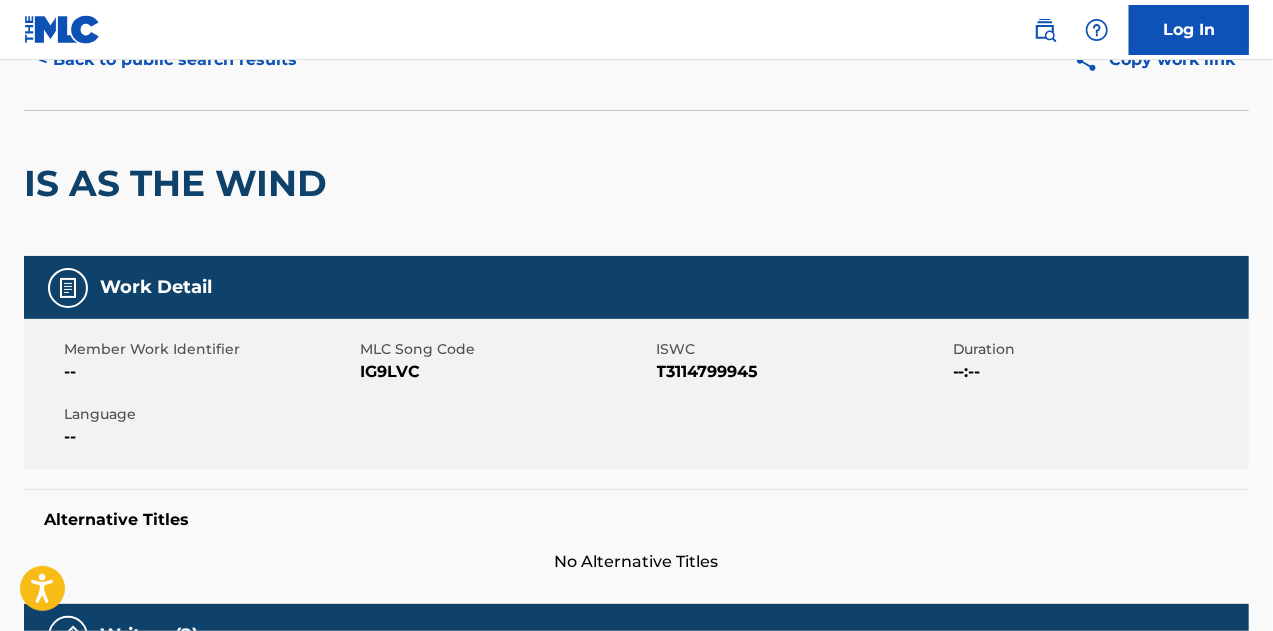 click on "IG9LVC" at bounding box center (505, 372) 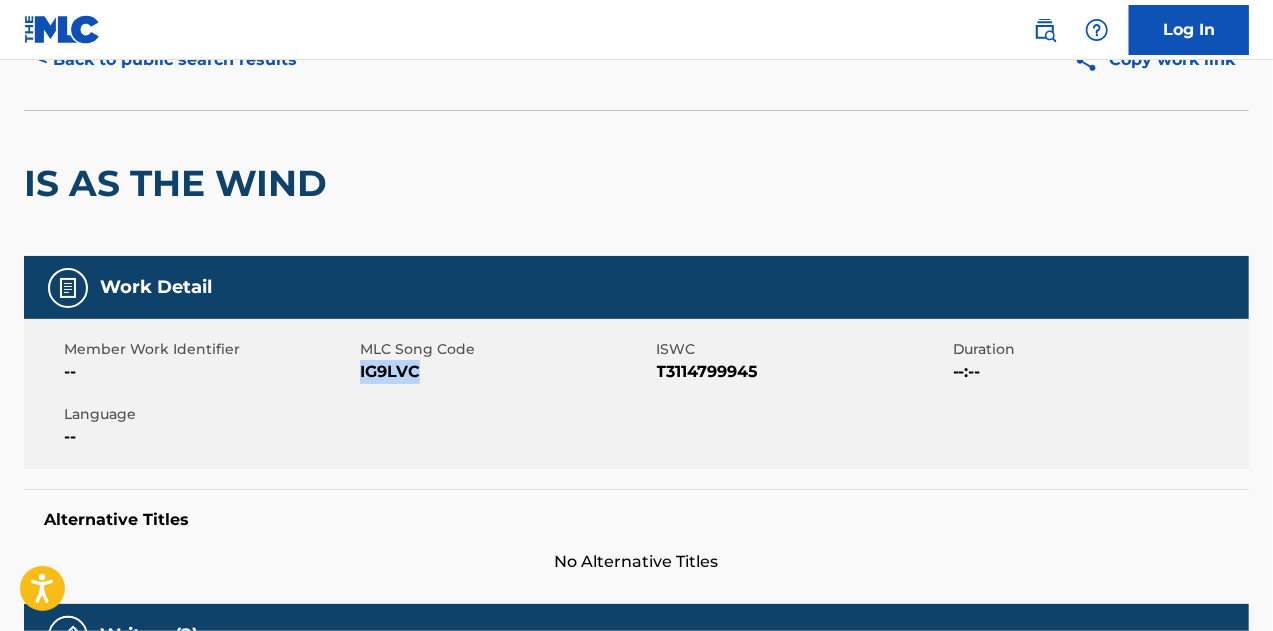 click on "IG9LVC" at bounding box center [505, 372] 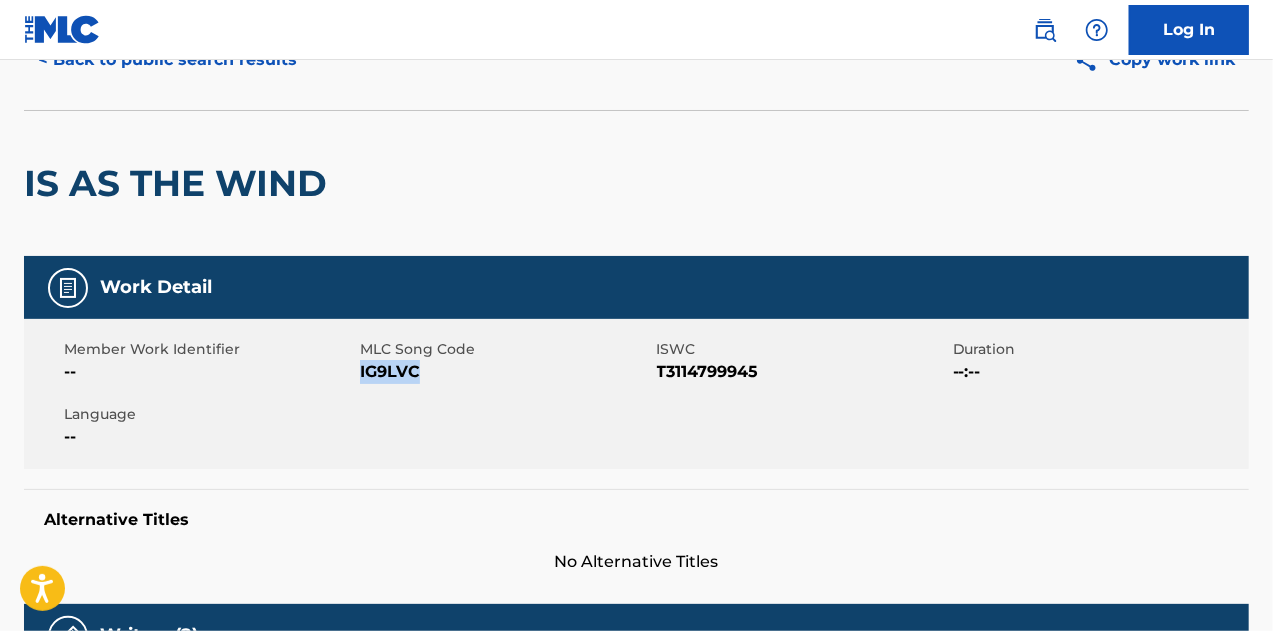 copy on "IG9LVC" 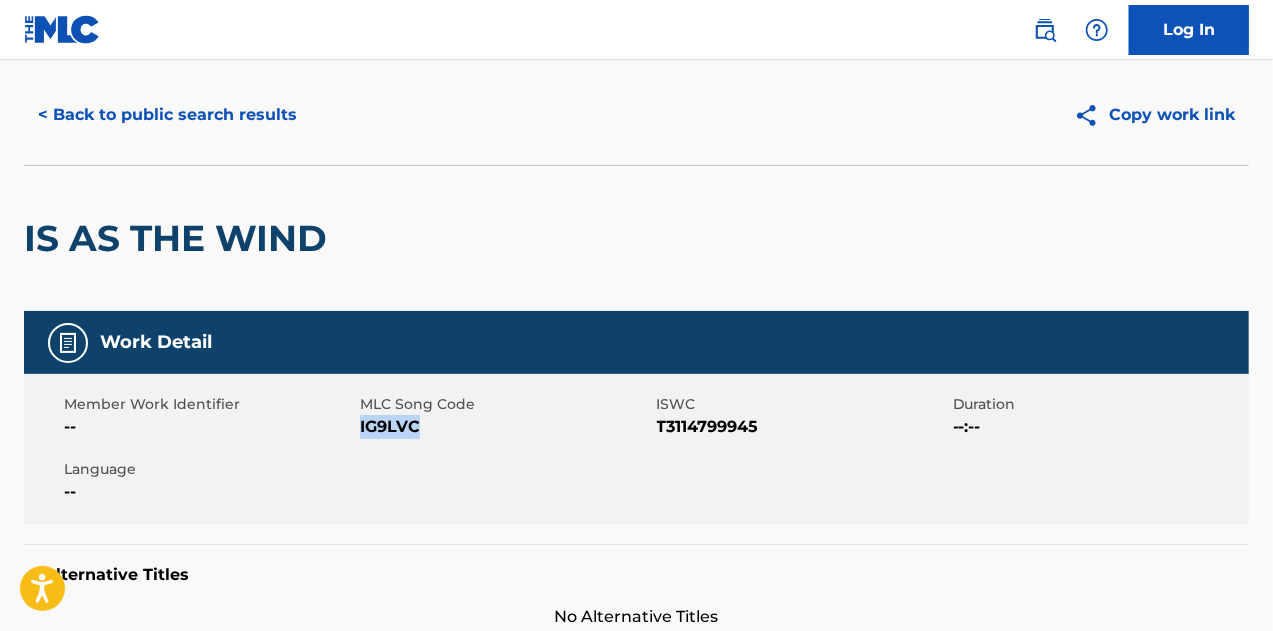 scroll, scrollTop: 0, scrollLeft: 0, axis: both 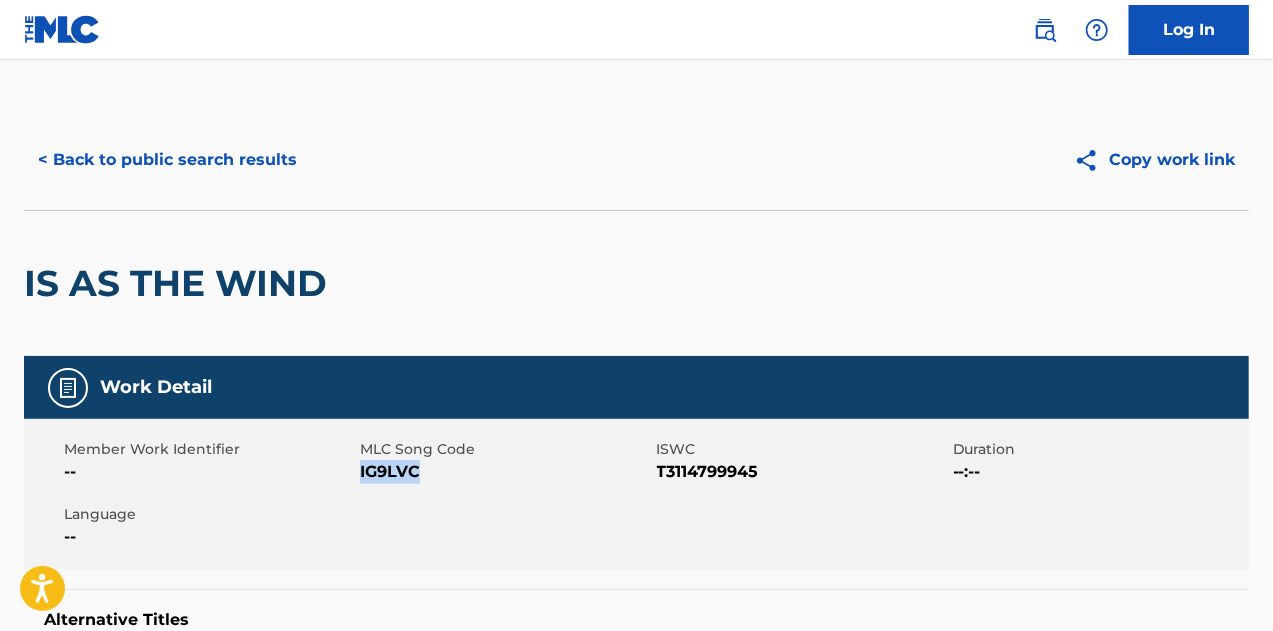 click on "< Back to public search results" at bounding box center (167, 160) 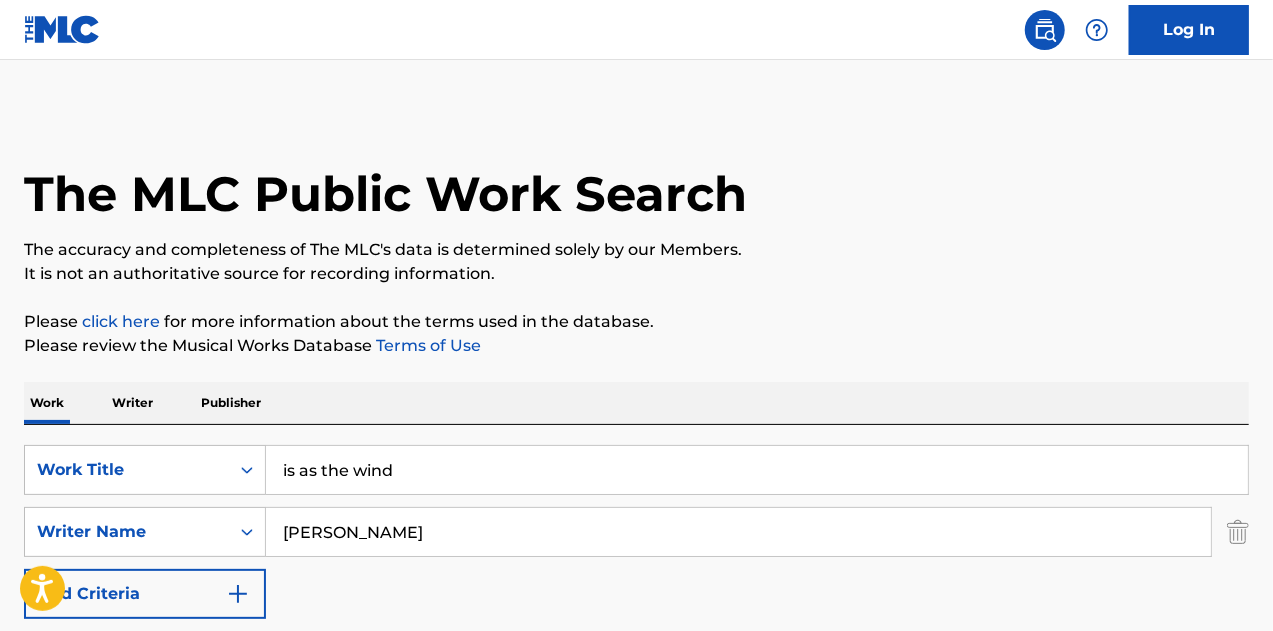 scroll, scrollTop: 342, scrollLeft: 0, axis: vertical 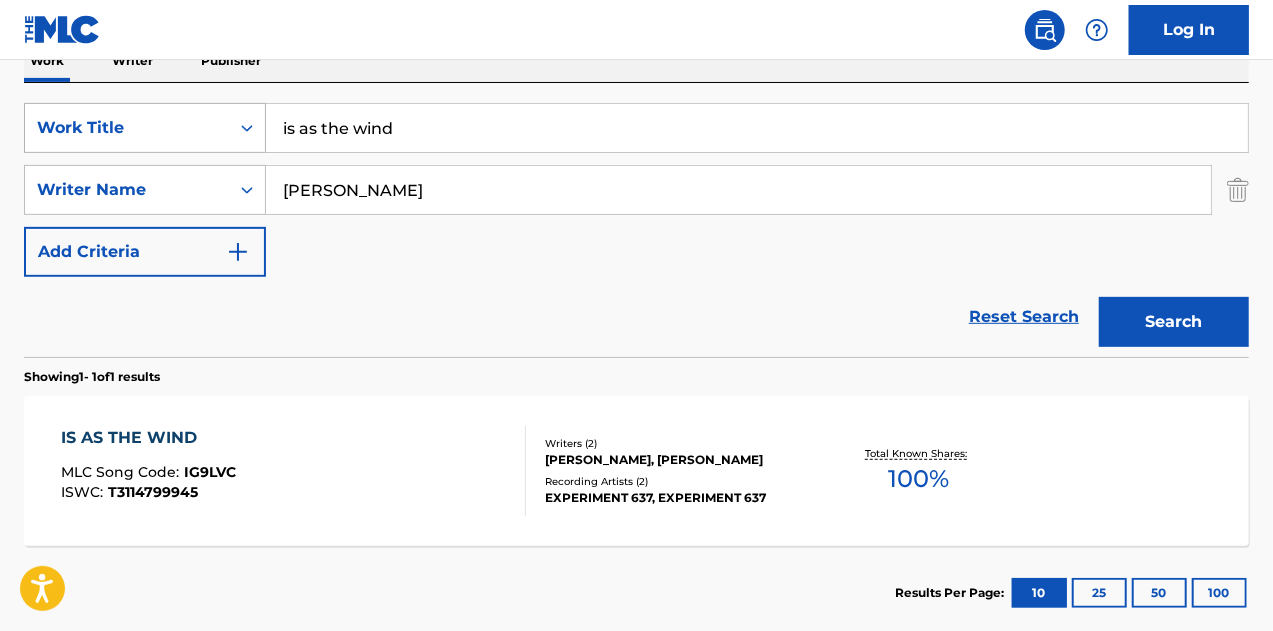 drag, startPoint x: 366, startPoint y: 119, endPoint x: 40, endPoint y: 109, distance: 326.15335 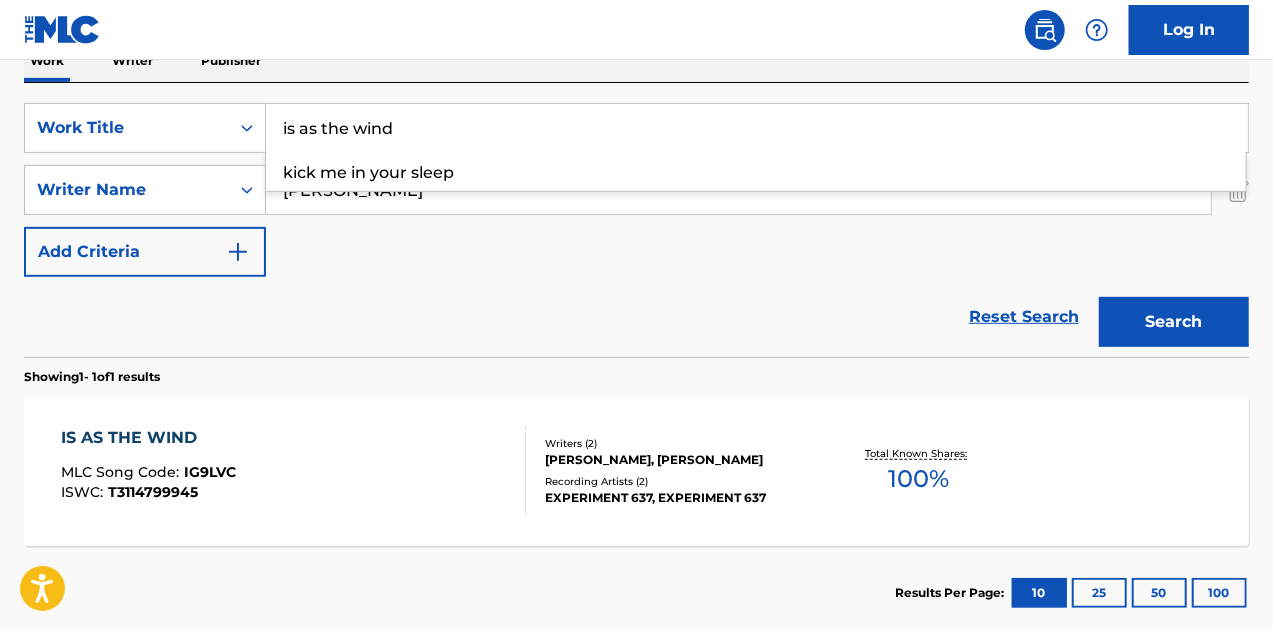 click on "kick me in your sleep" at bounding box center (368, 172) 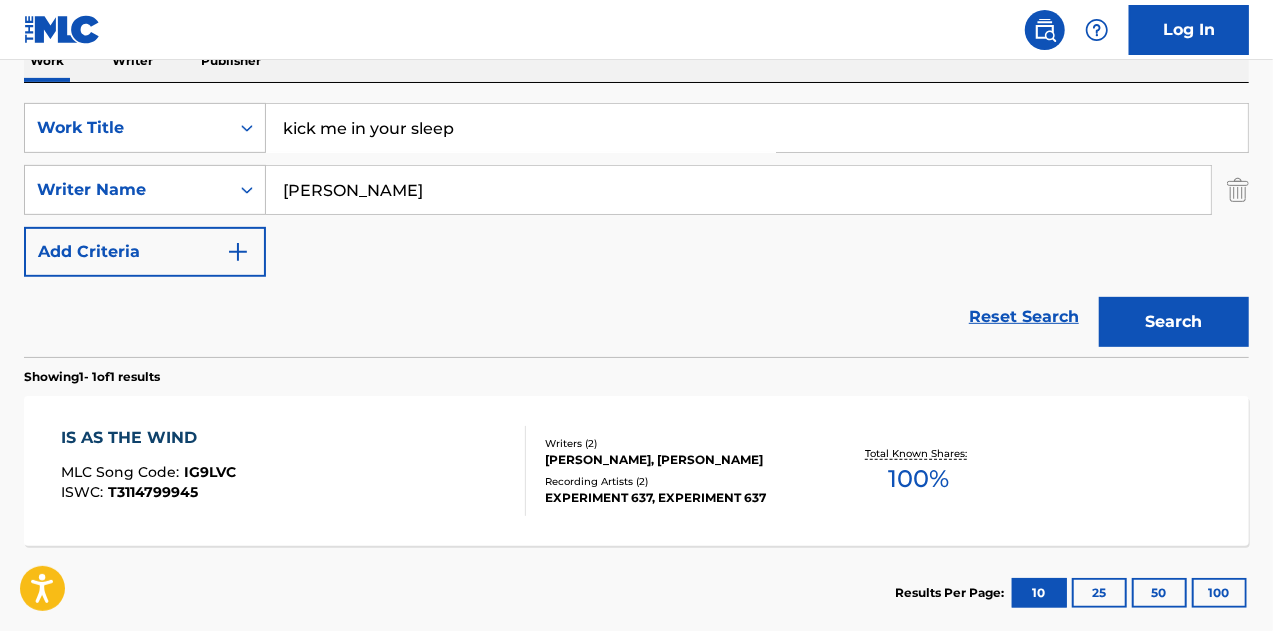 click on "Search" at bounding box center (1174, 322) 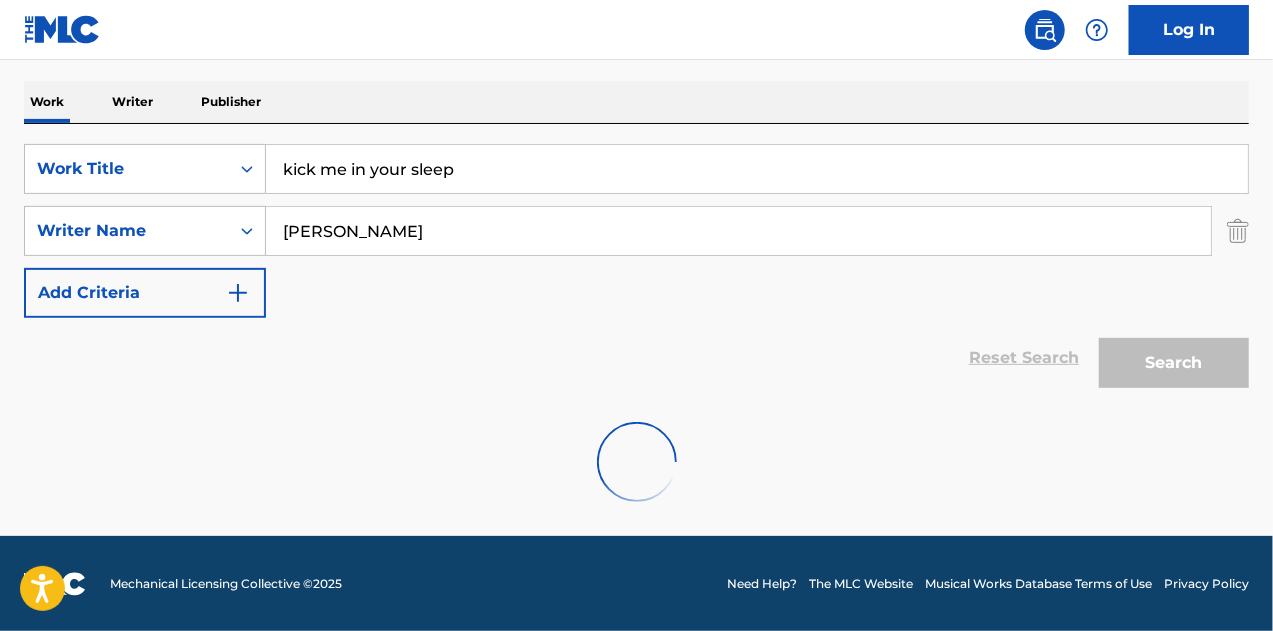 scroll, scrollTop: 342, scrollLeft: 0, axis: vertical 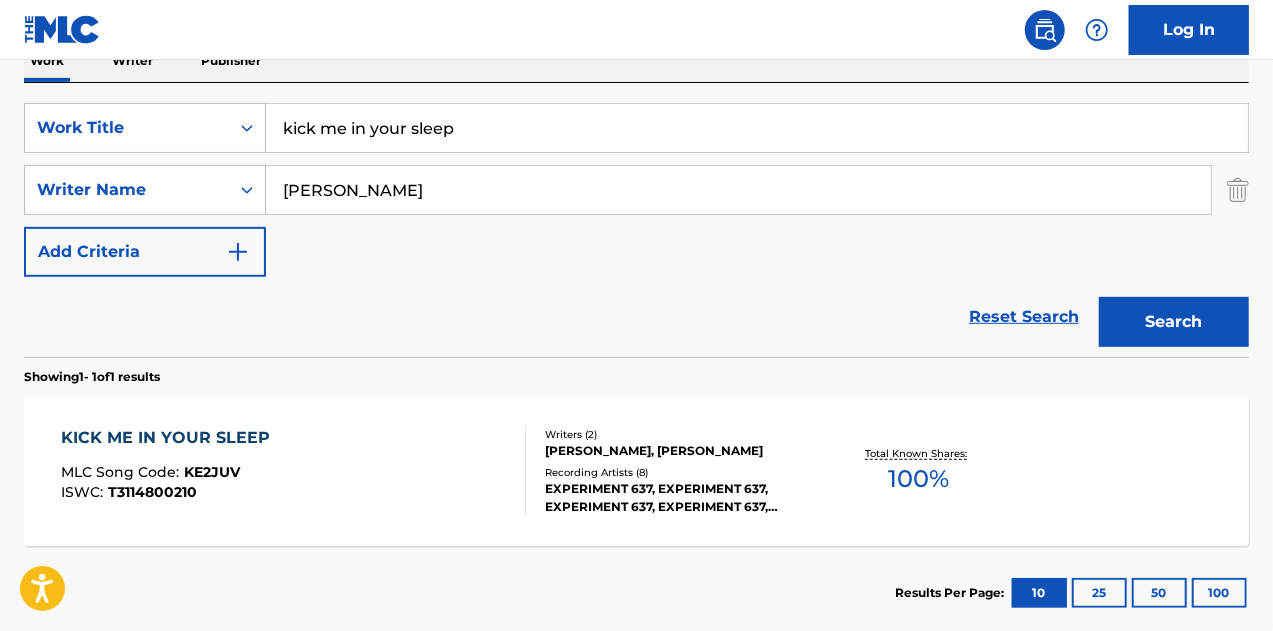 click on "KICK ME IN YOUR SLEEP" at bounding box center (170, 438) 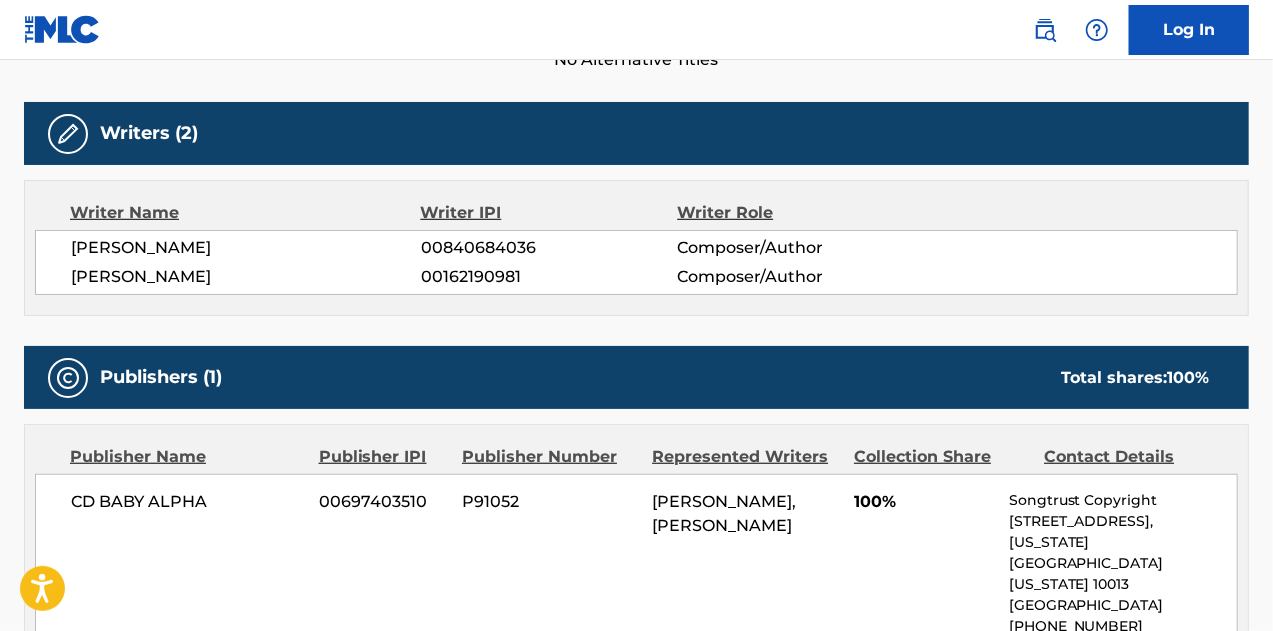 scroll, scrollTop: 100, scrollLeft: 0, axis: vertical 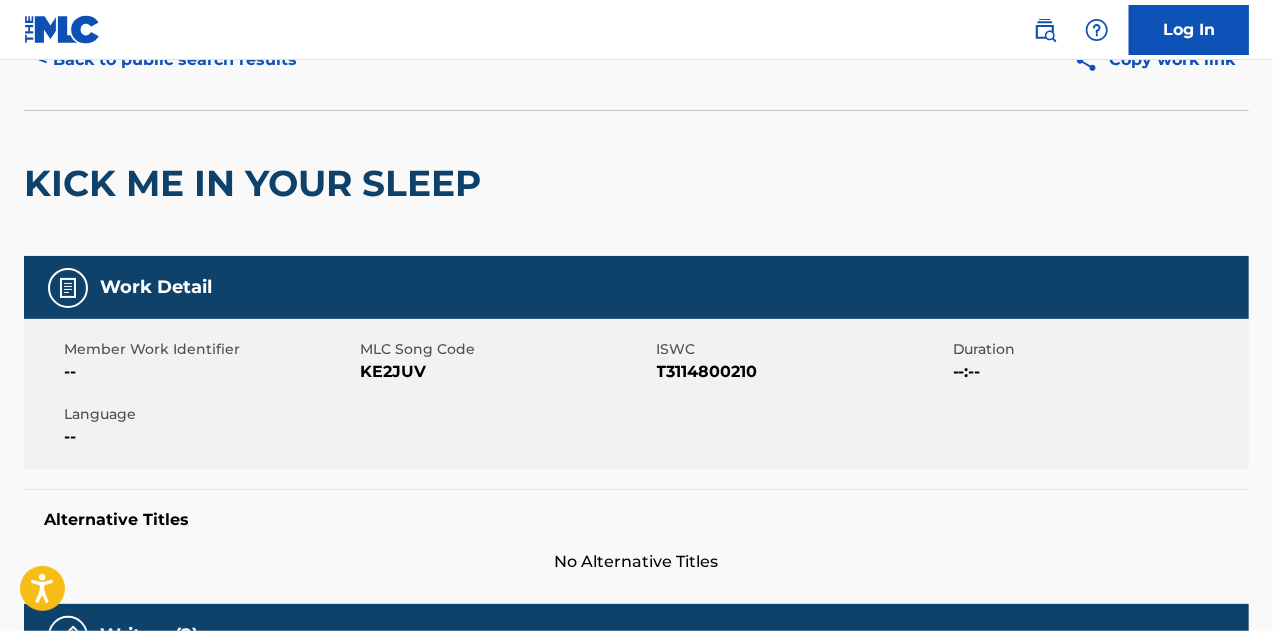 click on "KE2JUV" at bounding box center [505, 372] 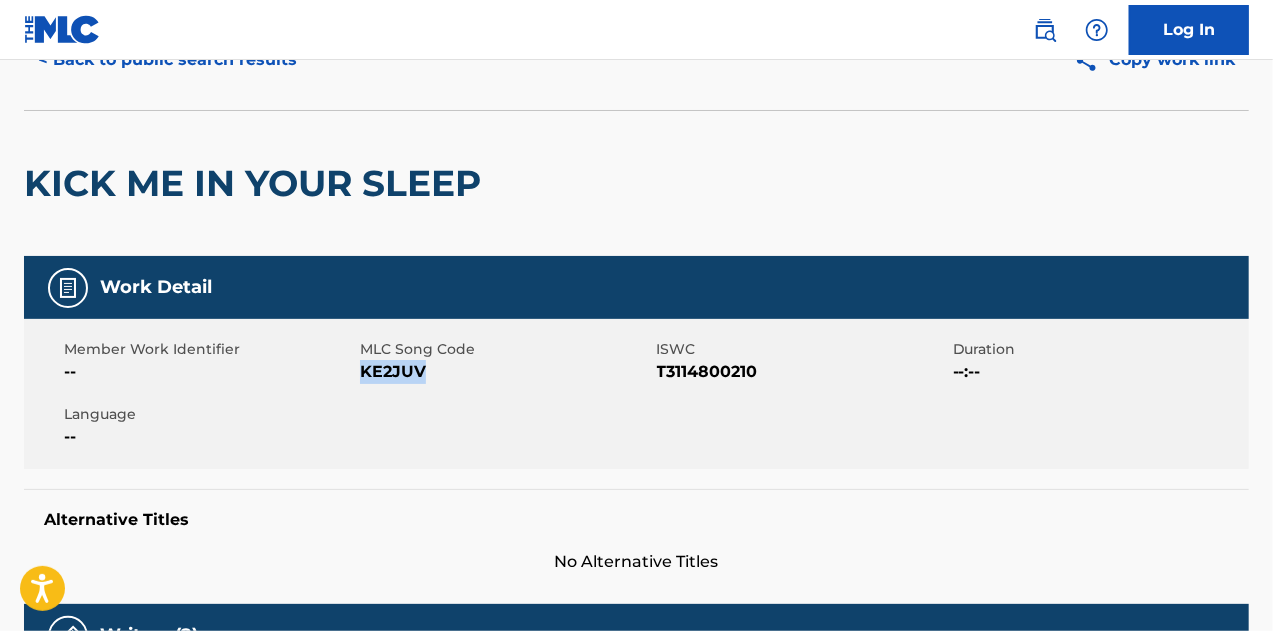 click on "KE2JUV" at bounding box center [505, 372] 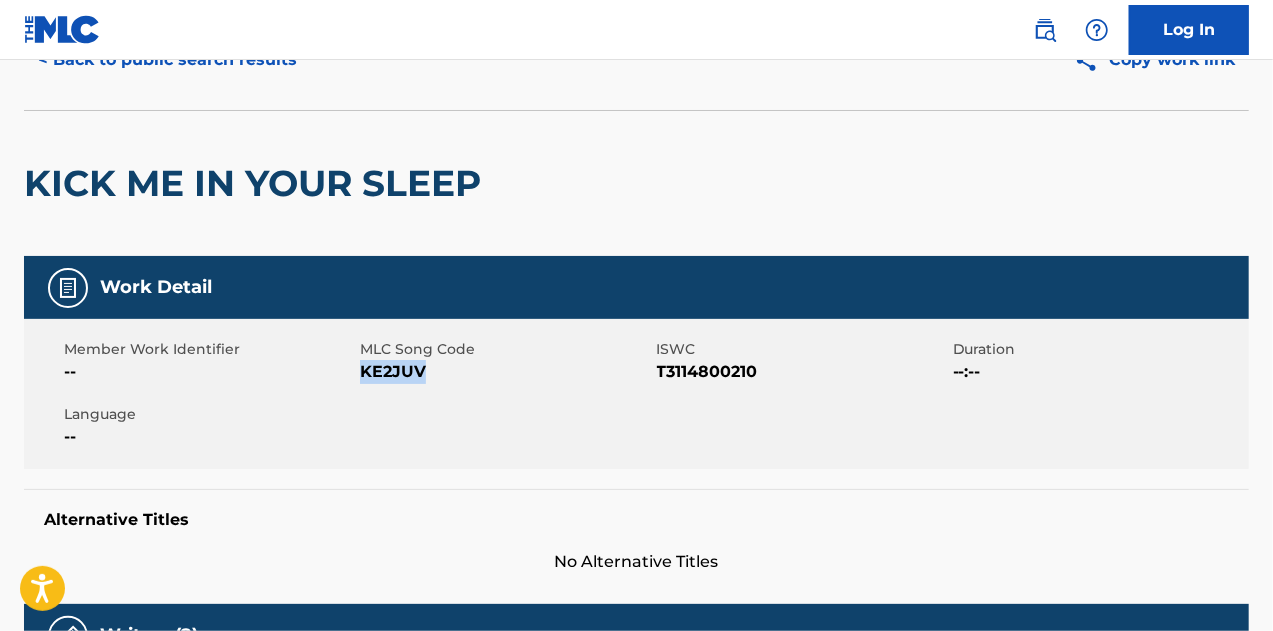 copy on "KE2JUV" 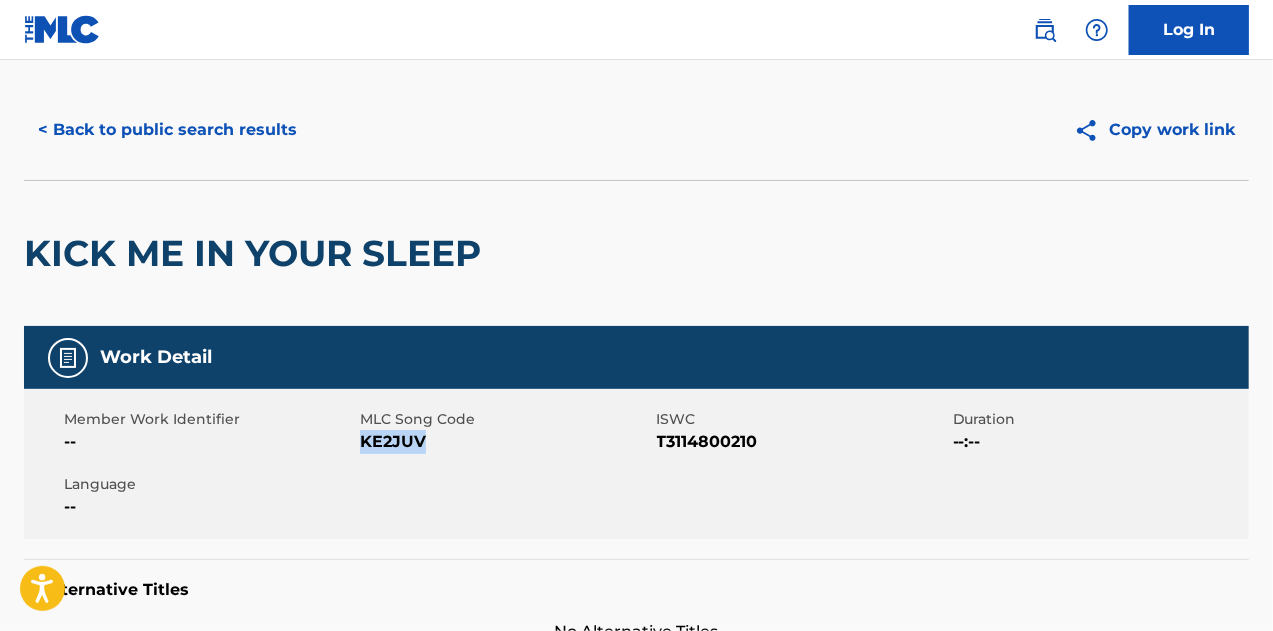scroll, scrollTop: 0, scrollLeft: 0, axis: both 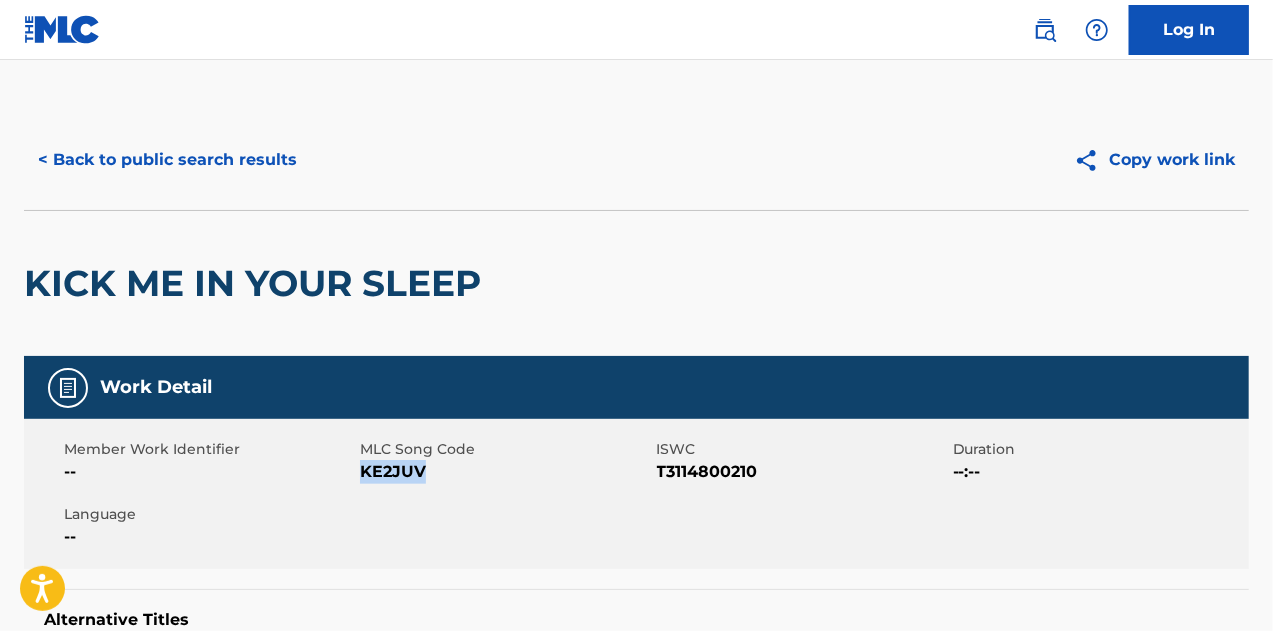 click on "< Back to public search results" at bounding box center [167, 160] 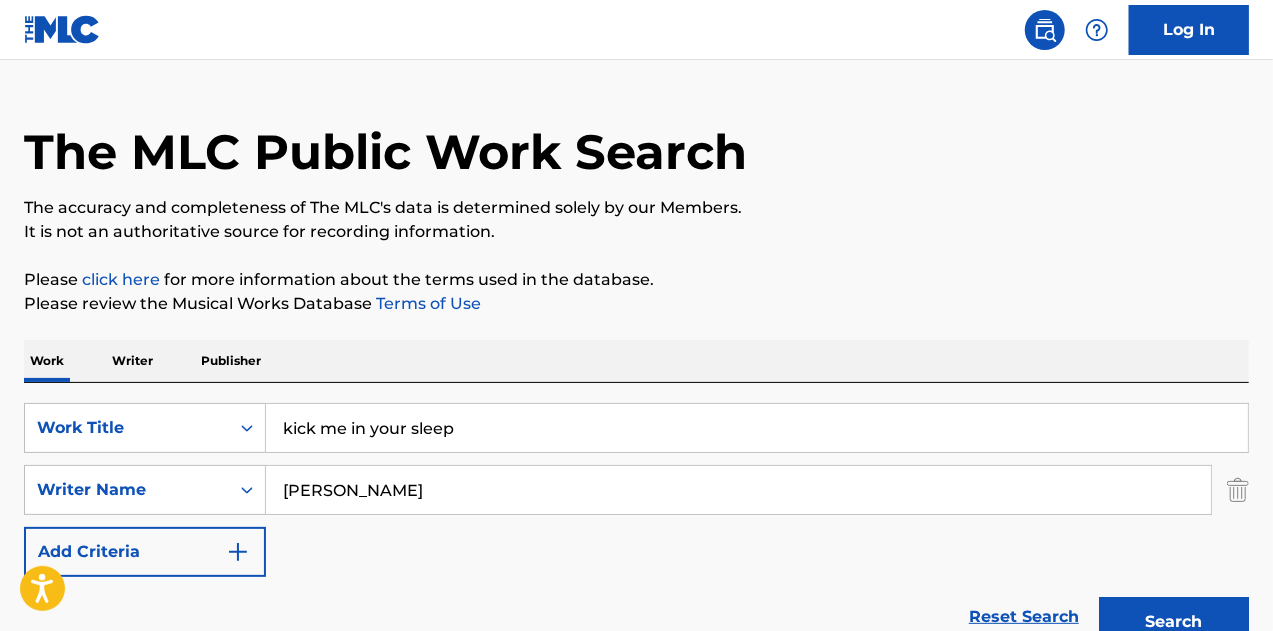 scroll, scrollTop: 42, scrollLeft: 0, axis: vertical 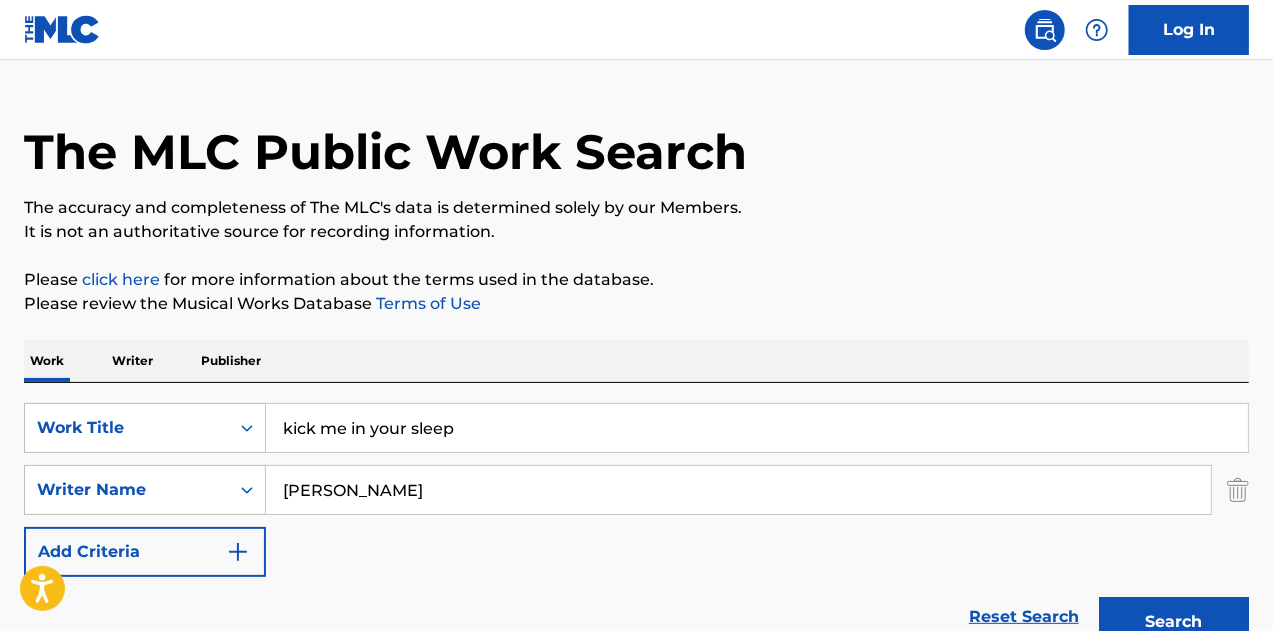 drag, startPoint x: 32, startPoint y: 417, endPoint x: 0, endPoint y: 410, distance: 32.75668 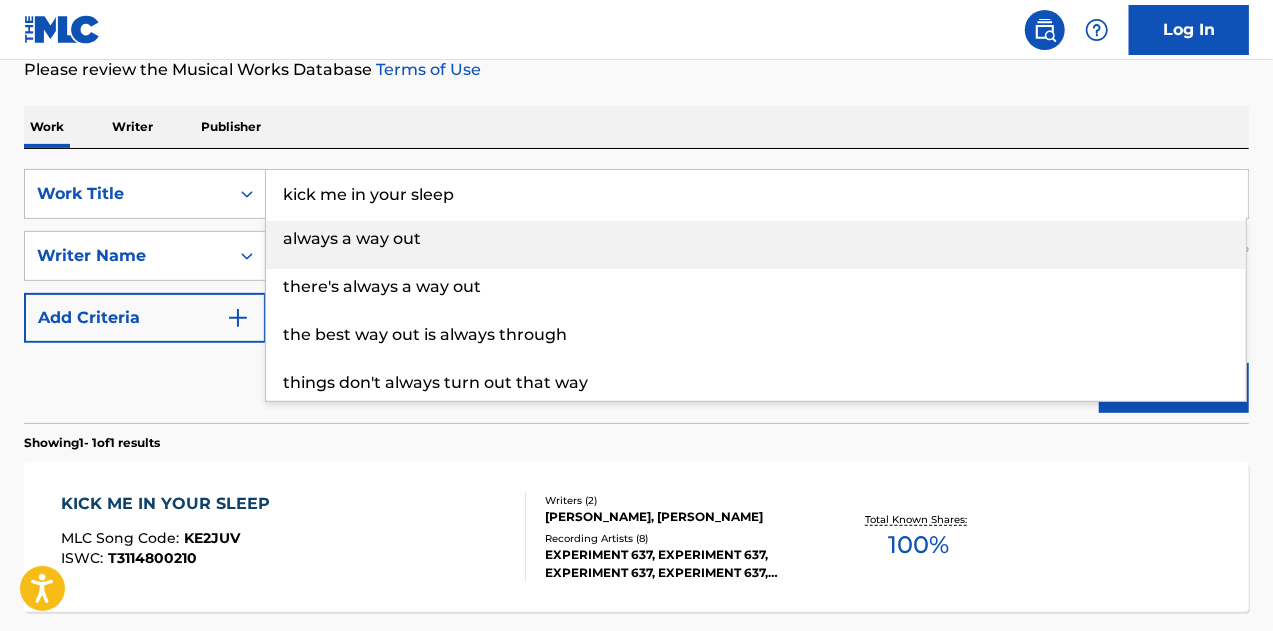 scroll, scrollTop: 342, scrollLeft: 0, axis: vertical 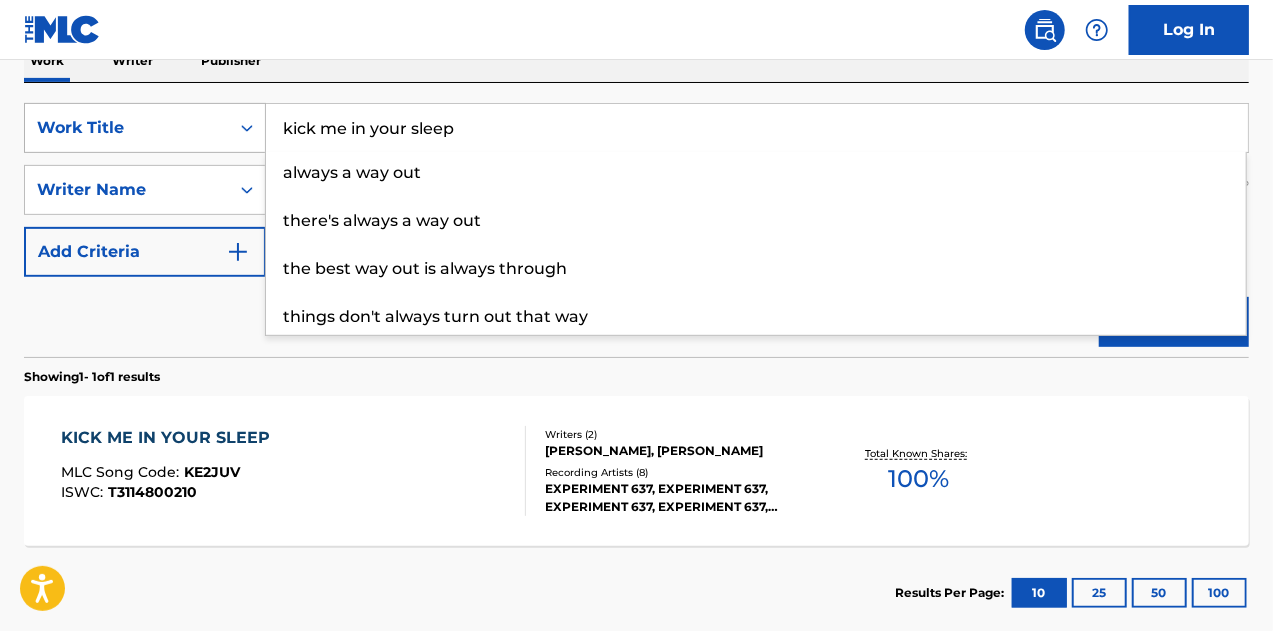 drag, startPoint x: 518, startPoint y: 131, endPoint x: 128, endPoint y: 105, distance: 390.8657 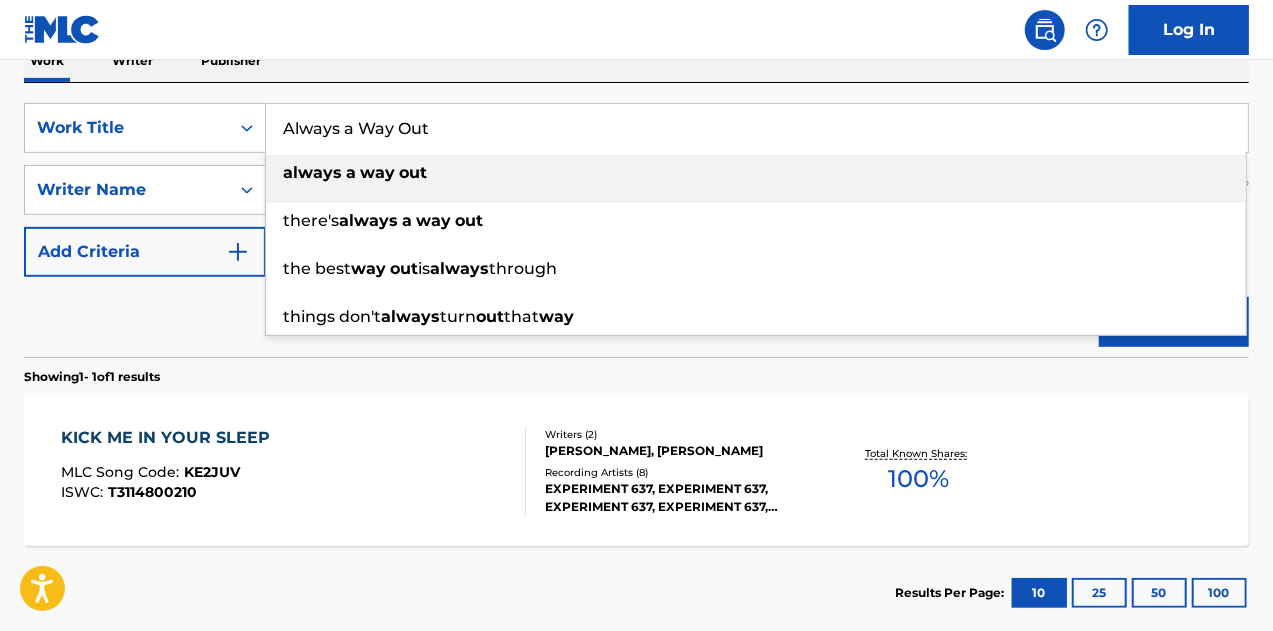 click on "way" at bounding box center [377, 172] 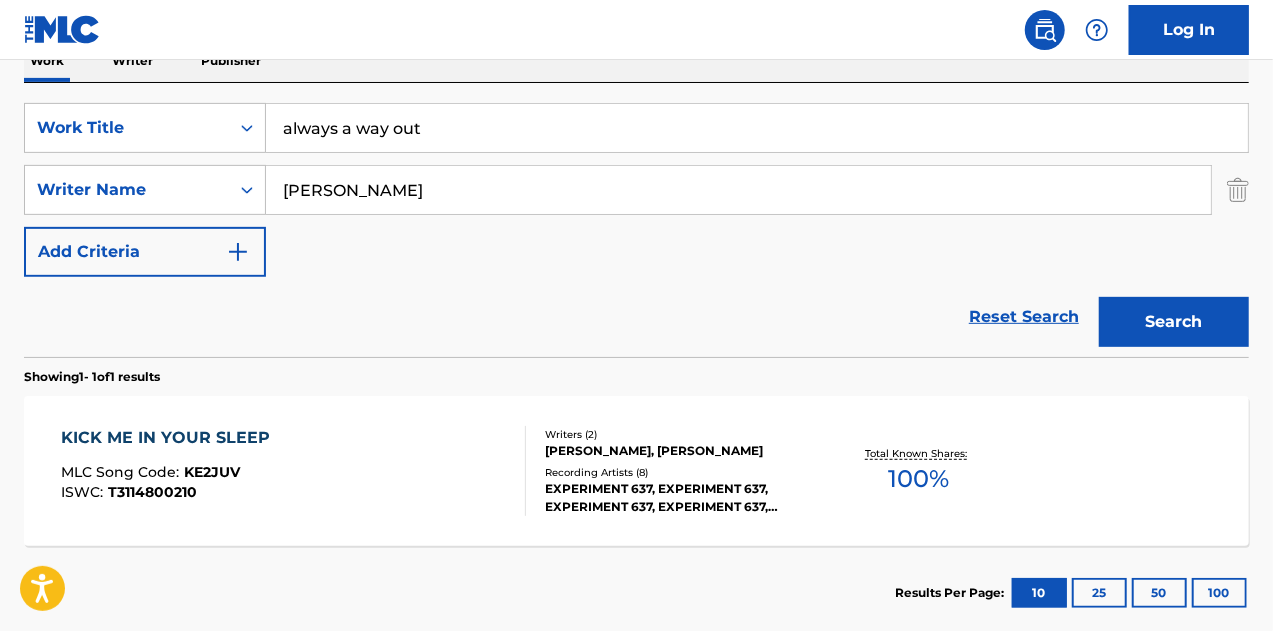 click on "Search" at bounding box center (1174, 322) 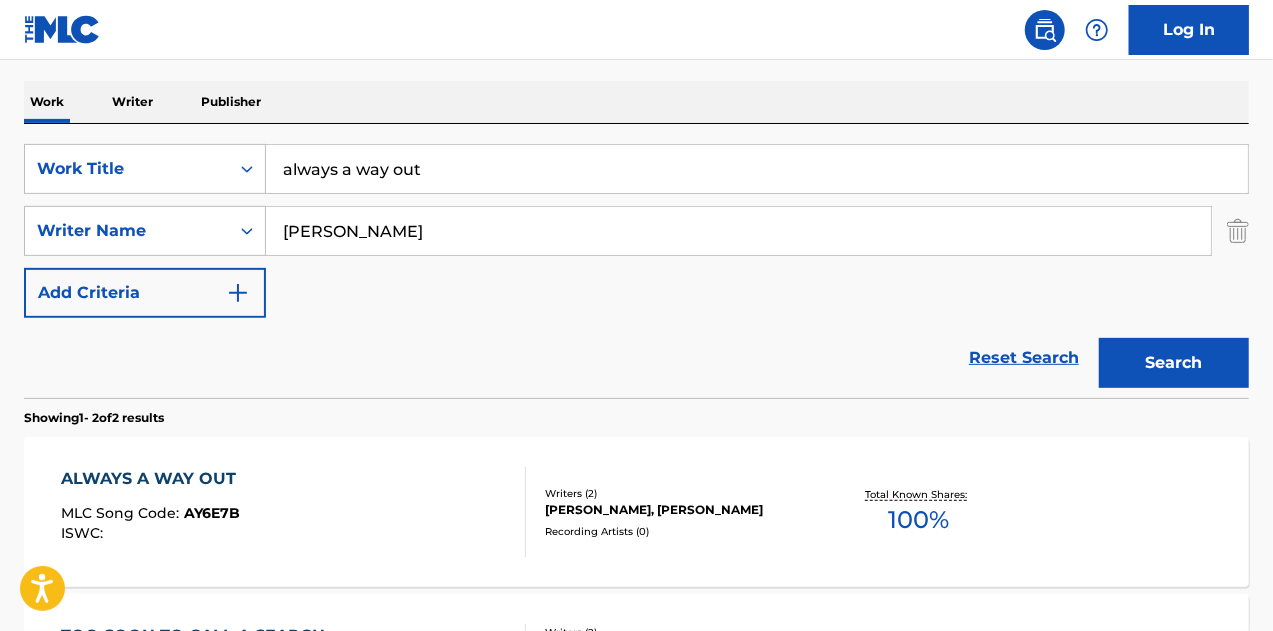 scroll, scrollTop: 342, scrollLeft: 0, axis: vertical 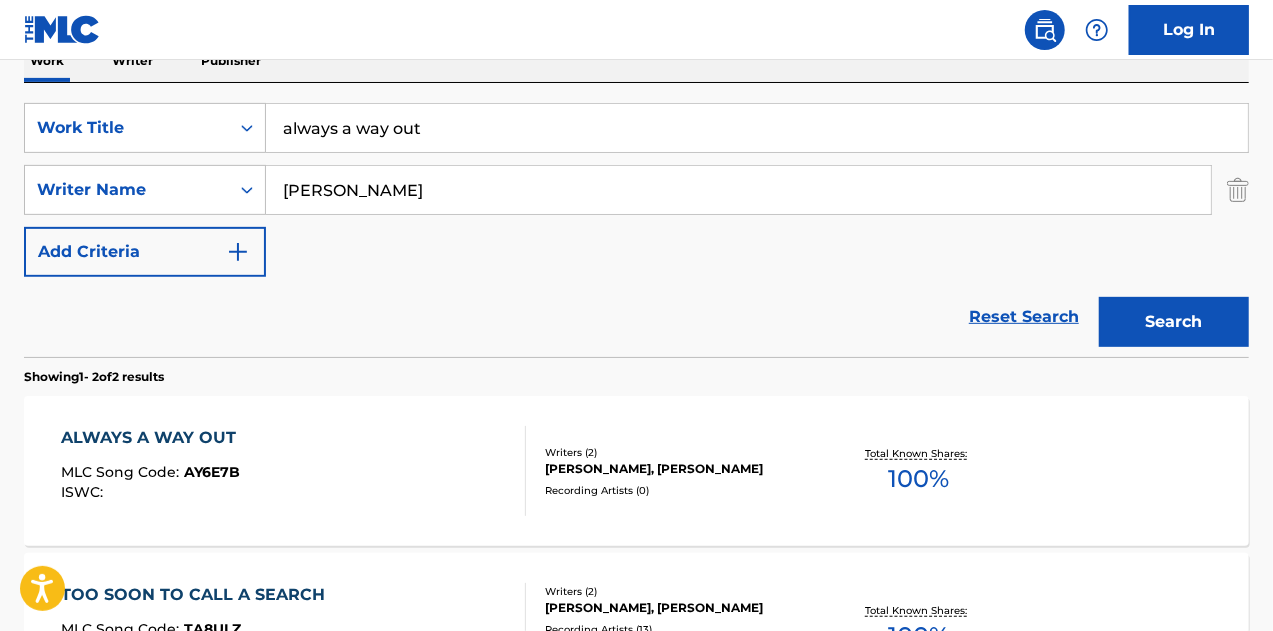 click on "ALWAYS A WAY OUT" at bounding box center (153, 438) 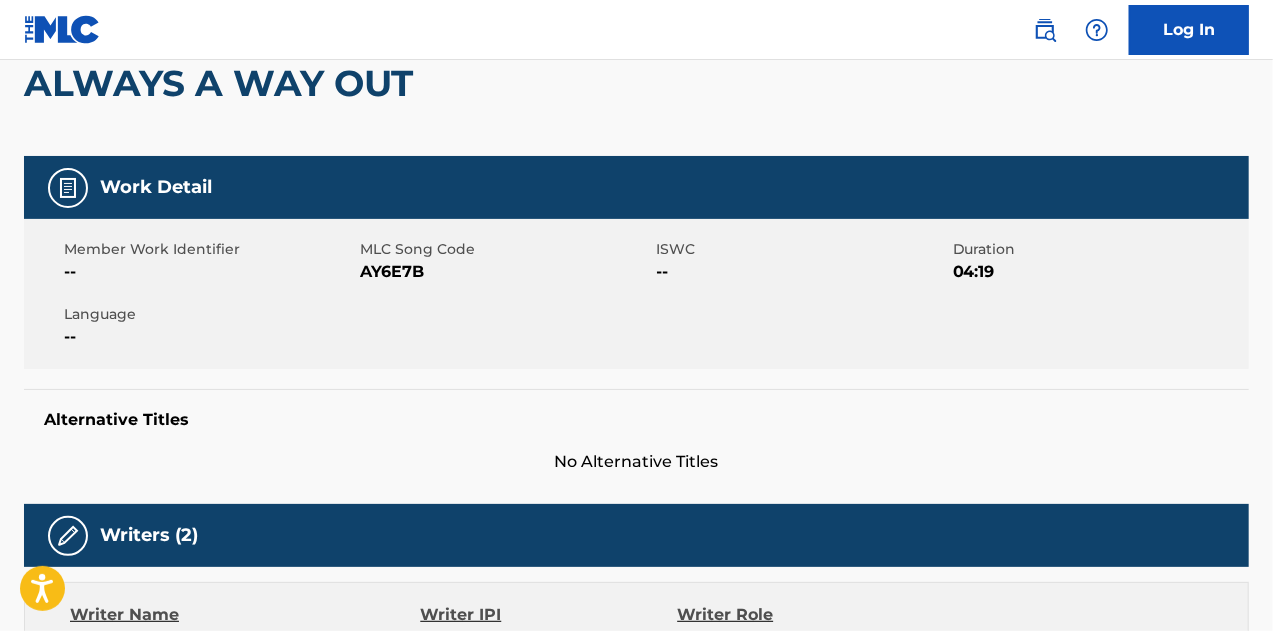 scroll, scrollTop: 0, scrollLeft: 0, axis: both 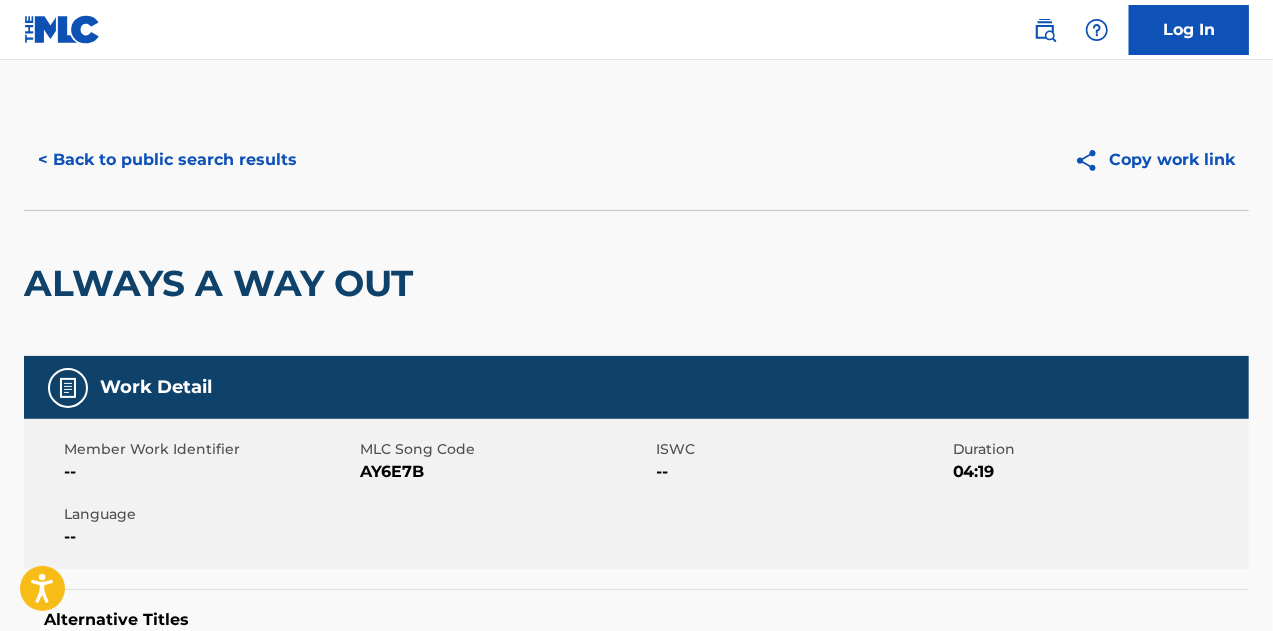 click on "< Back to public search results" at bounding box center [167, 160] 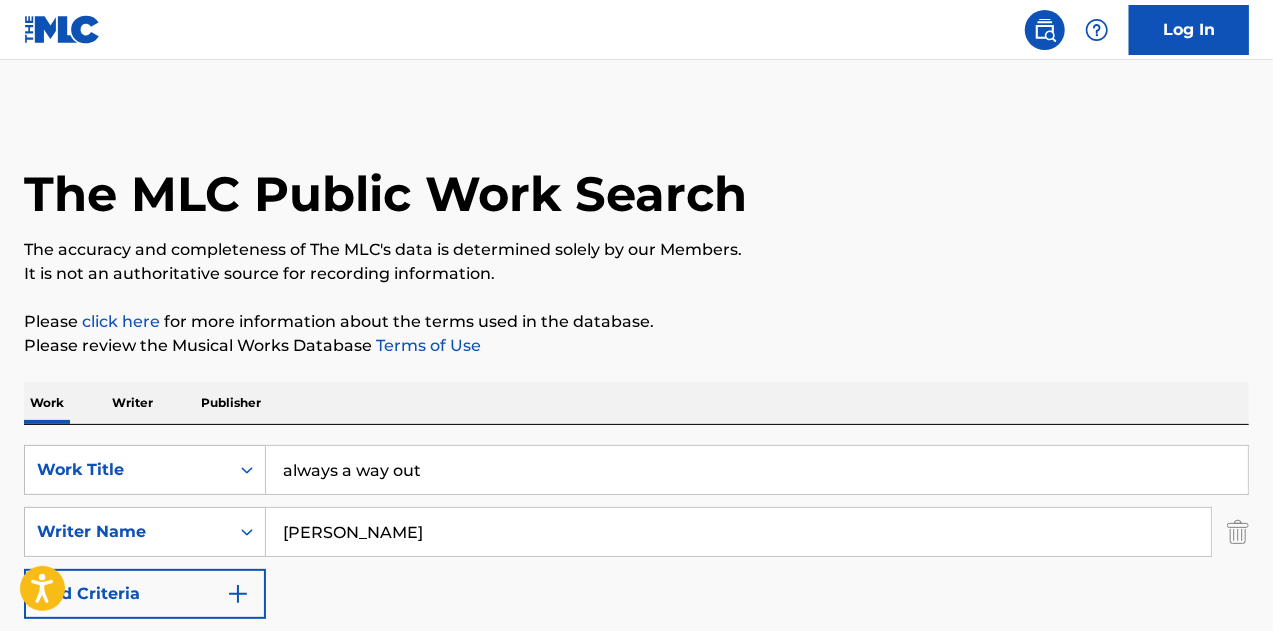 scroll, scrollTop: 342, scrollLeft: 0, axis: vertical 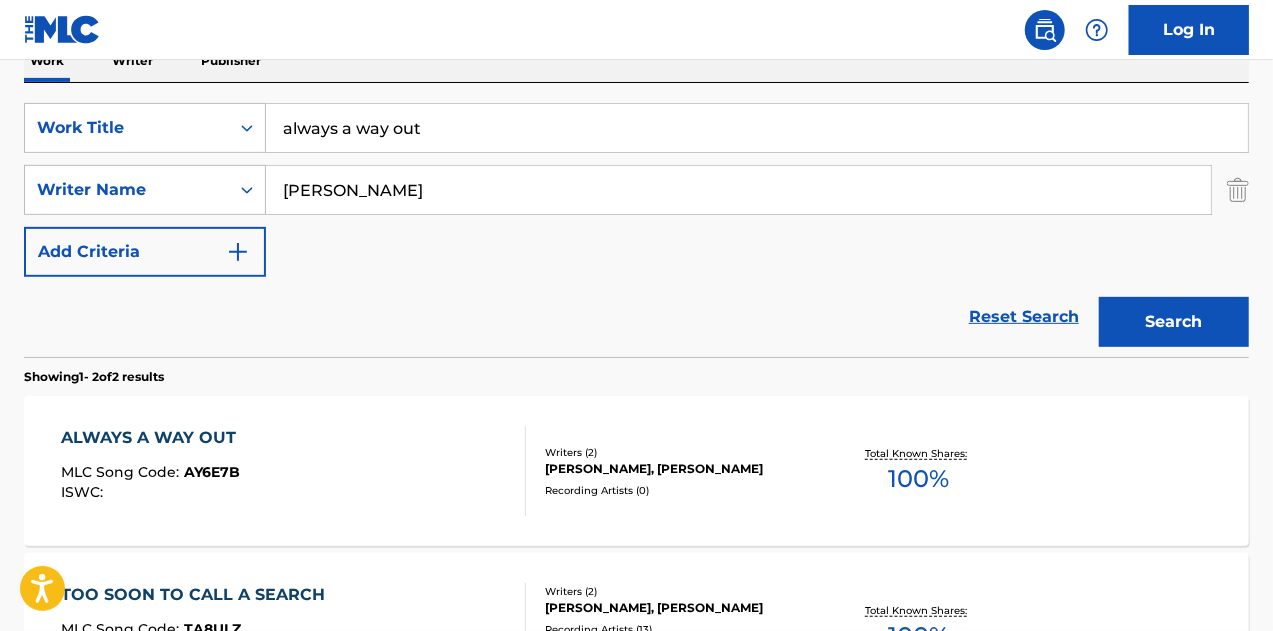 drag, startPoint x: 548, startPoint y: 143, endPoint x: 0, endPoint y: 137, distance: 548.03284 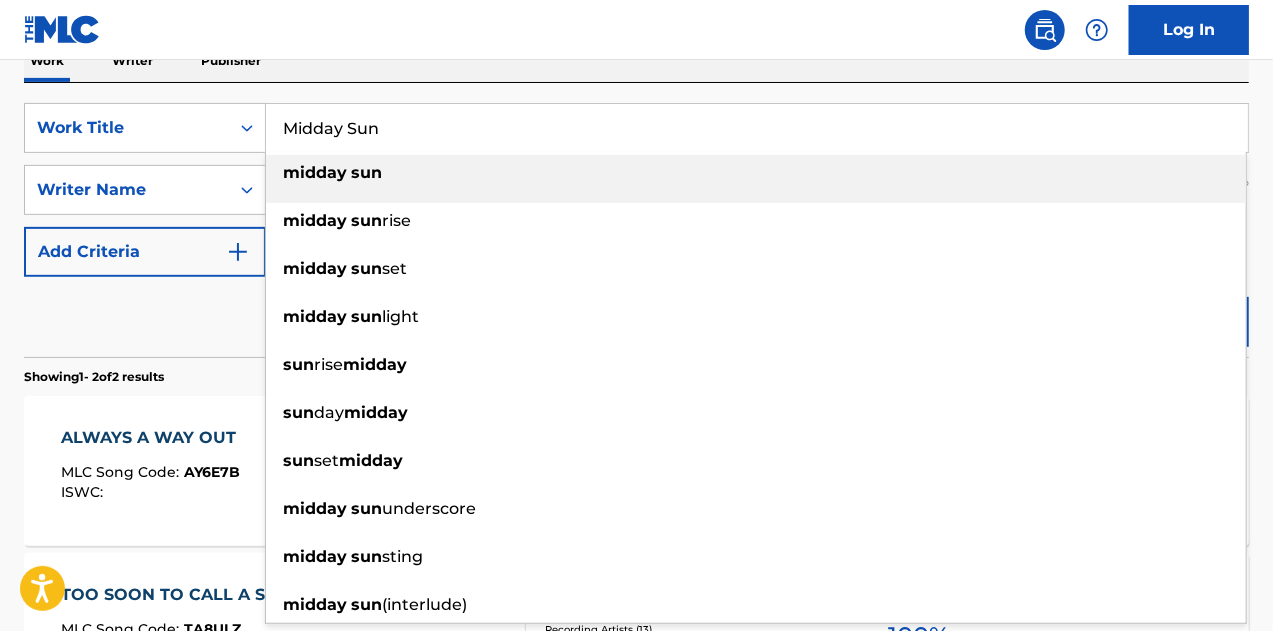 click on "midday   sun" at bounding box center (756, 173) 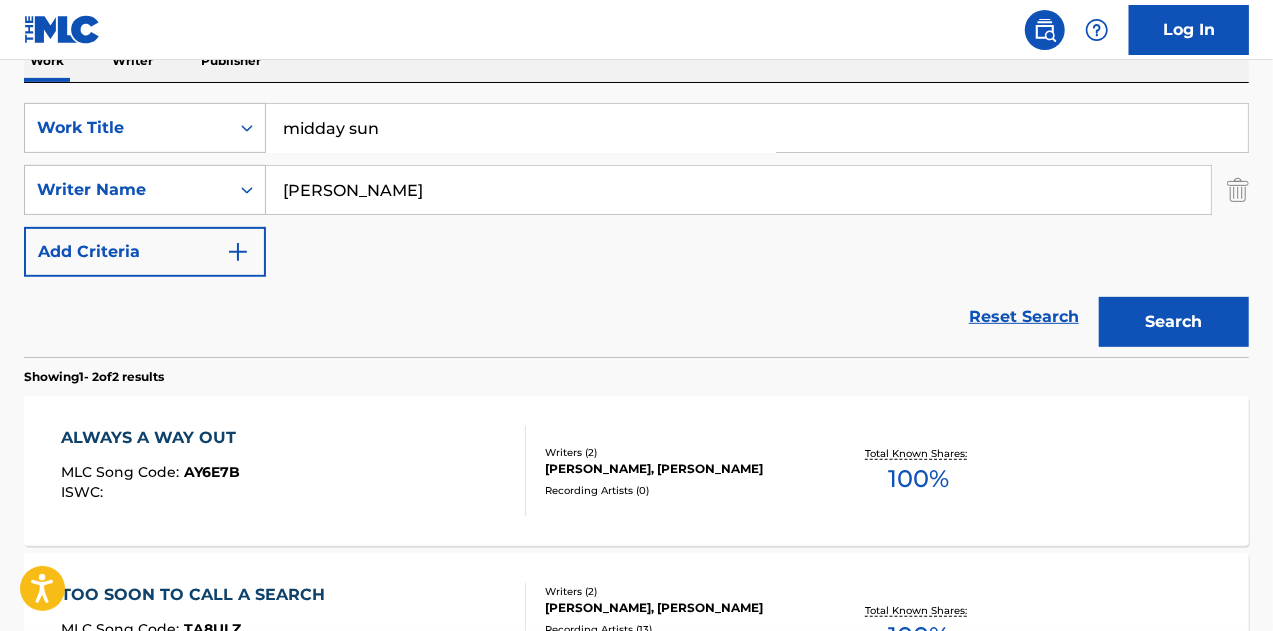 click on "Search" at bounding box center (1174, 322) 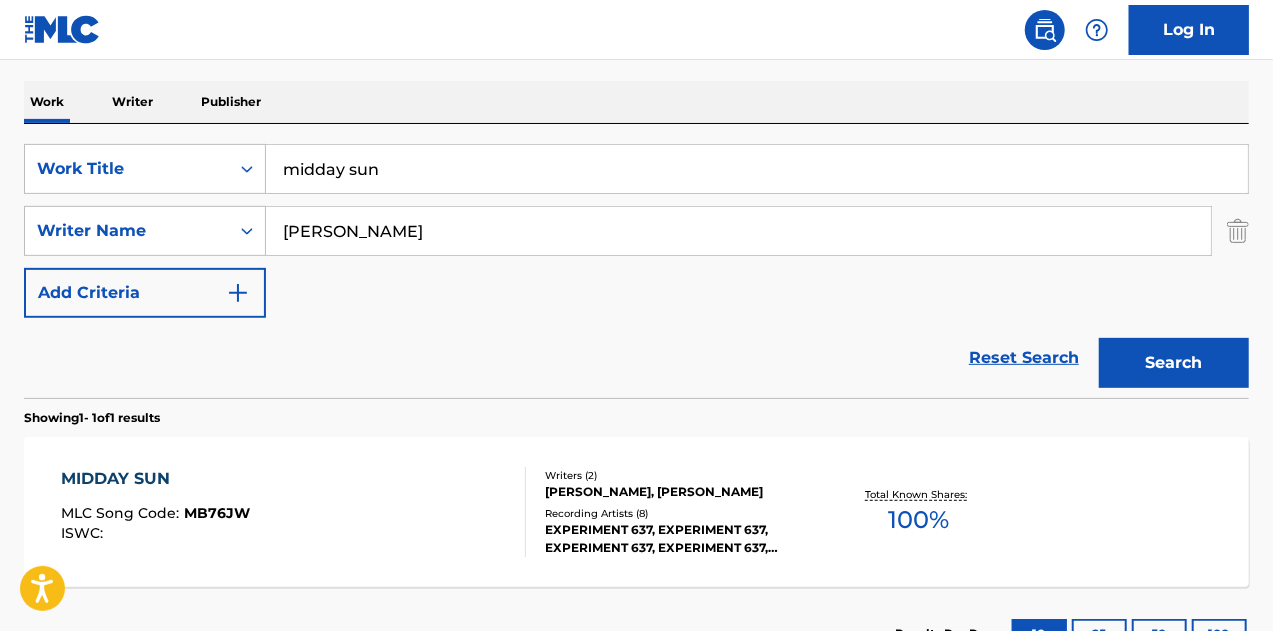 scroll, scrollTop: 342, scrollLeft: 0, axis: vertical 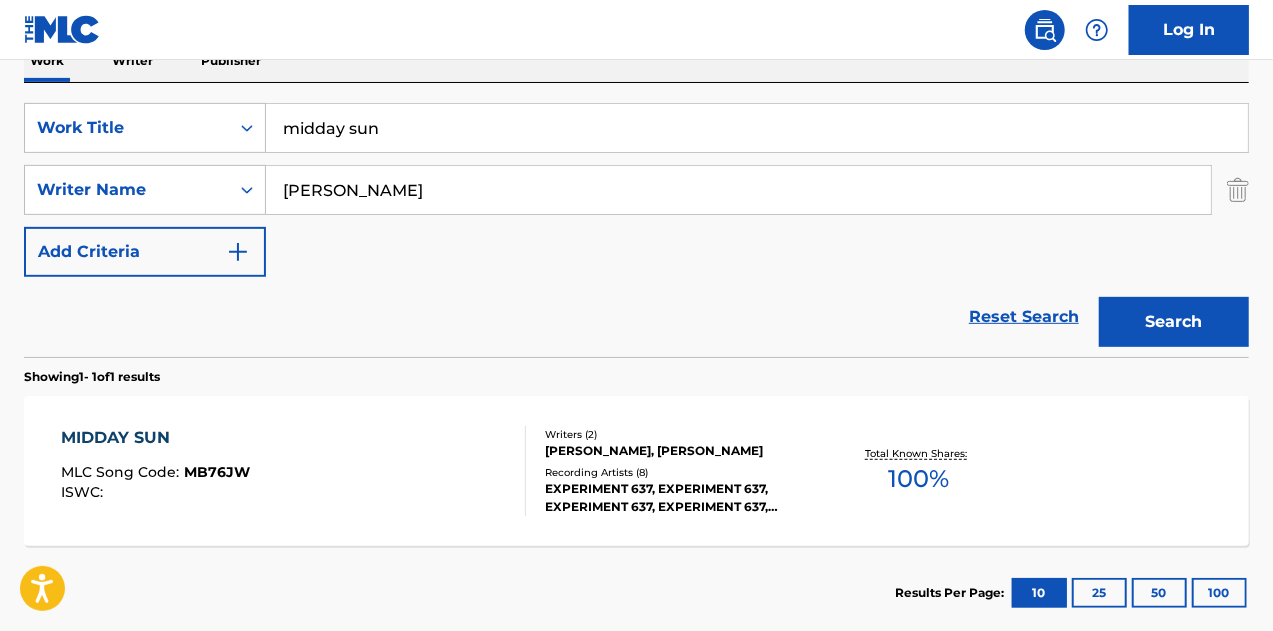 click on "MIDDAY SUN" at bounding box center [155, 438] 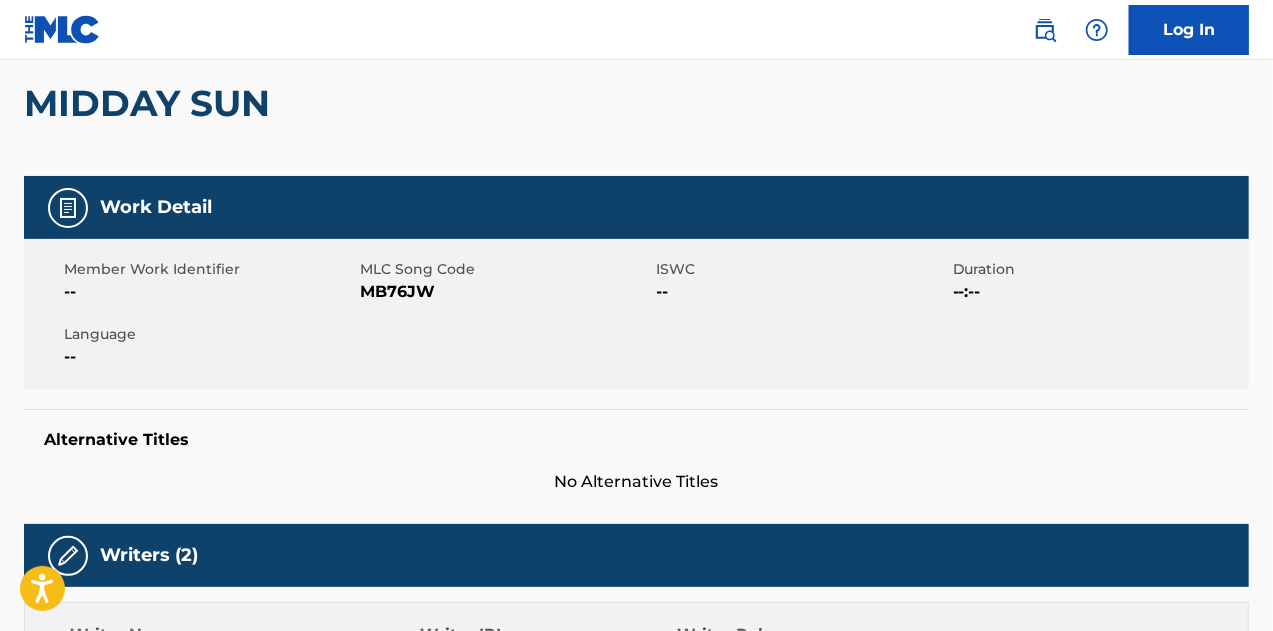 scroll, scrollTop: 0, scrollLeft: 0, axis: both 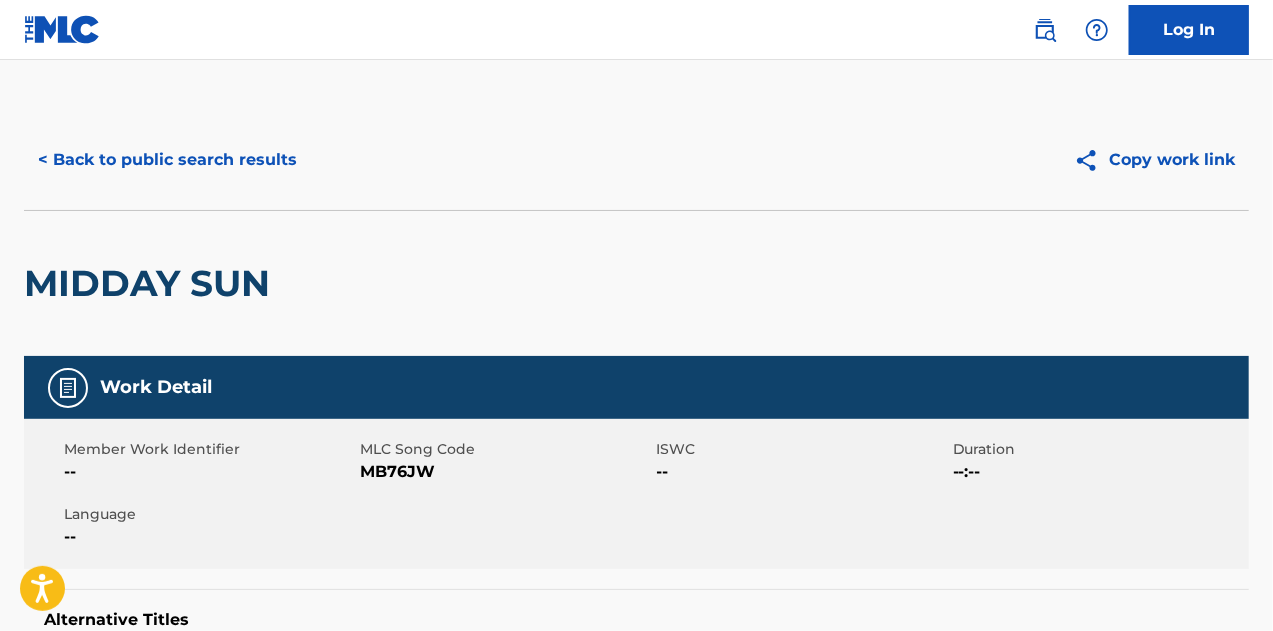 click on "MB76JW" at bounding box center [505, 472] 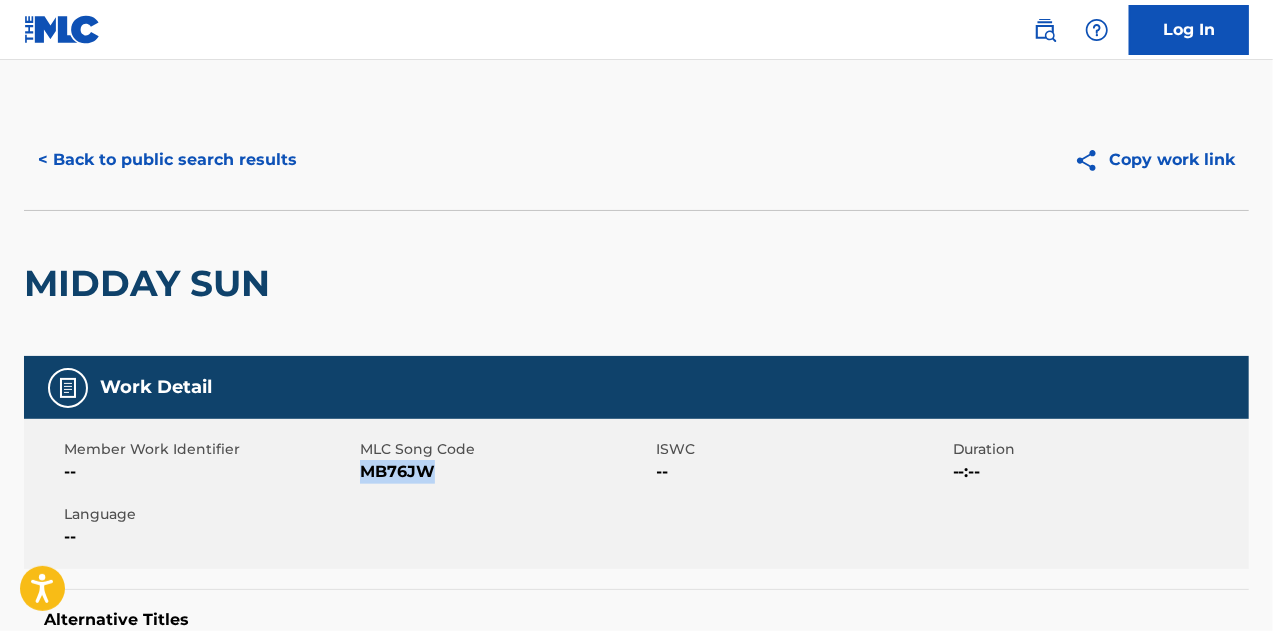 click on "MB76JW" at bounding box center (505, 472) 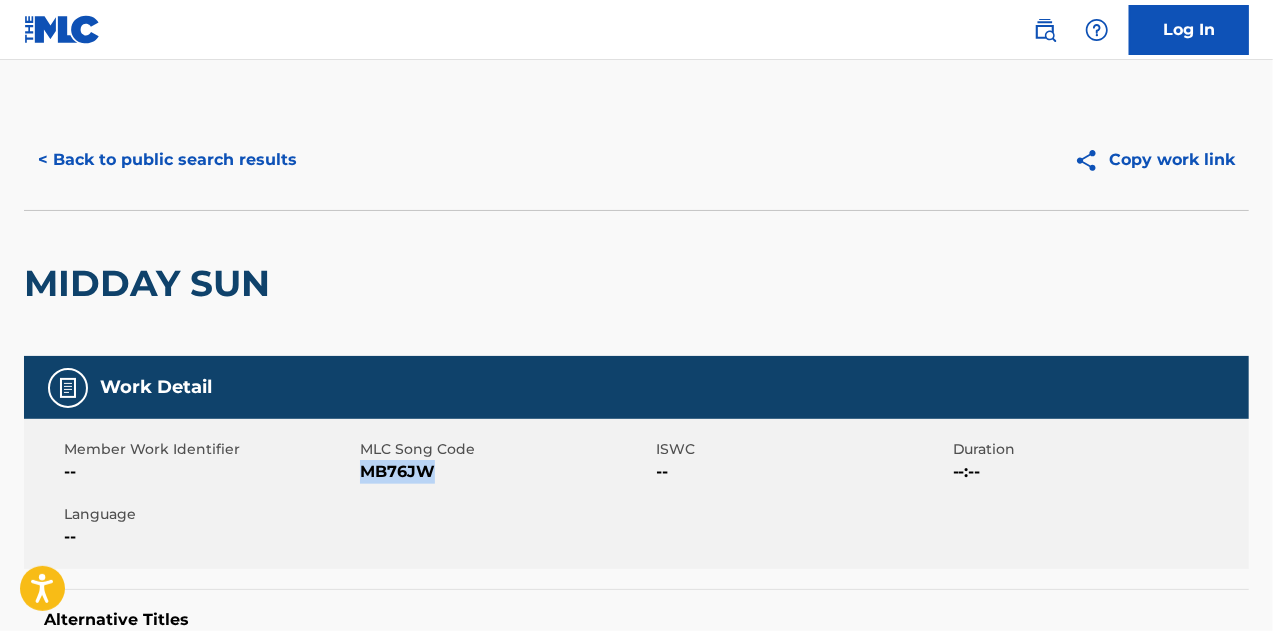 click on "< Back to public search results" at bounding box center (167, 160) 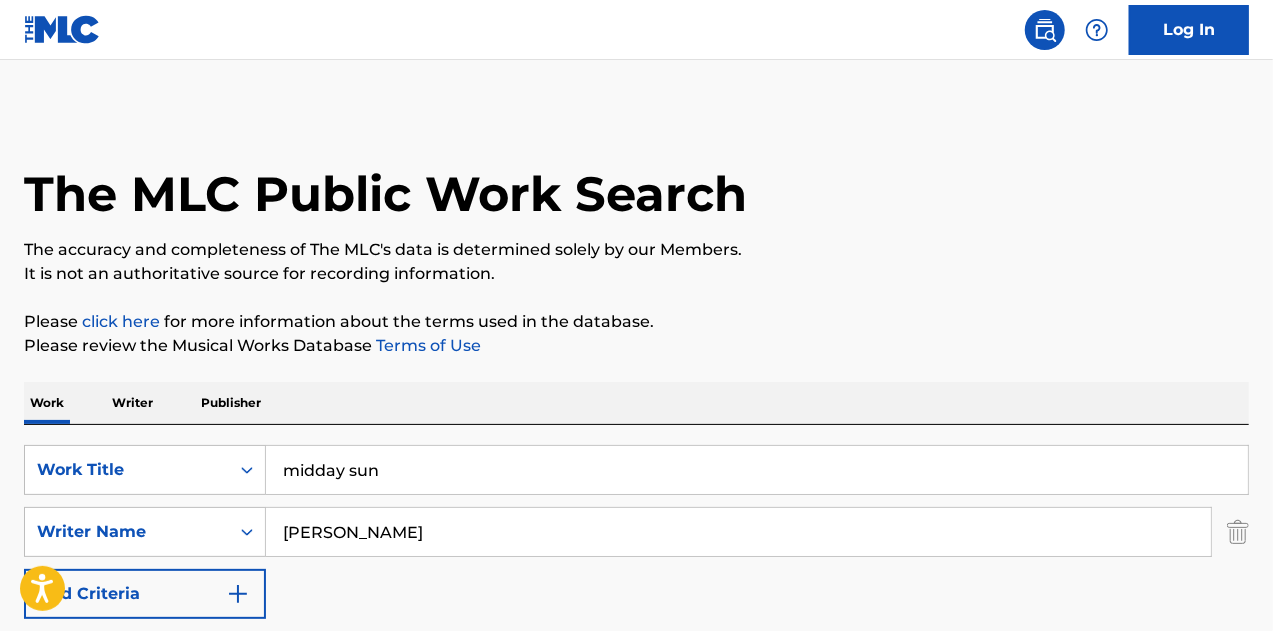 scroll, scrollTop: 342, scrollLeft: 0, axis: vertical 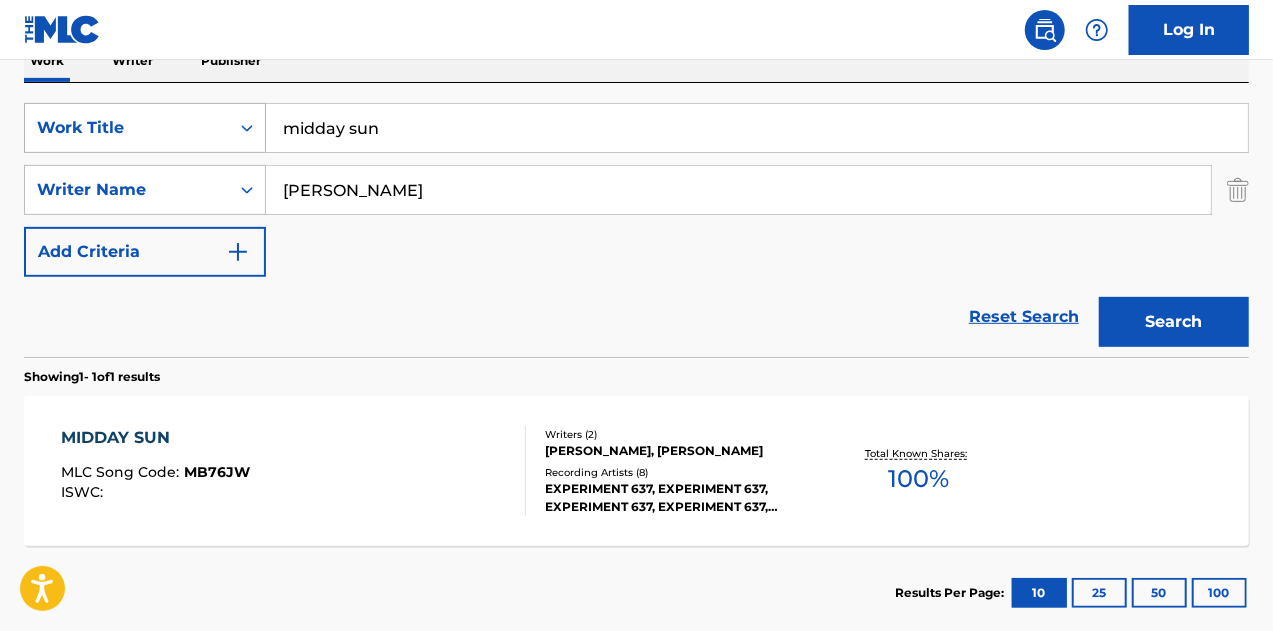 drag, startPoint x: 448, startPoint y: 123, endPoint x: 52, endPoint y: 121, distance: 396.00504 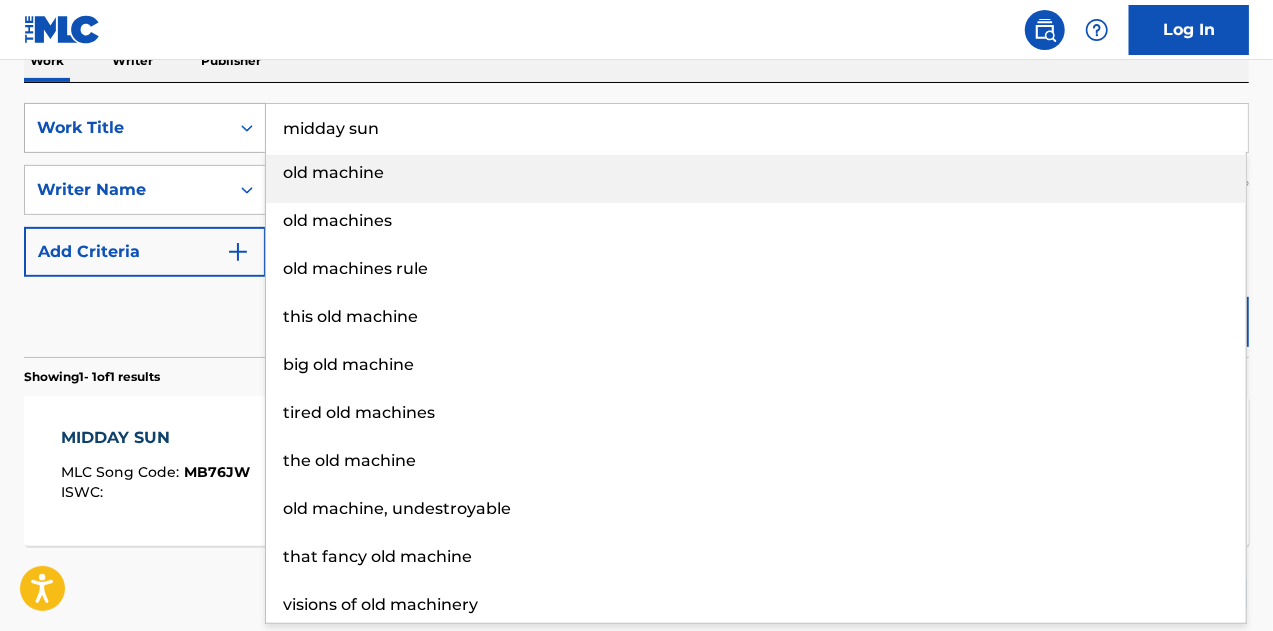 drag, startPoint x: 215, startPoint y: 118, endPoint x: 165, endPoint y: 115, distance: 50.08992 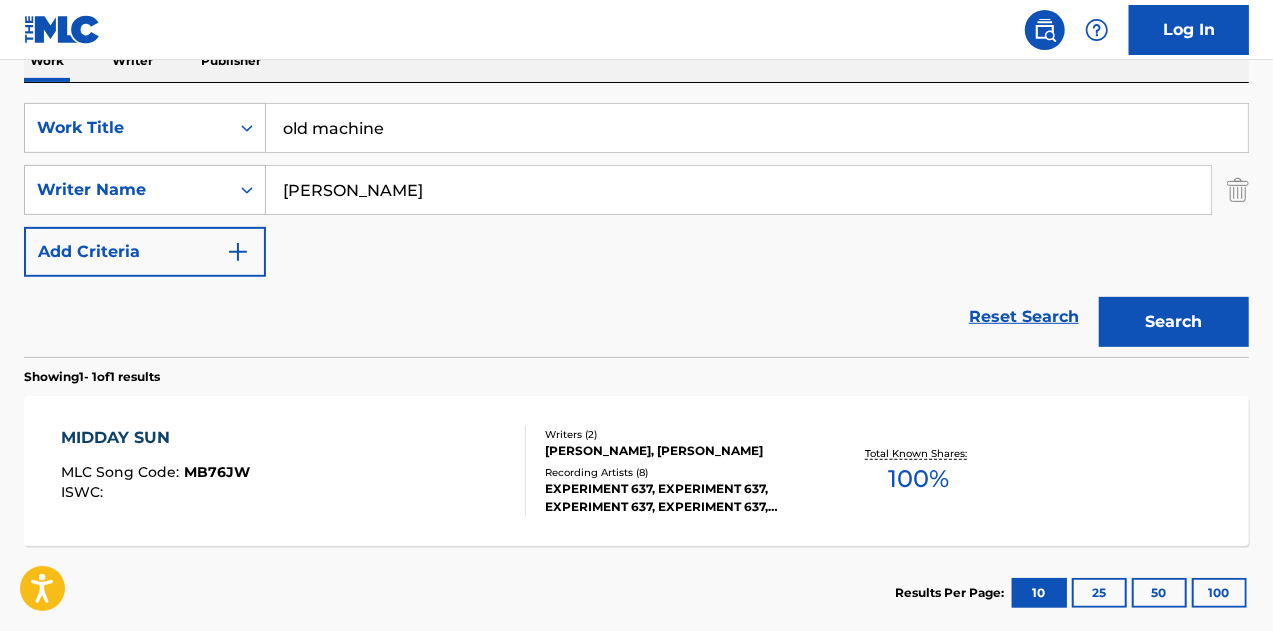 type on "old machine" 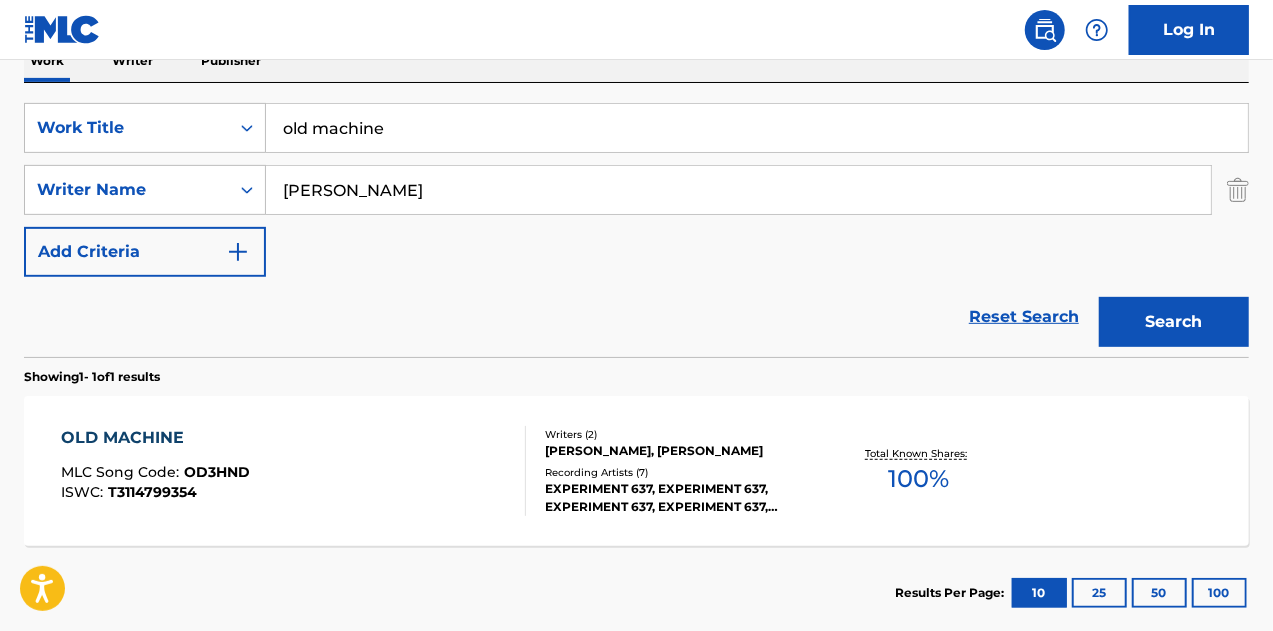 click on "OLD MACHINE MLC Song Code : OD3HND ISWC : T3114799354" at bounding box center [294, 471] 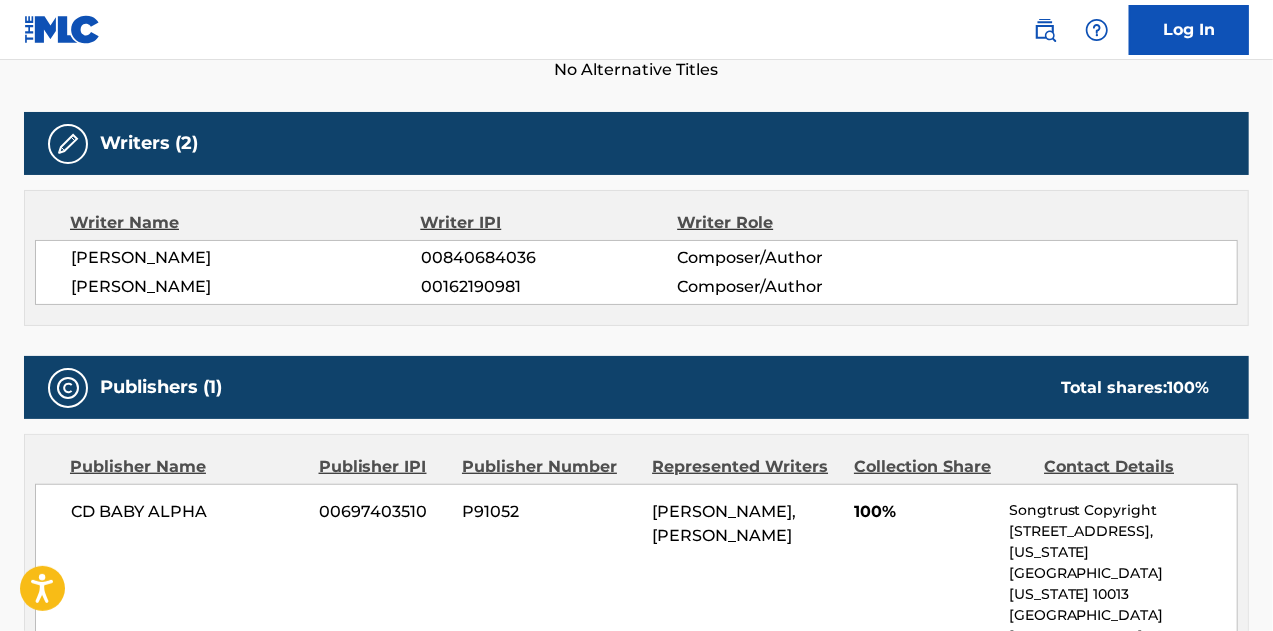 scroll, scrollTop: 100, scrollLeft: 0, axis: vertical 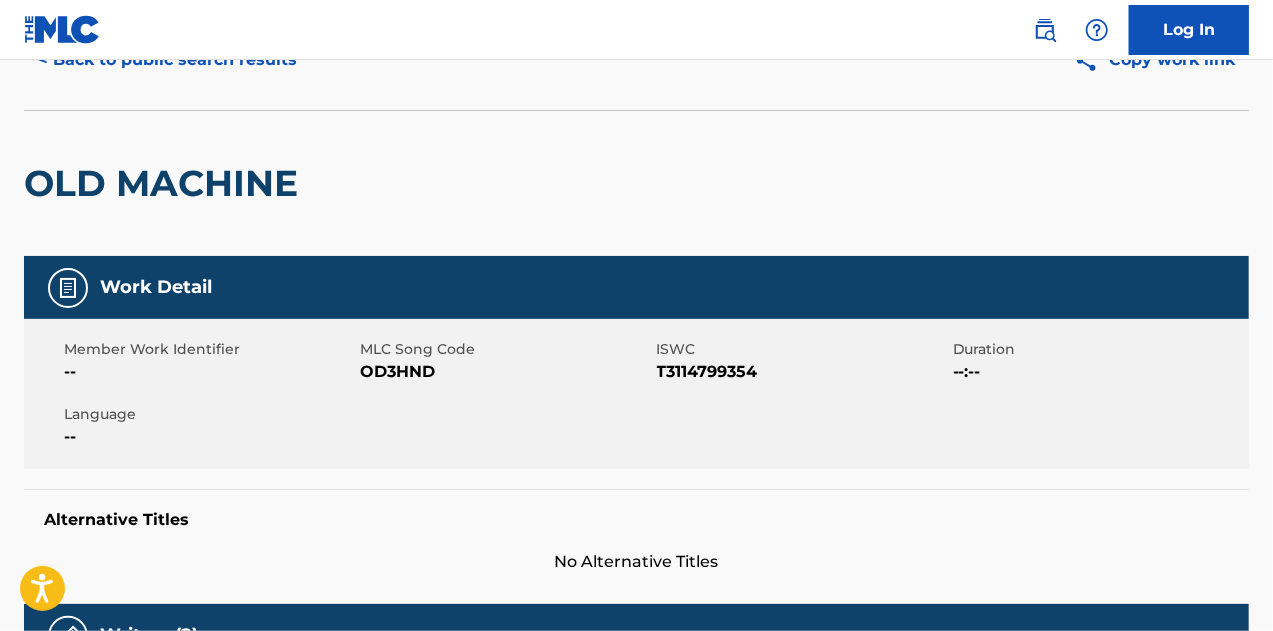 click on "OD3HND" at bounding box center [505, 372] 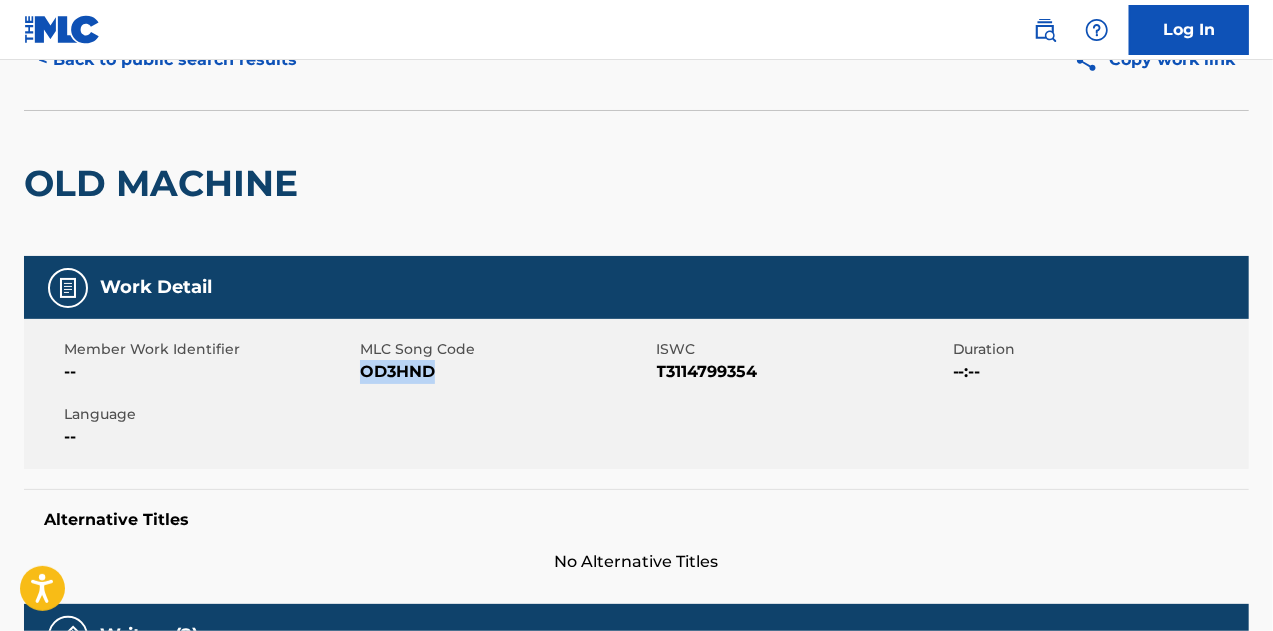 click on "OD3HND" at bounding box center (505, 372) 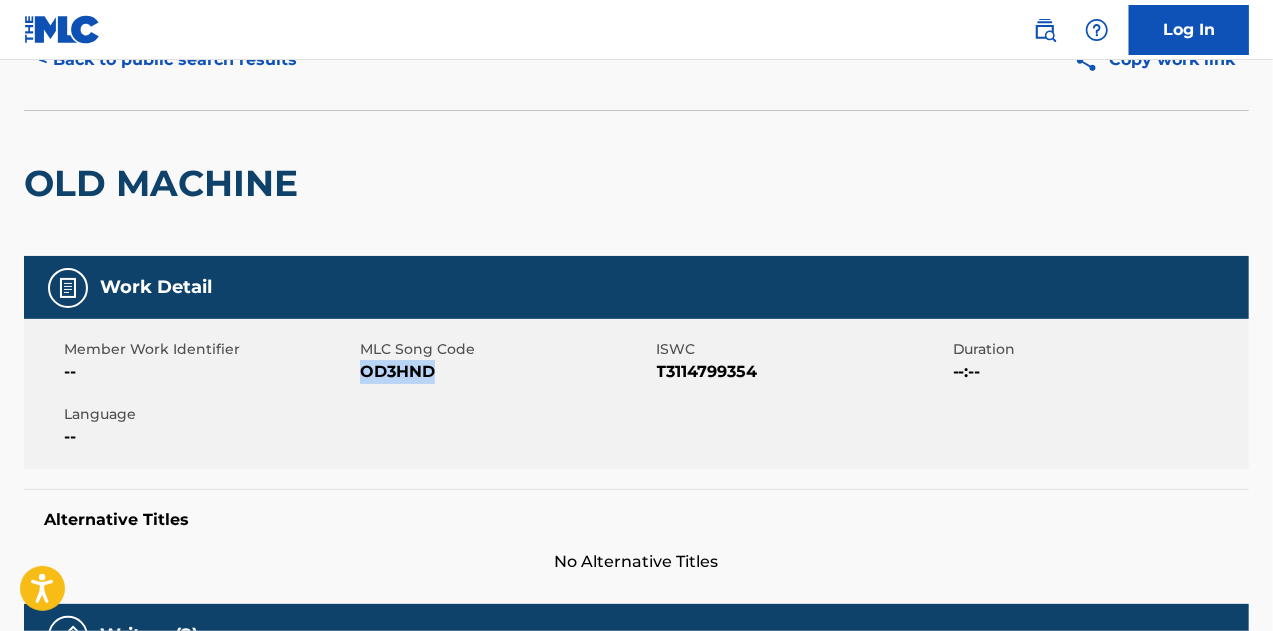 copy on "OD3HND" 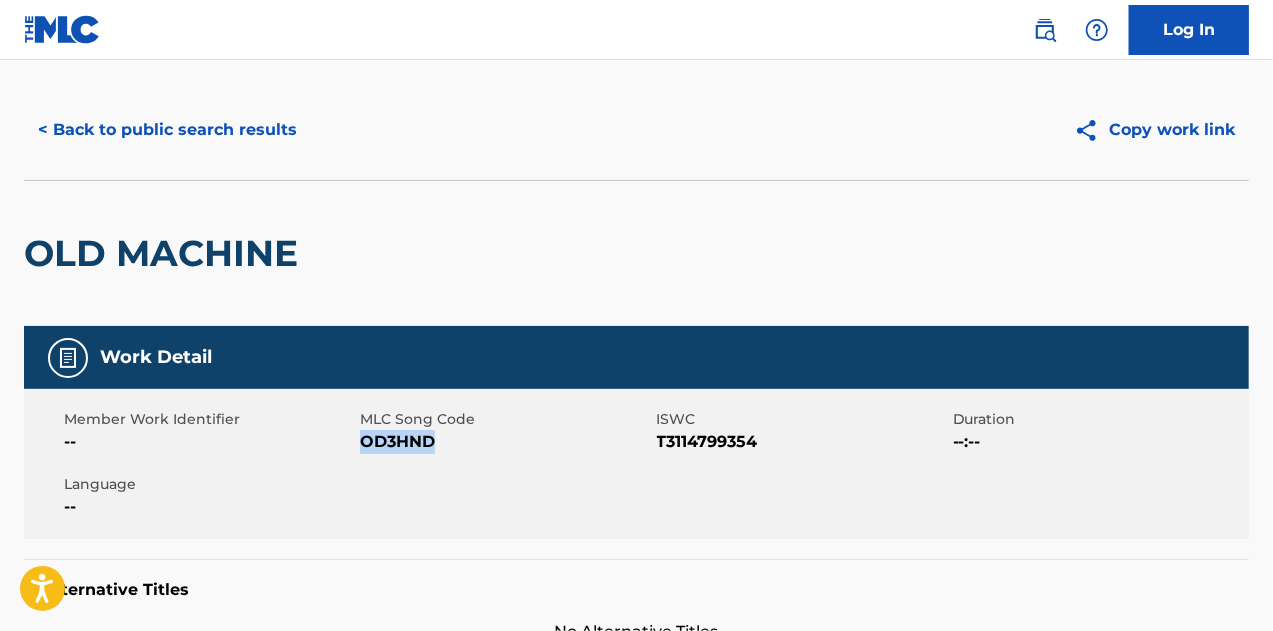 scroll, scrollTop: 0, scrollLeft: 0, axis: both 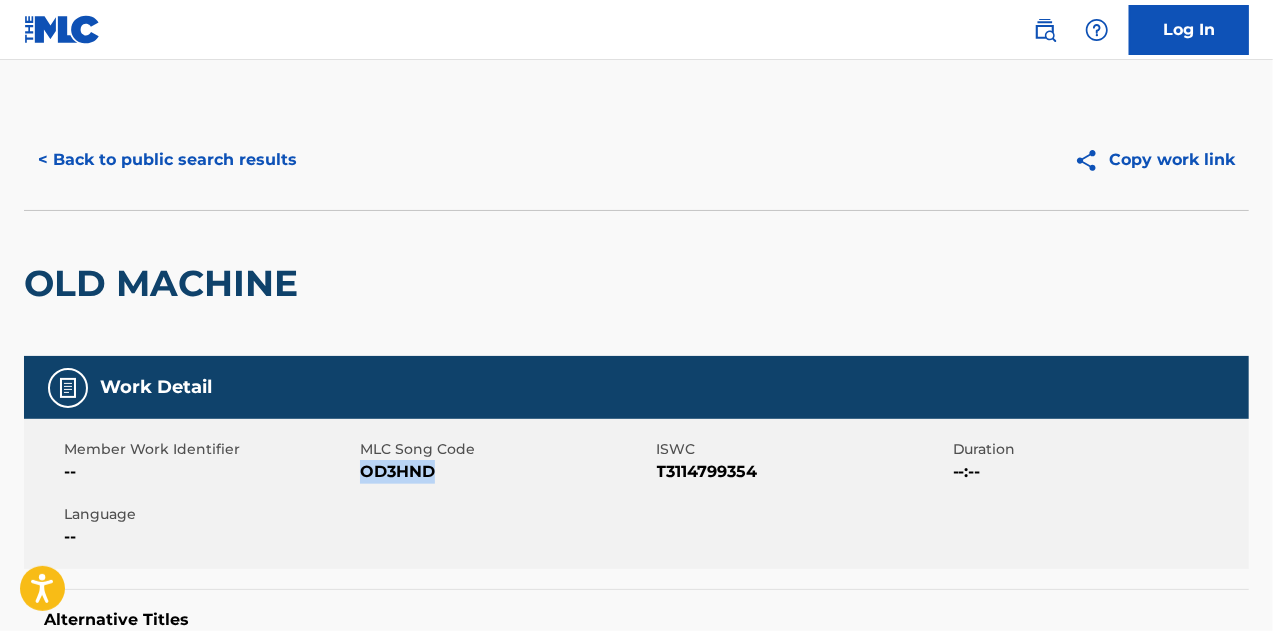 click on "< Back to public search results" at bounding box center [167, 160] 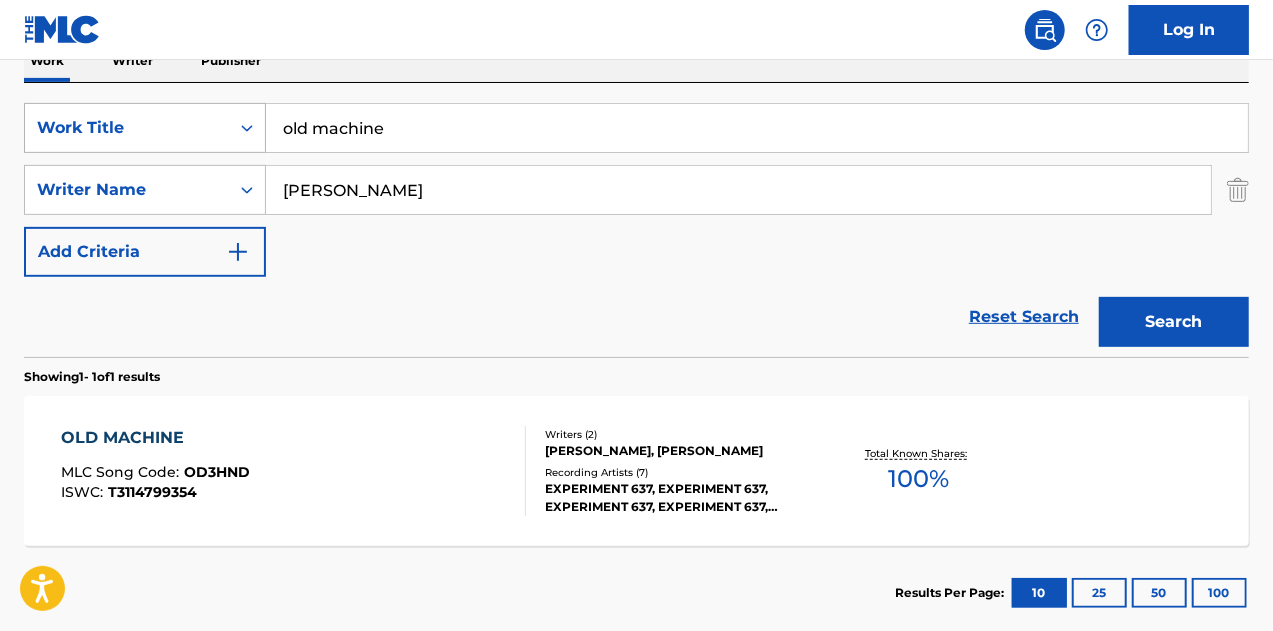 drag, startPoint x: 329, startPoint y: 136, endPoint x: 88, endPoint y: 127, distance: 241.16798 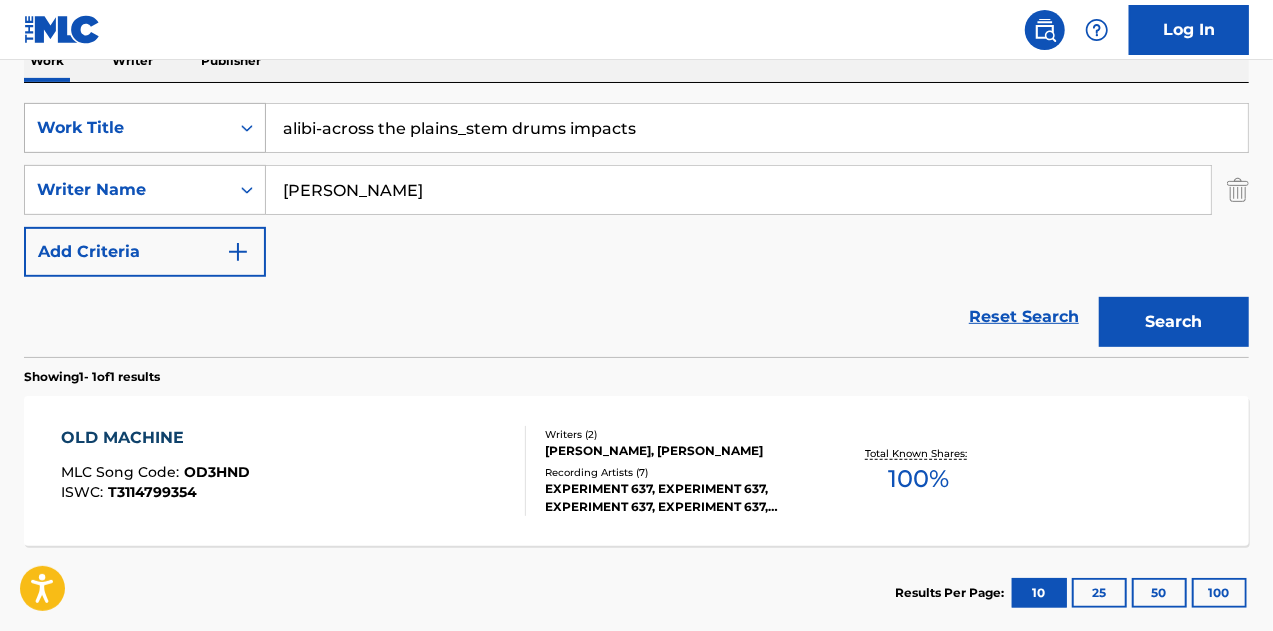 drag, startPoint x: 666, startPoint y: 130, endPoint x: 57, endPoint y: 115, distance: 609.1847 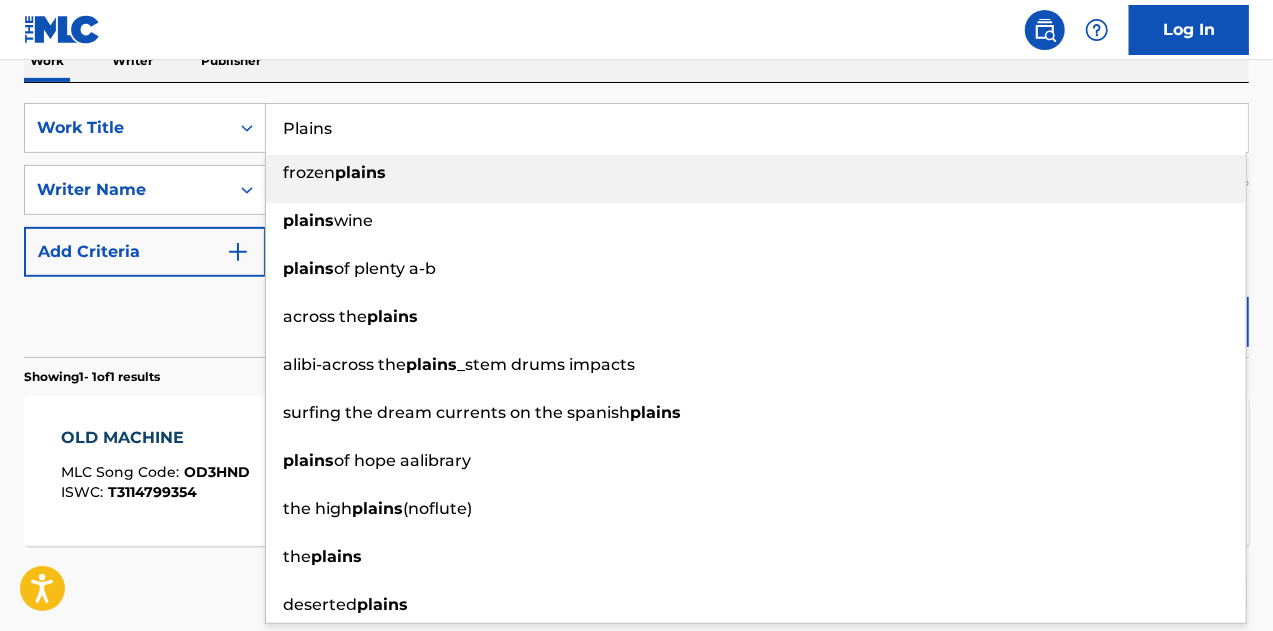 click on "Plains" at bounding box center (757, 128) 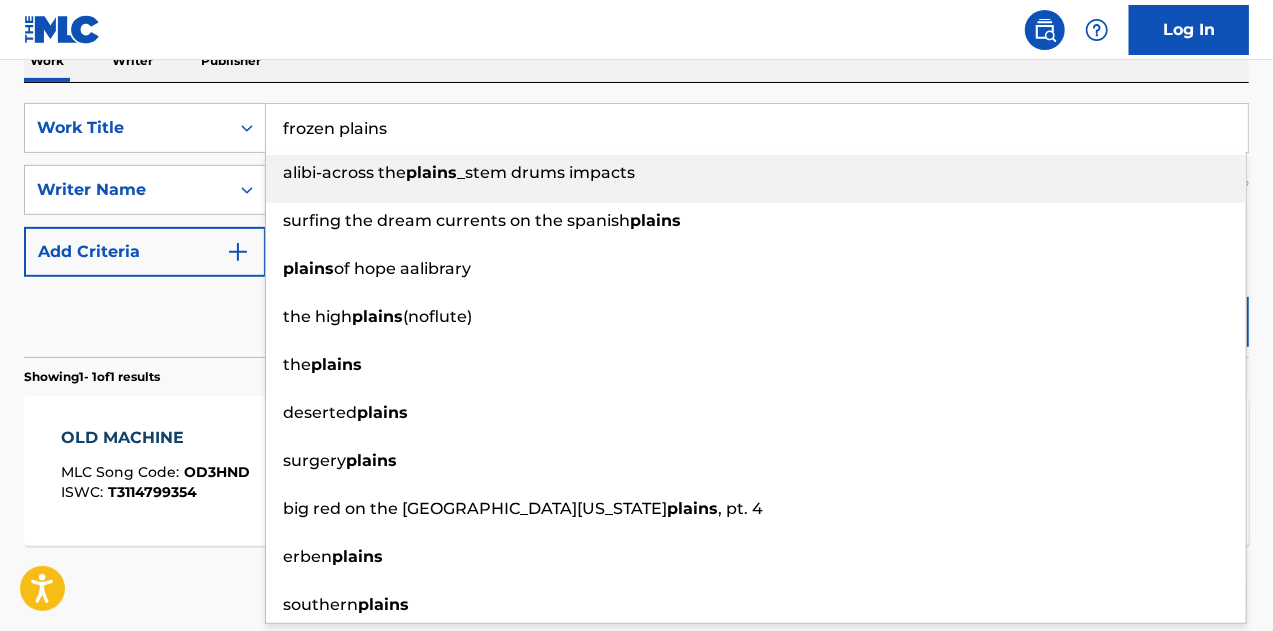 drag, startPoint x: 401, startPoint y: 124, endPoint x: 308, endPoint y: 119, distance: 93.13431 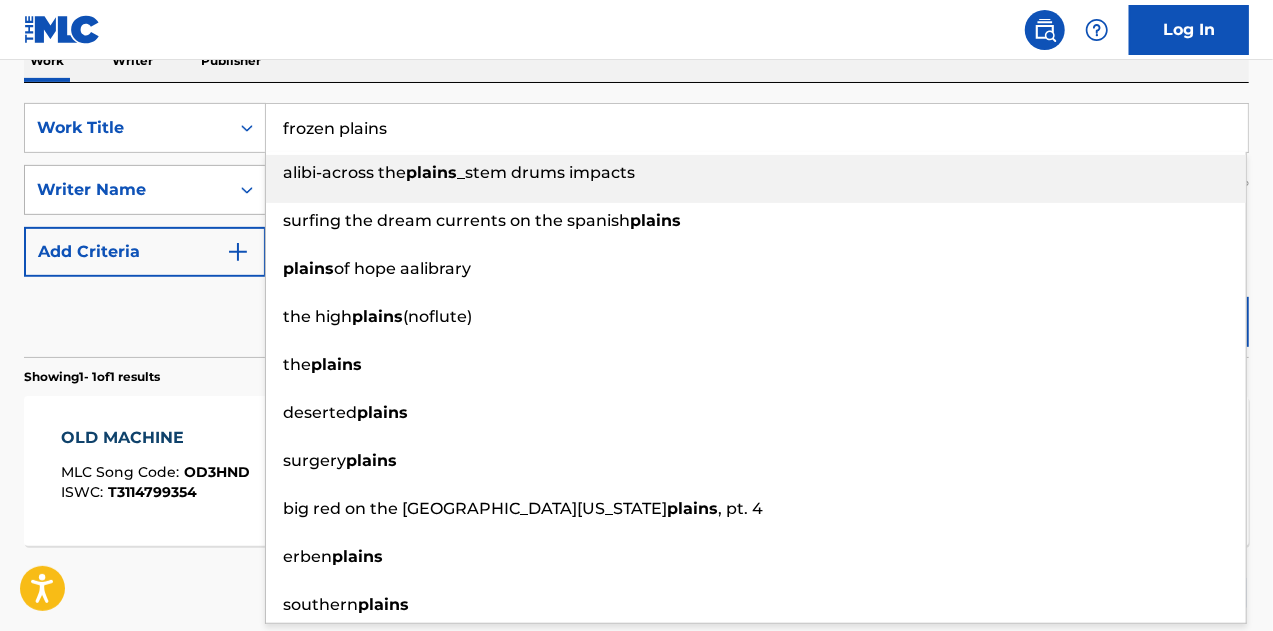 drag, startPoint x: 340, startPoint y: 127, endPoint x: 162, endPoint y: 167, distance: 182.43903 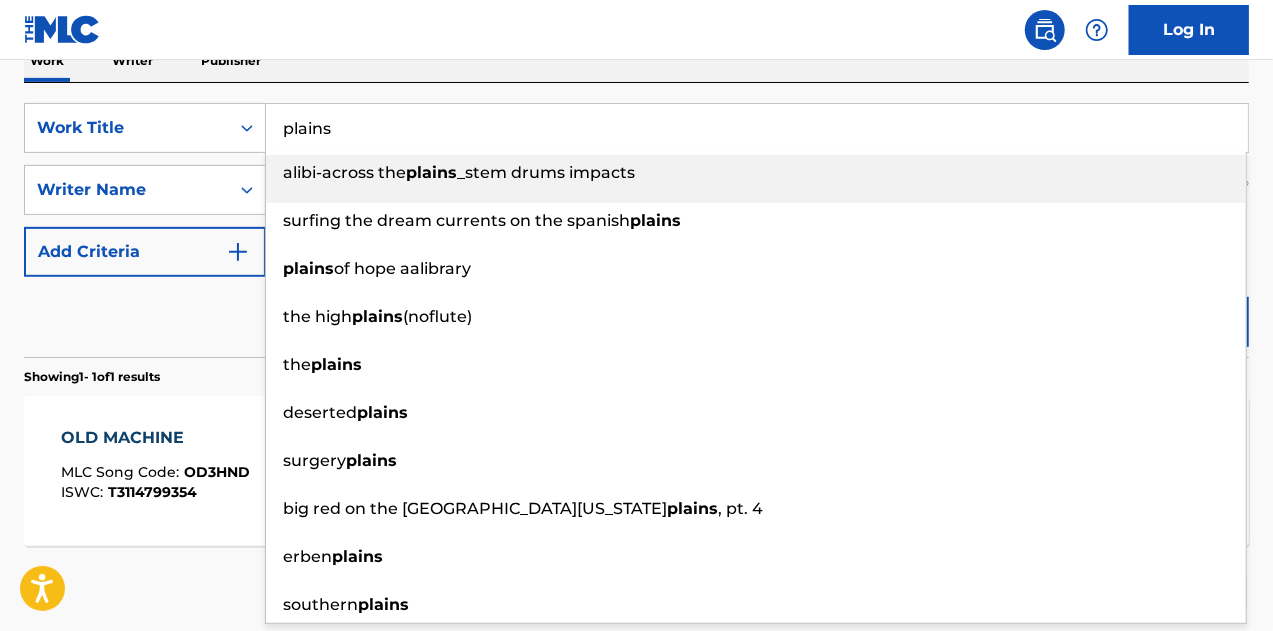 type on "plains" 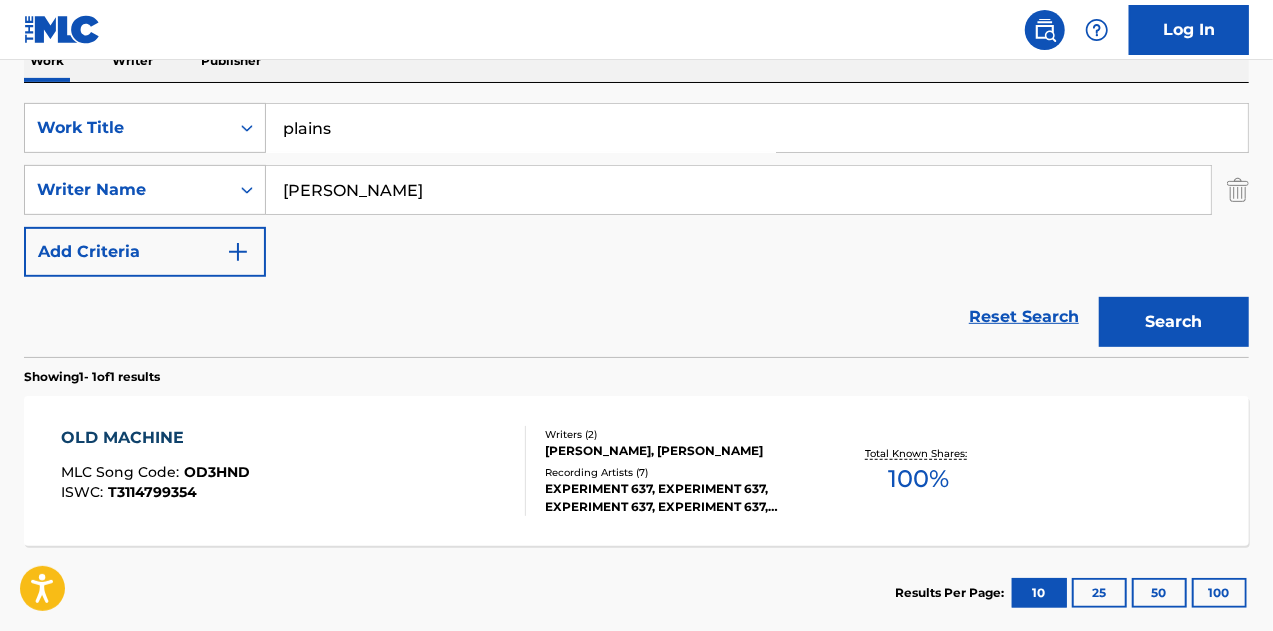 click on "Search" at bounding box center (1174, 322) 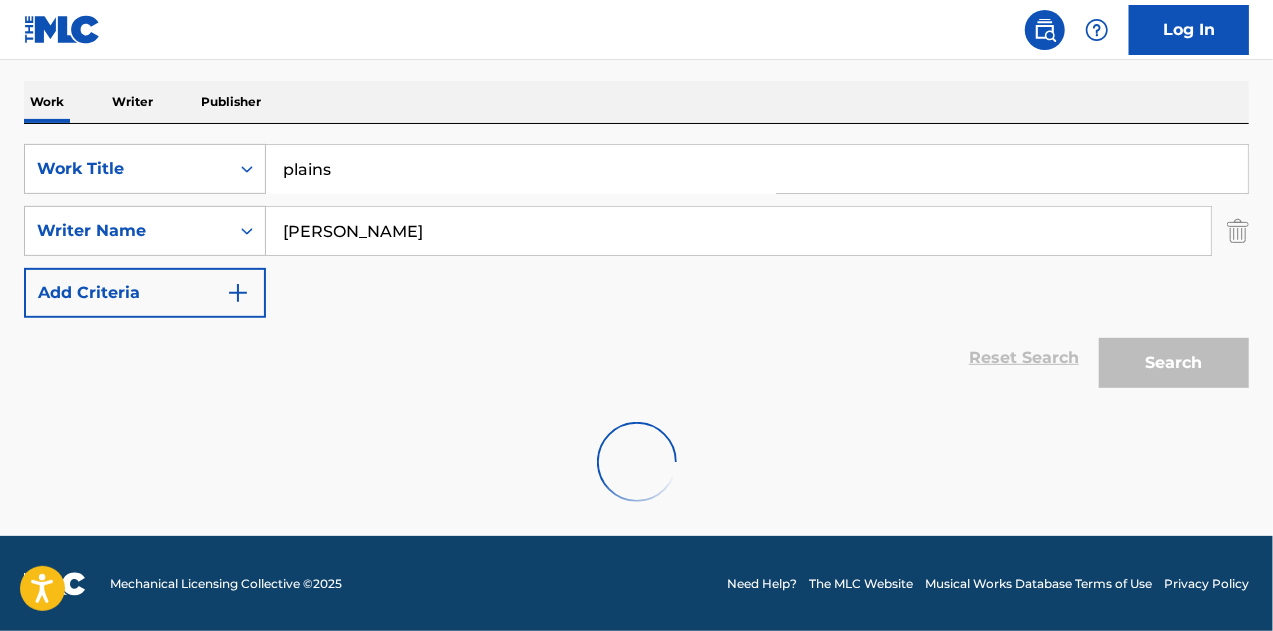 scroll, scrollTop: 342, scrollLeft: 0, axis: vertical 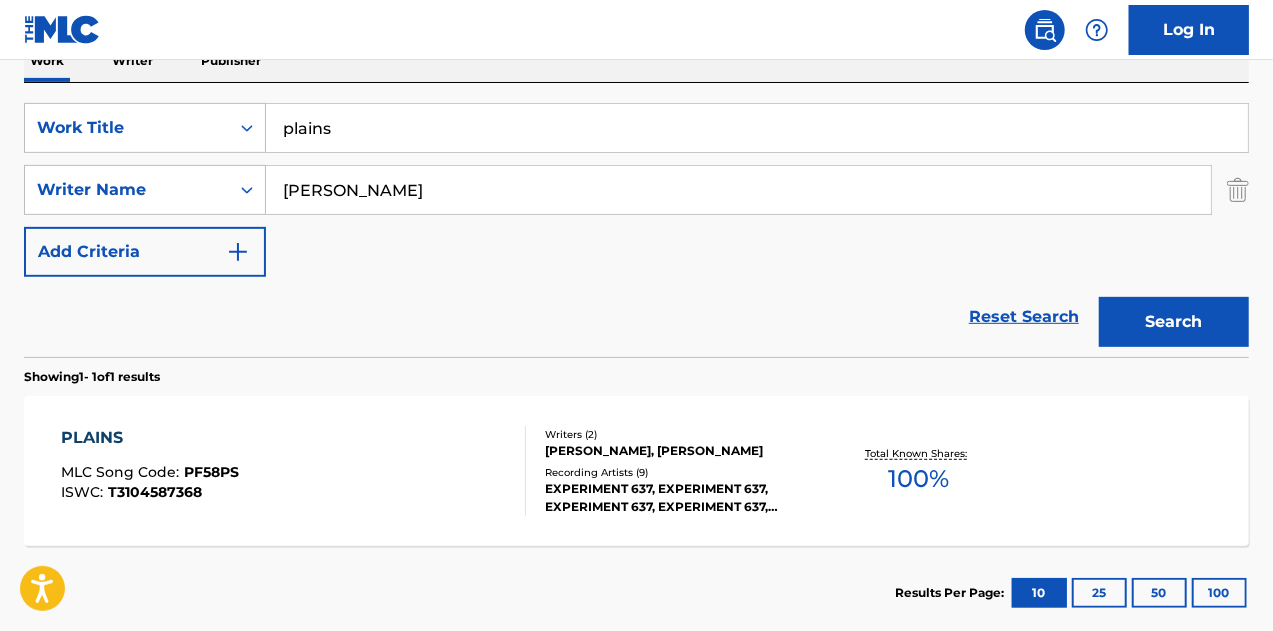 click on "PLAINS MLC Song Code : PF58PS ISWC : T3104587368" at bounding box center [294, 471] 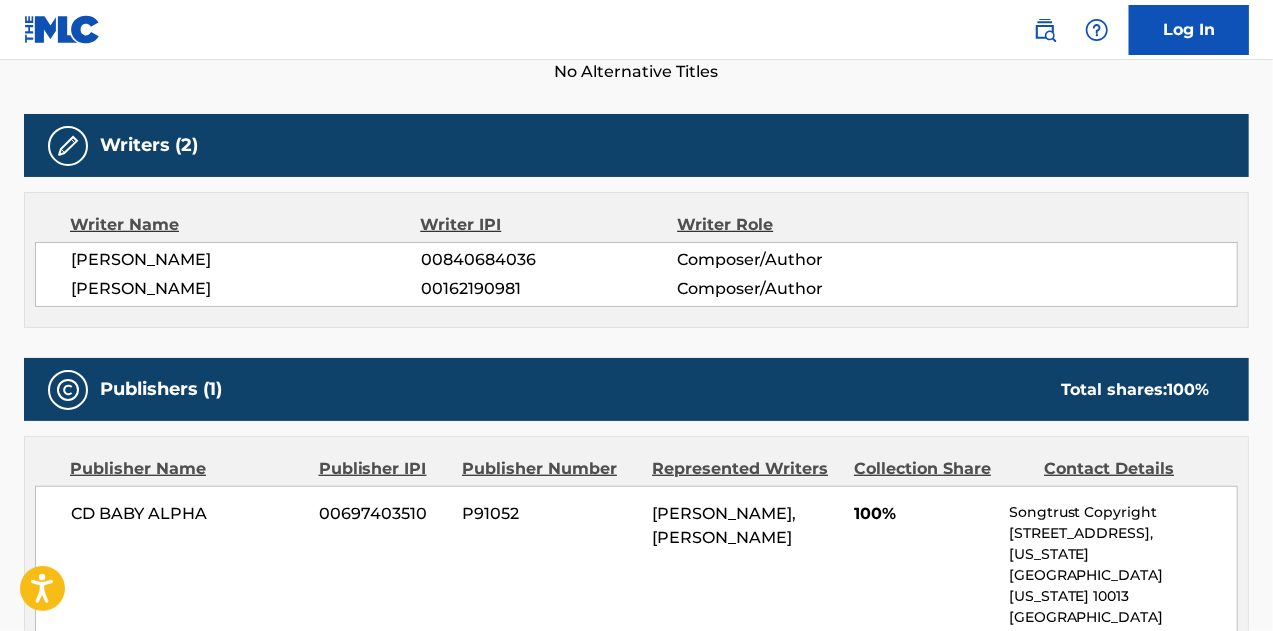 scroll, scrollTop: 100, scrollLeft: 0, axis: vertical 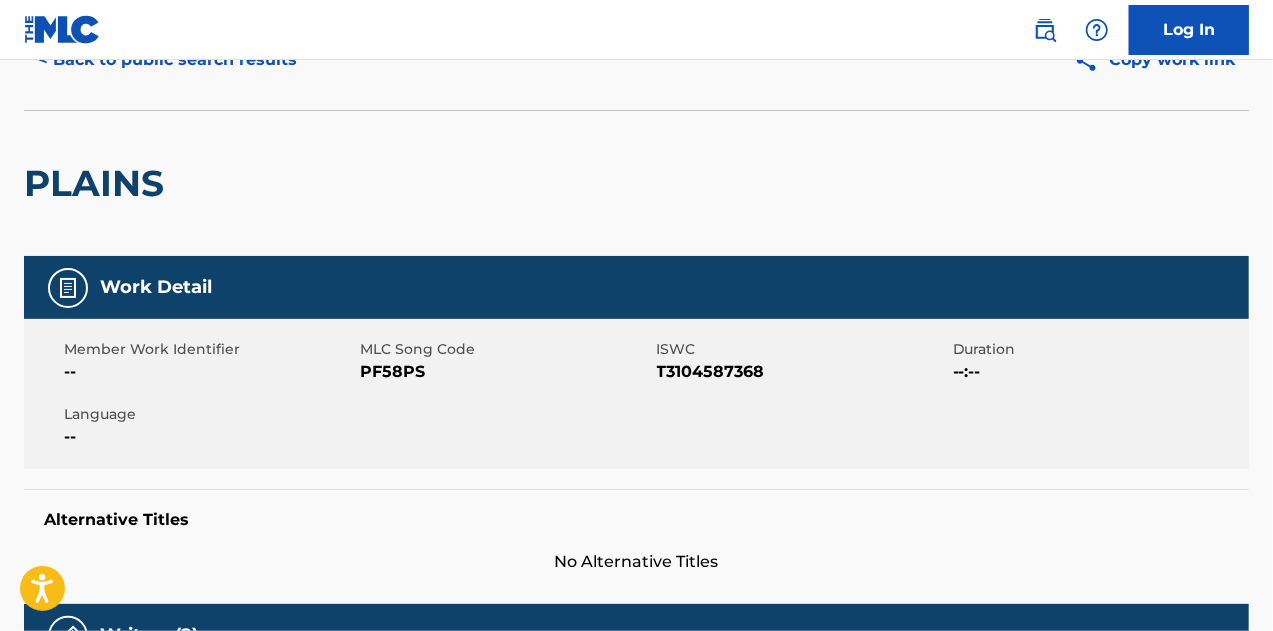 click on "PF58PS" at bounding box center (505, 372) 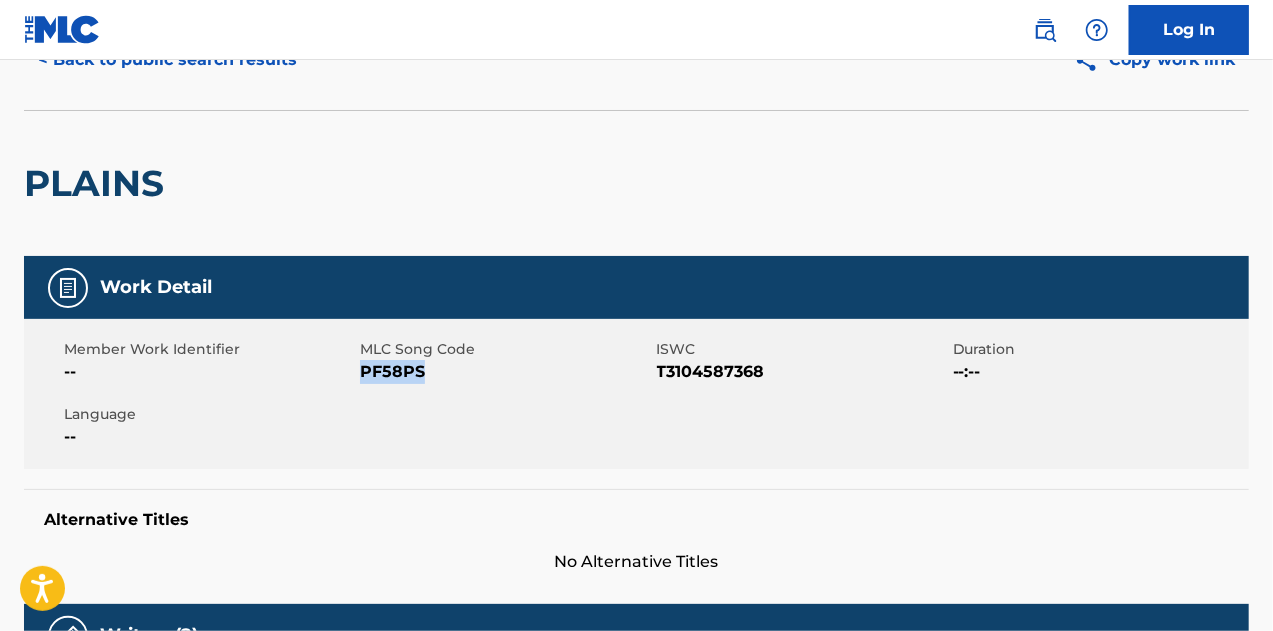 click on "PF58PS" at bounding box center [505, 372] 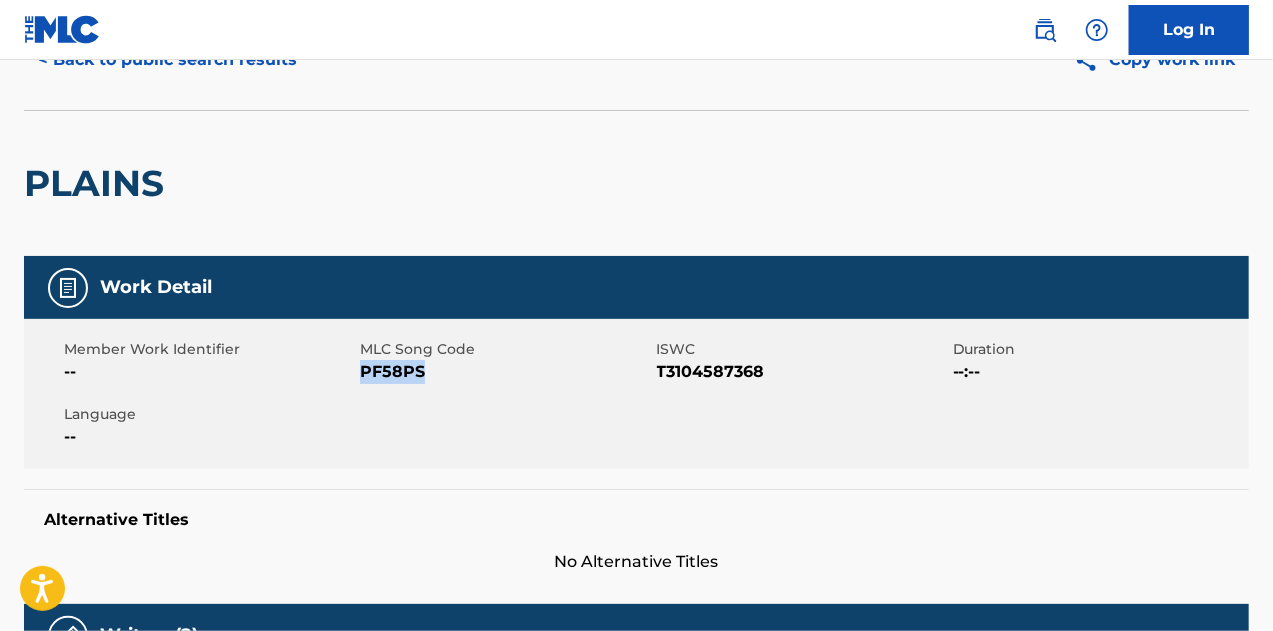 copy on "PF58PS" 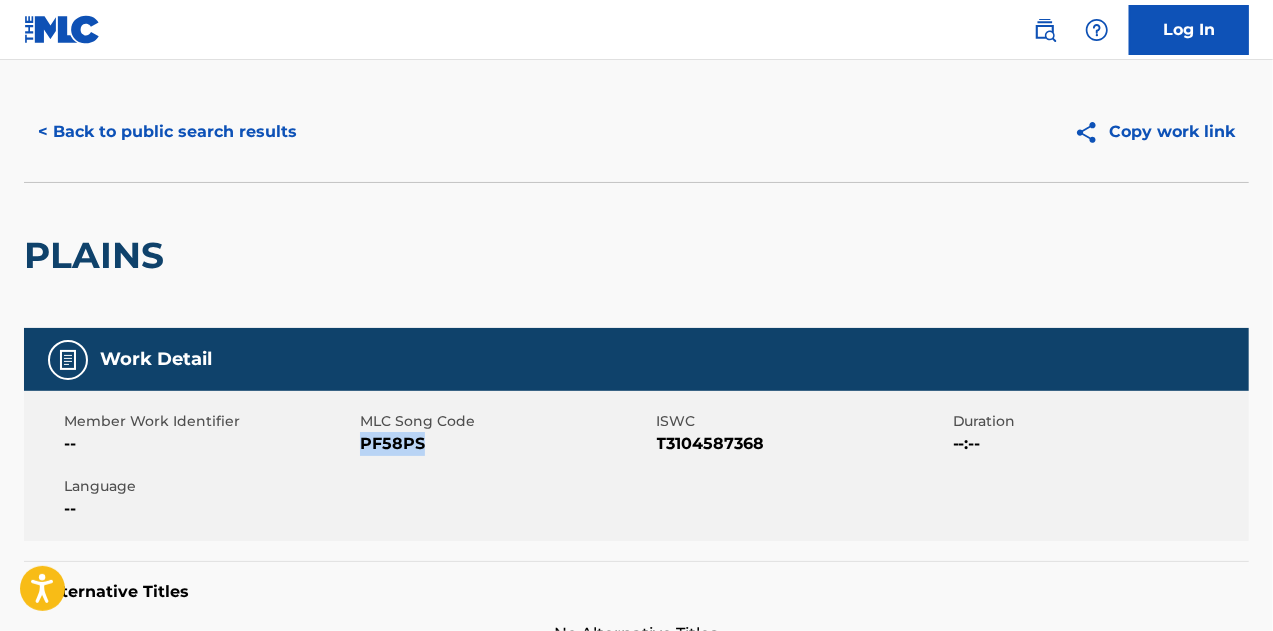 scroll, scrollTop: 0, scrollLeft: 0, axis: both 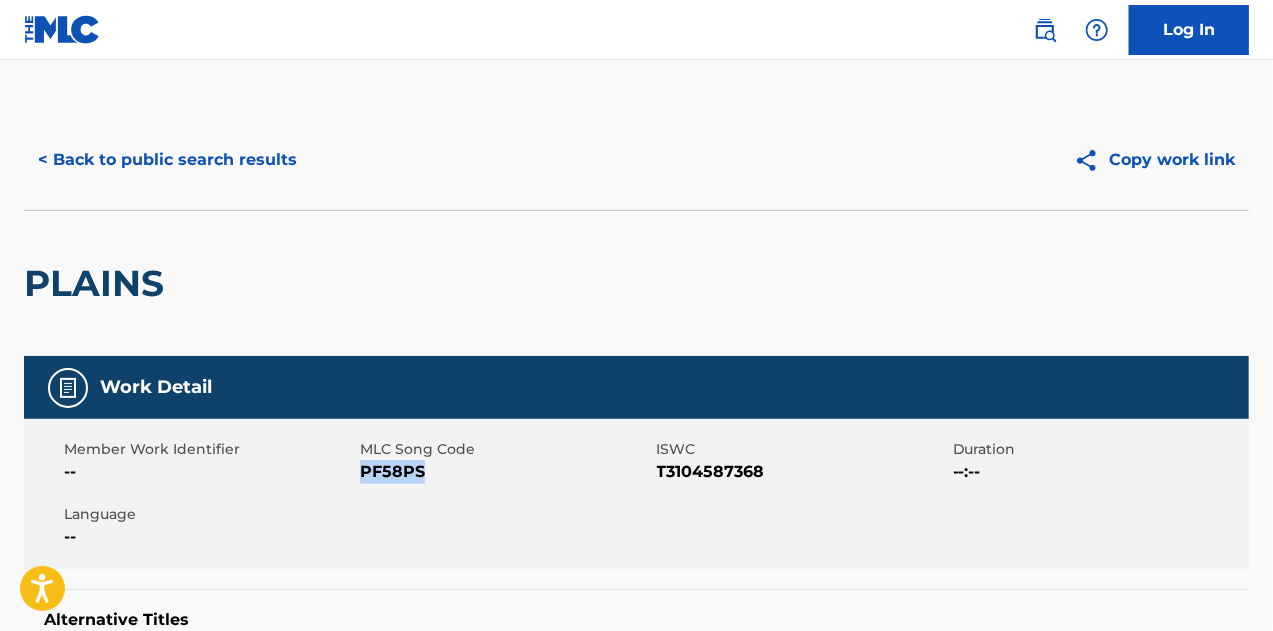 click on "< Back to public search results" at bounding box center (167, 160) 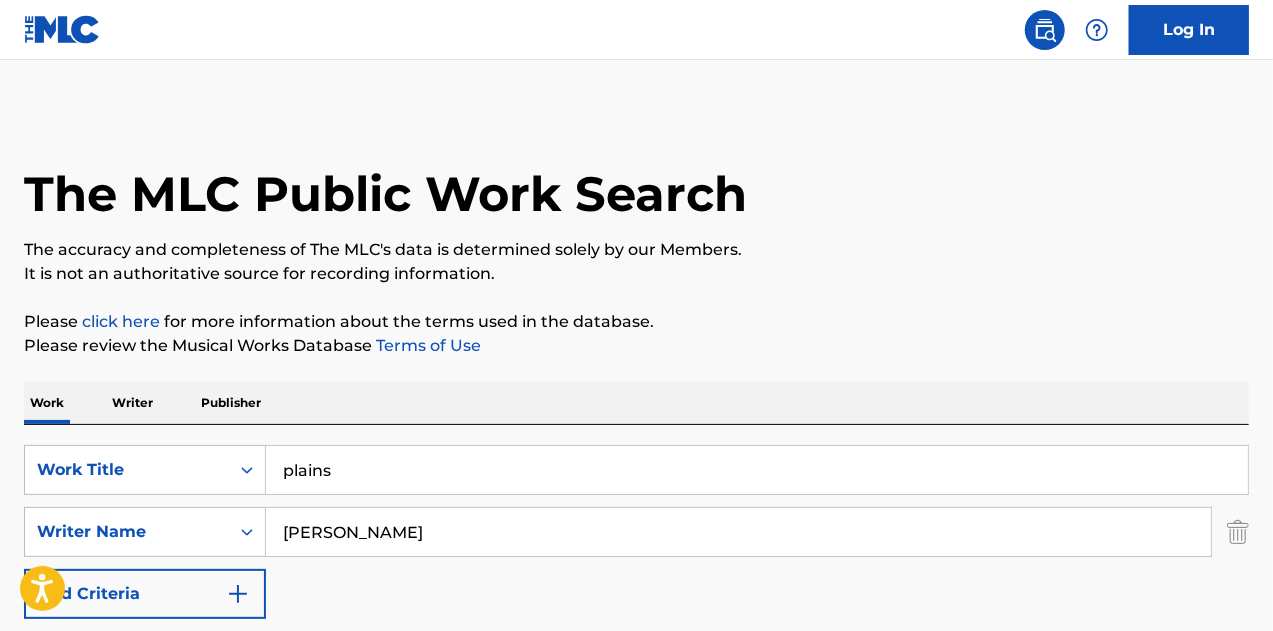scroll, scrollTop: 342, scrollLeft: 0, axis: vertical 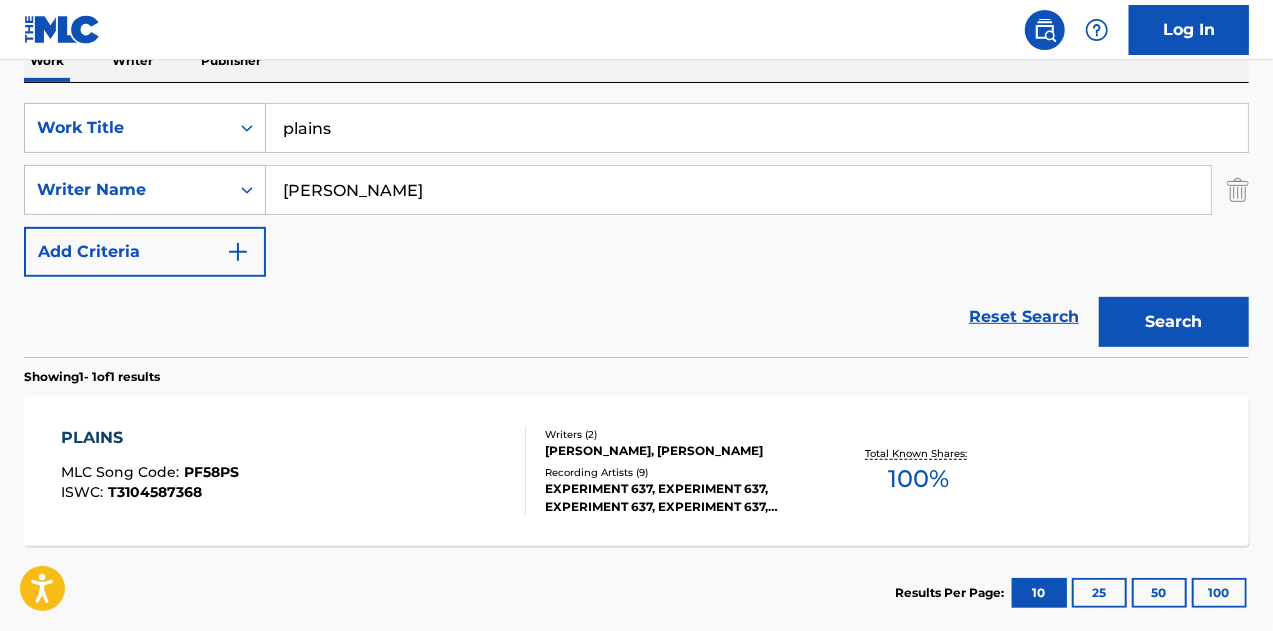 paste on "Undercurrent" 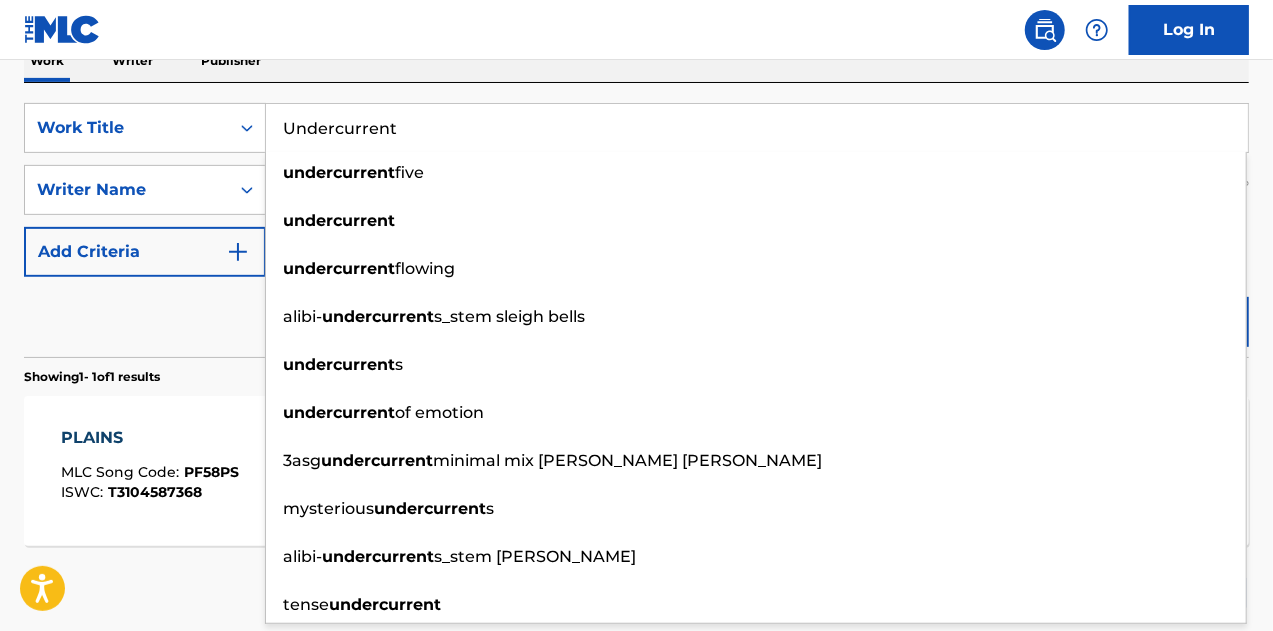 type on "Undercurrent" 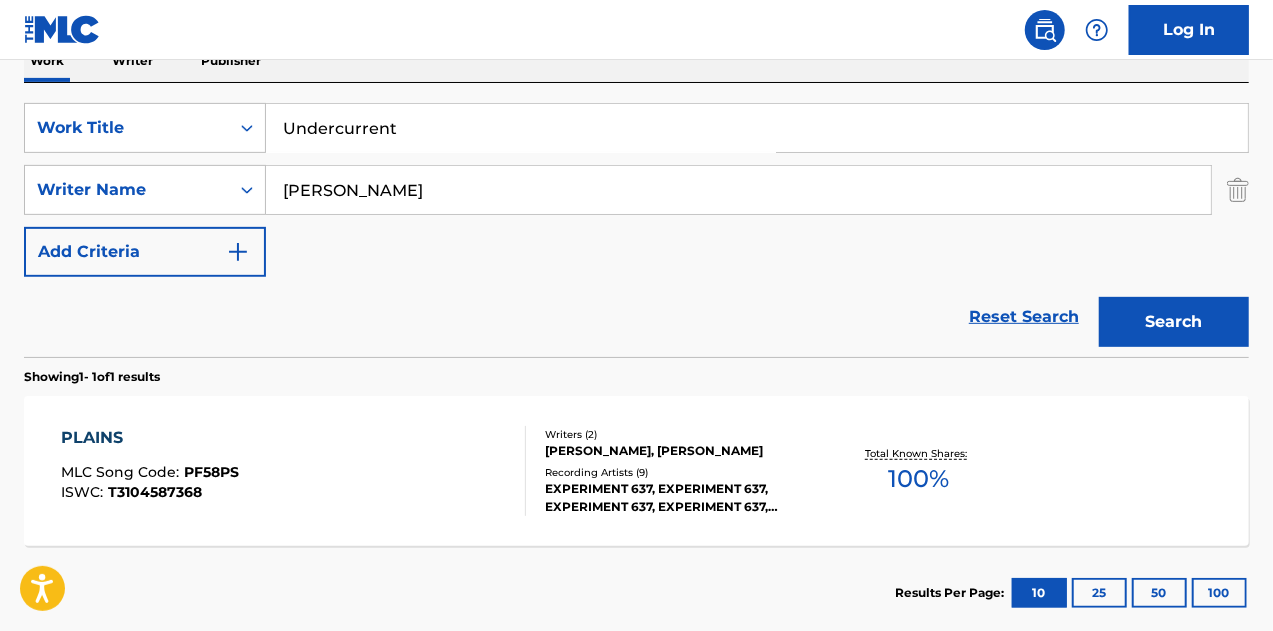 click on "Search" at bounding box center [1174, 322] 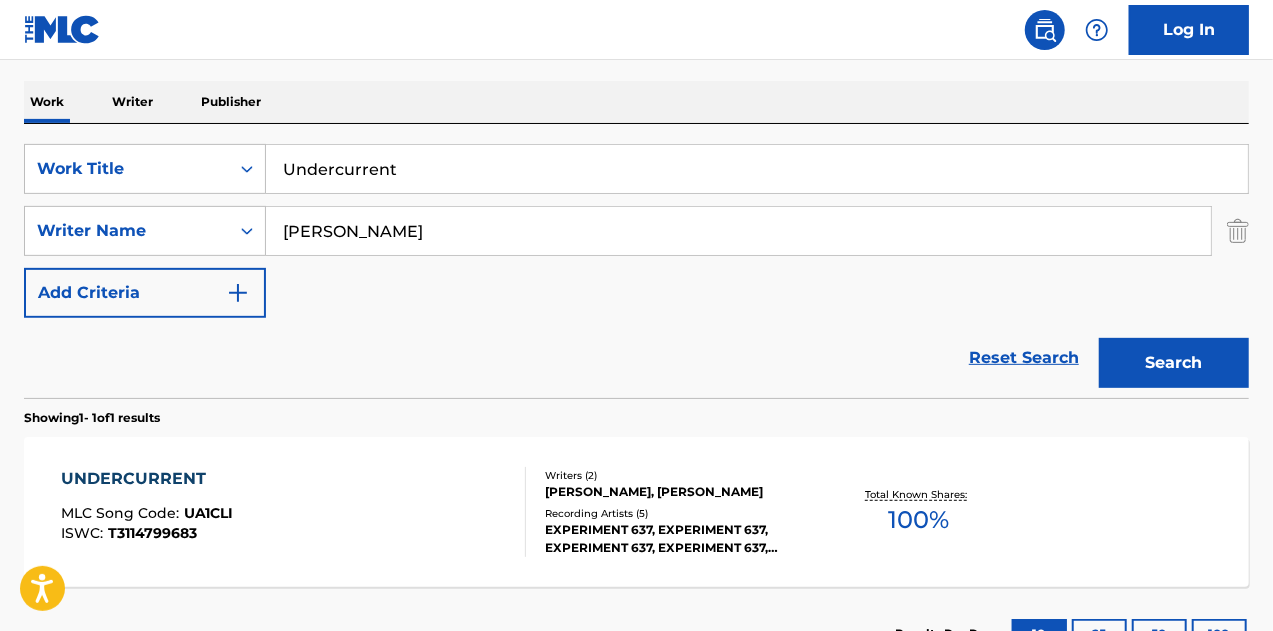 scroll, scrollTop: 342, scrollLeft: 0, axis: vertical 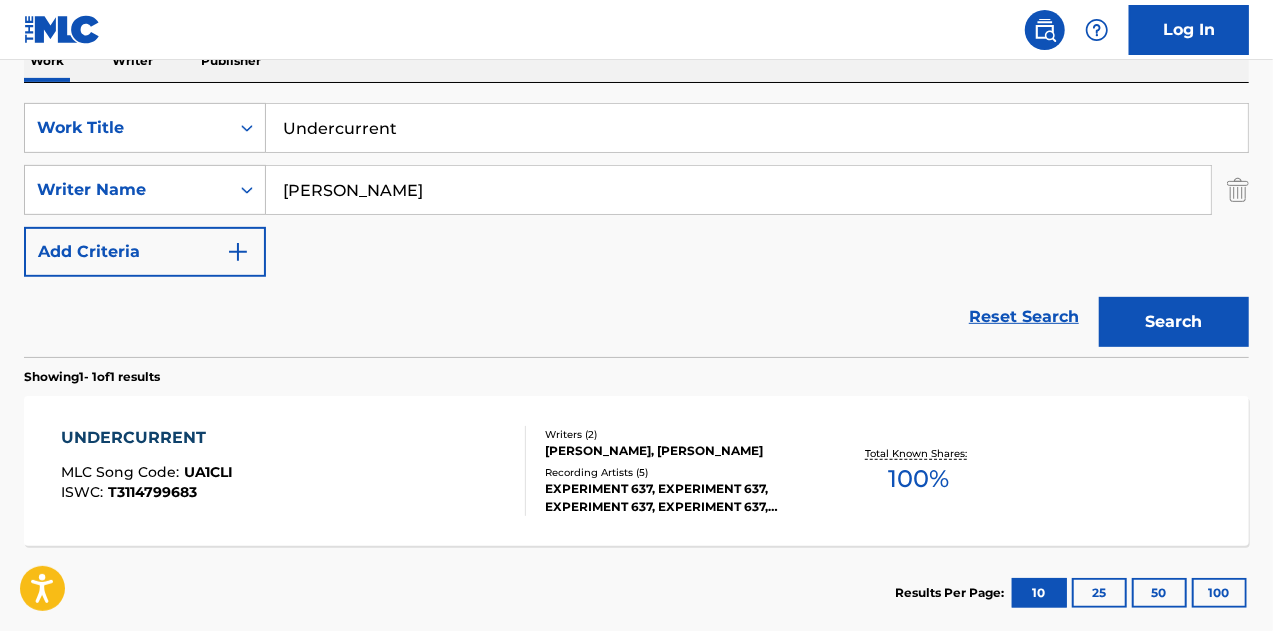 click on "UNDERCURRENT MLC Song Code : UA1CLI ISWC : T3114799683" at bounding box center [294, 471] 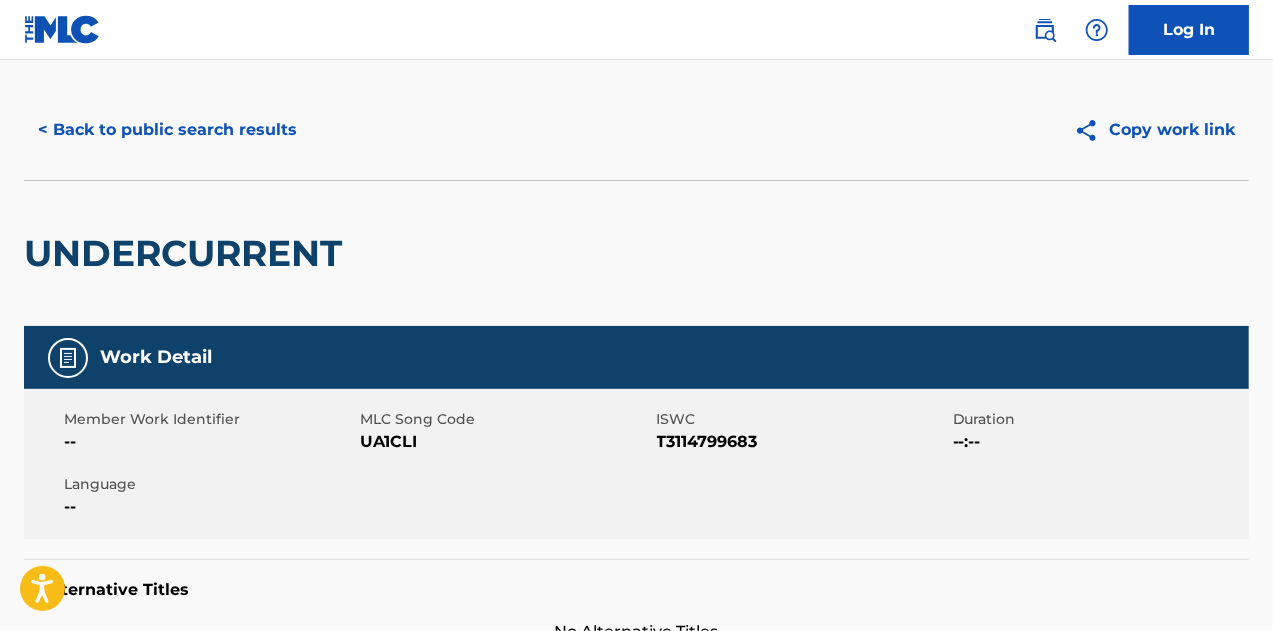 scroll, scrollTop: 0, scrollLeft: 0, axis: both 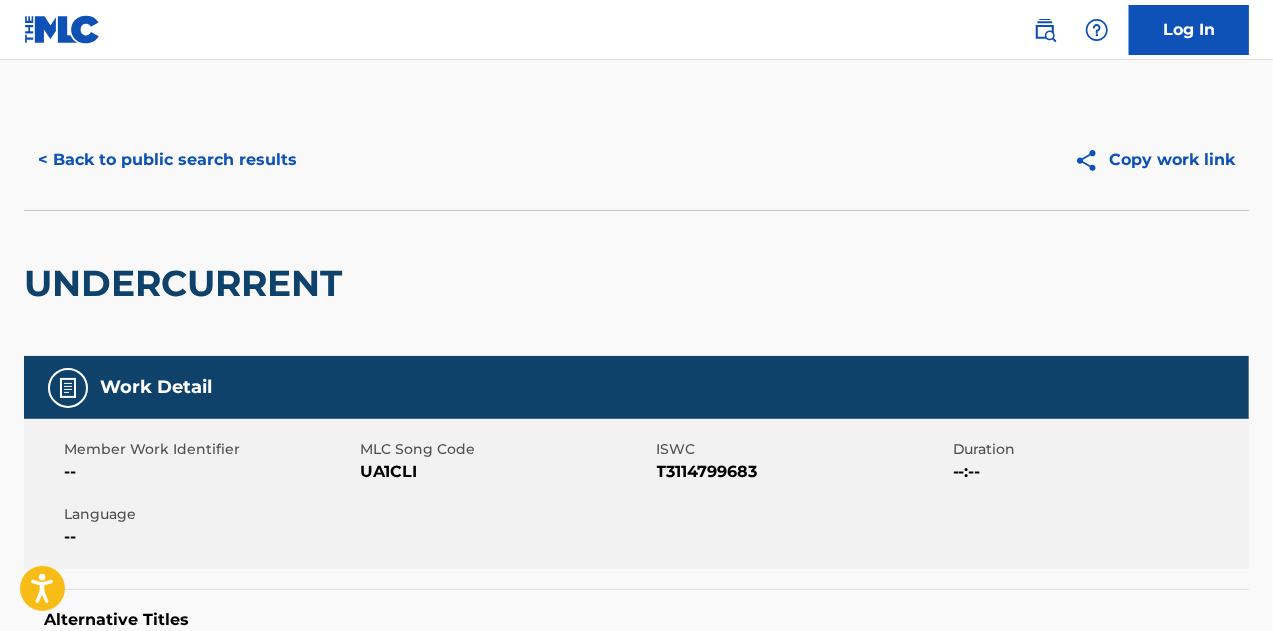 click on "Member Work Identifier -- MLC Song Code UA1CLI ISWC T3114799683 Duration --:-- Language --" at bounding box center [636, 494] 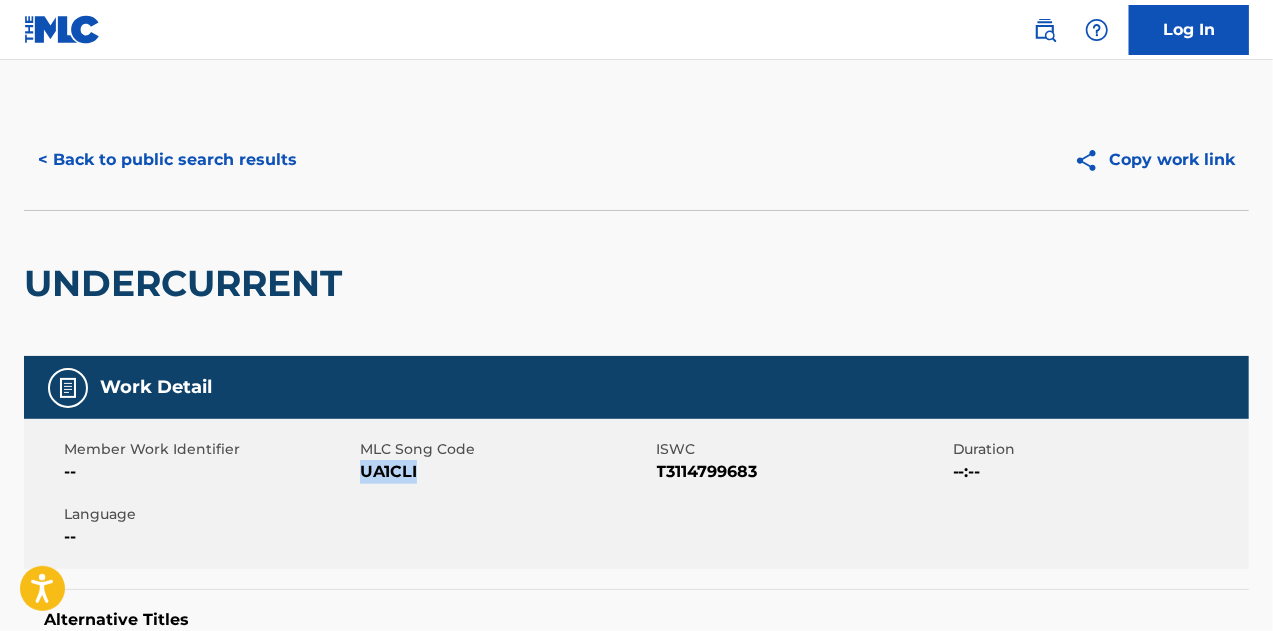 click on "Member Work Identifier -- MLC Song Code UA1CLI ISWC T3114799683 Duration --:-- Language --" at bounding box center (636, 494) 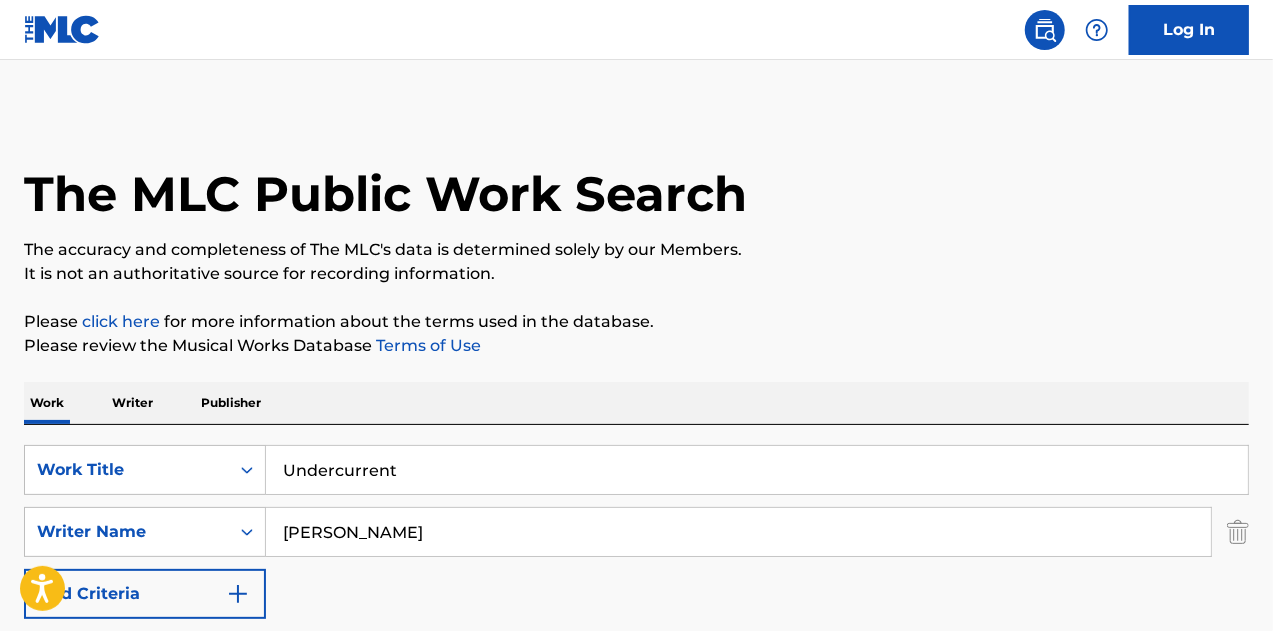 scroll, scrollTop: 342, scrollLeft: 0, axis: vertical 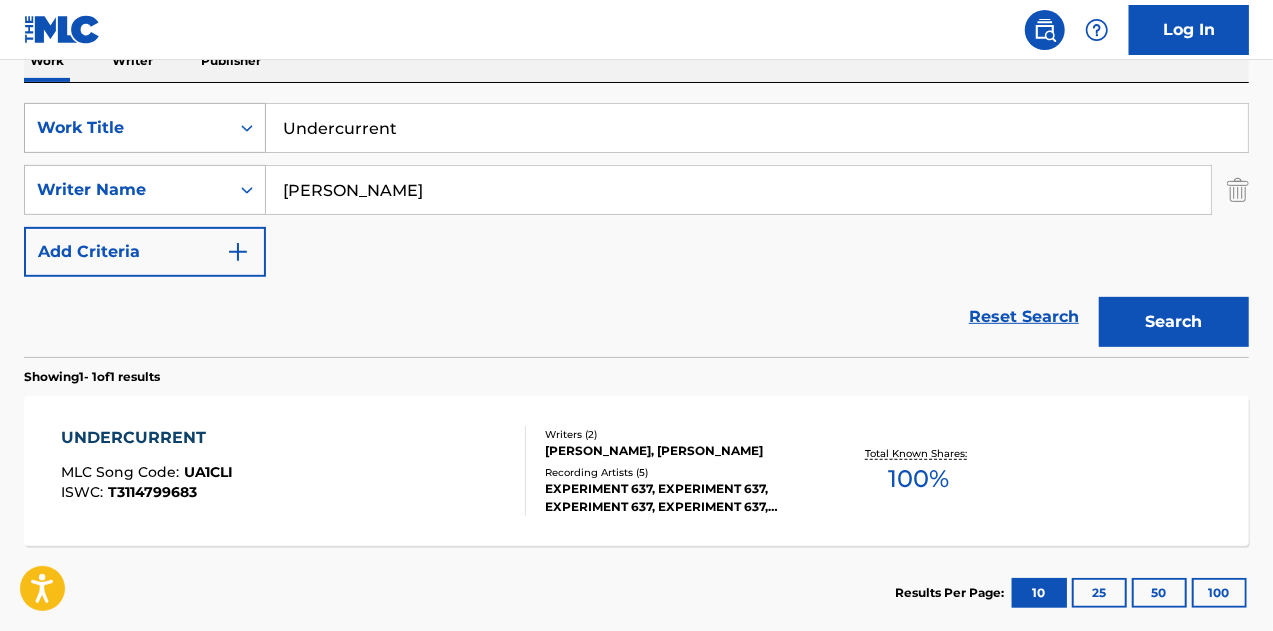 drag, startPoint x: 445, startPoint y: 135, endPoint x: 48, endPoint y: 117, distance: 397.40784 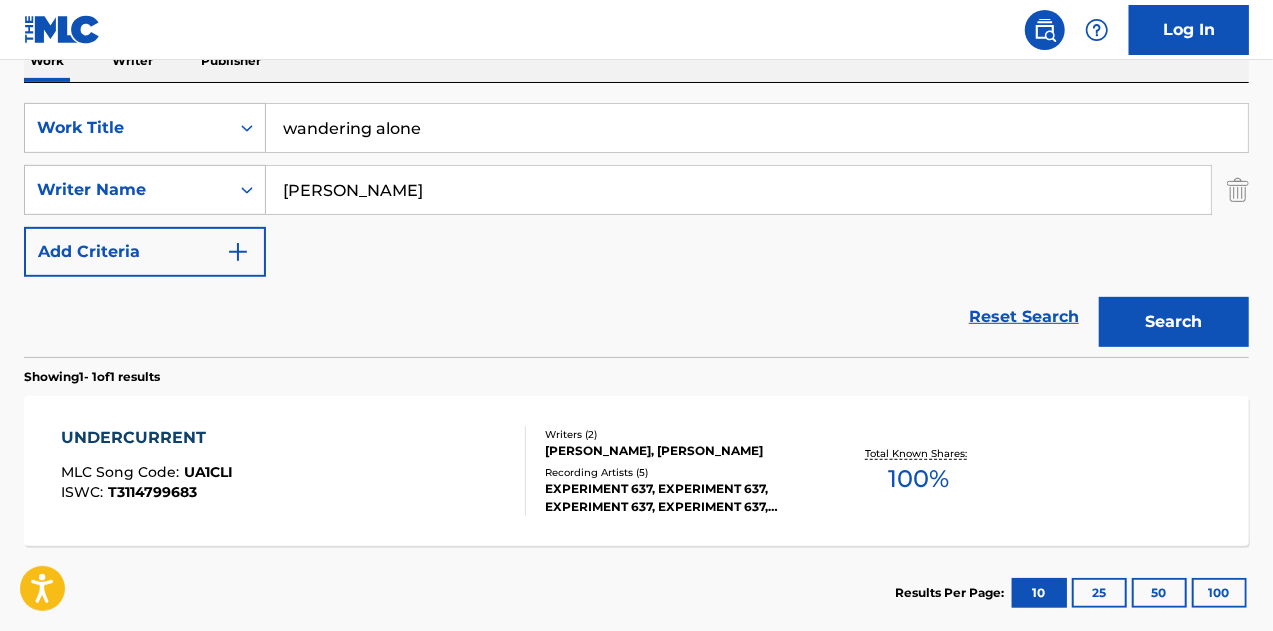 type on "wandering alone" 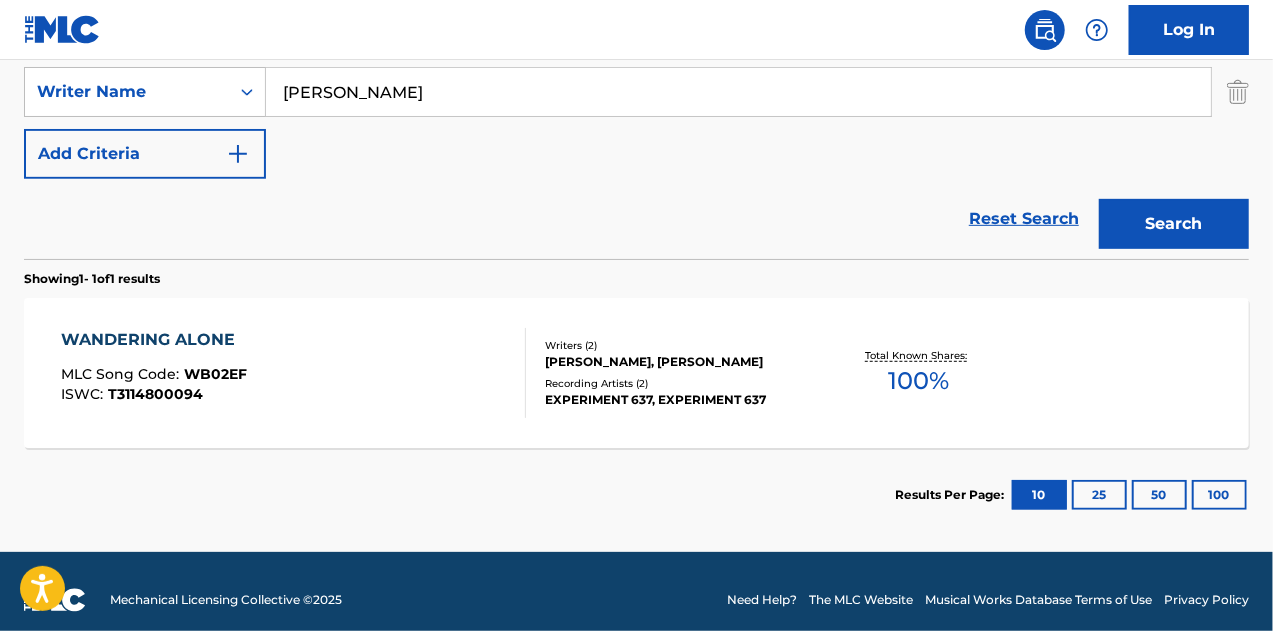 scroll, scrollTop: 442, scrollLeft: 0, axis: vertical 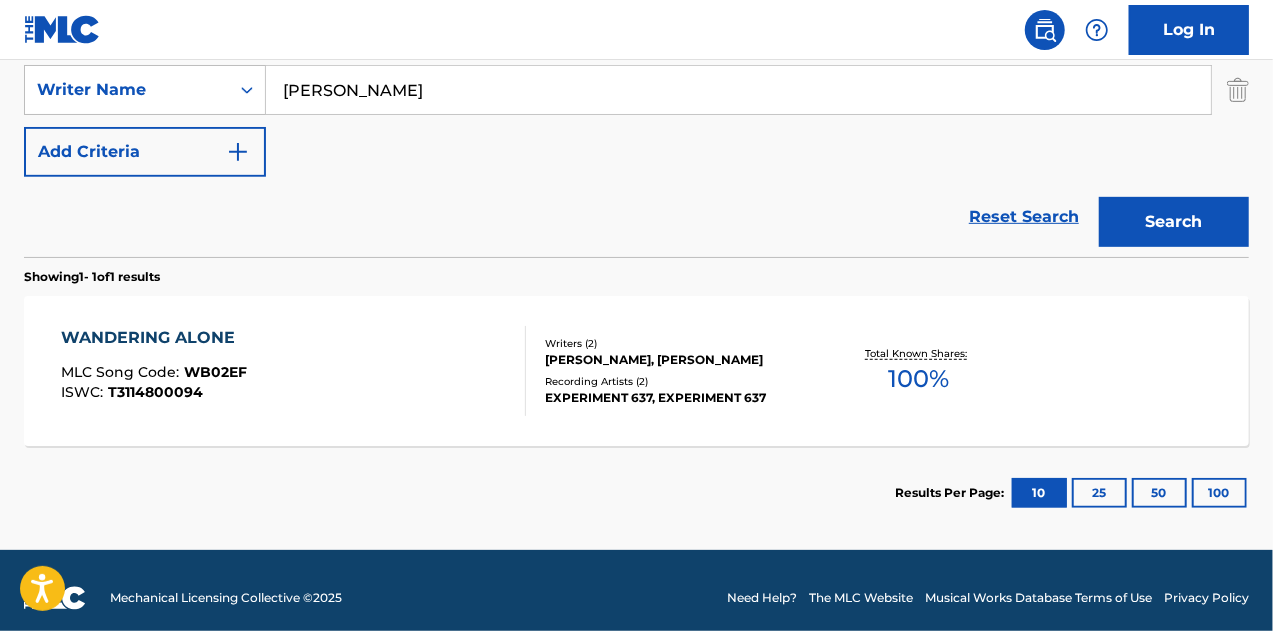 click on "WANDERING ALONE MLC Song Code : WB02EF ISWC : T3114800094 Writers ( 2 ) [PERSON_NAME], [PERSON_NAME] Recording Artists ( 2 ) EXPERIMENT 637, EXPERIMENT 637 Total Known Shares: 100 %" at bounding box center (636, 371) 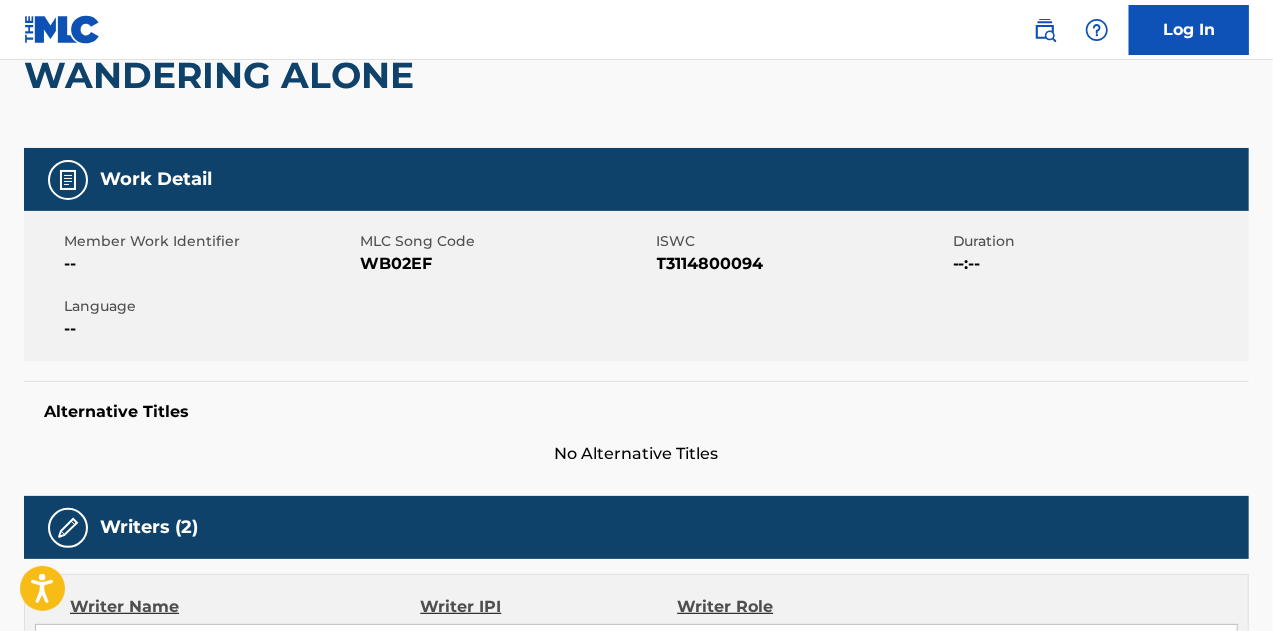 scroll, scrollTop: 200, scrollLeft: 0, axis: vertical 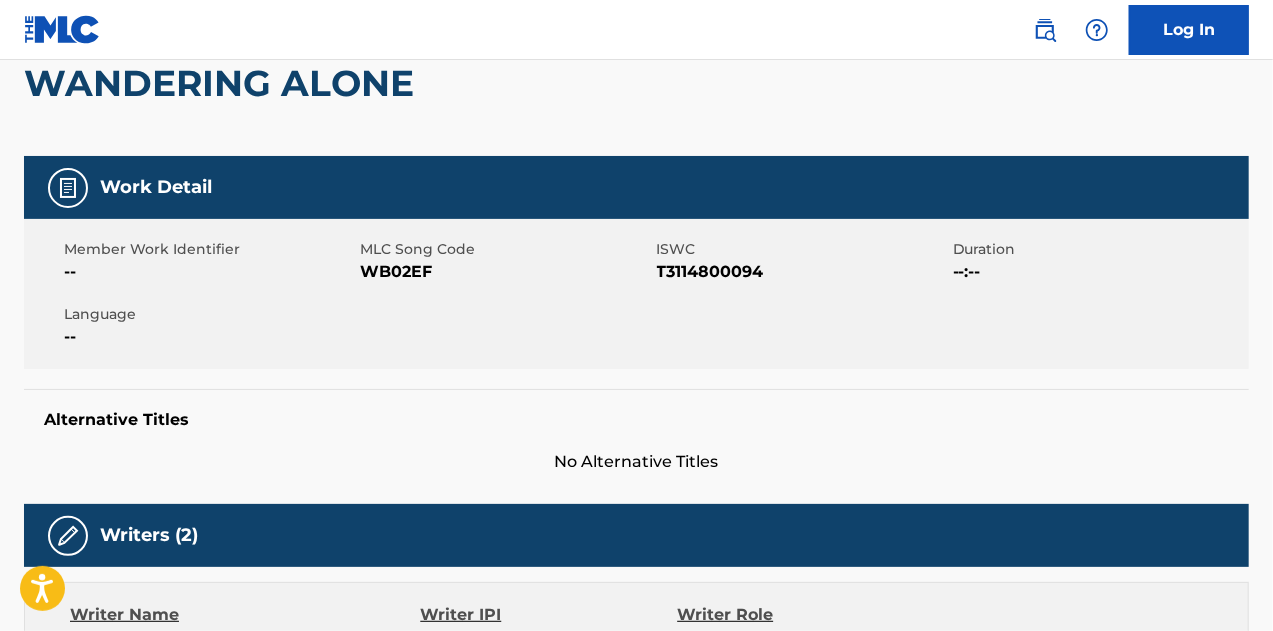 click on "WB02EF" at bounding box center (505, 272) 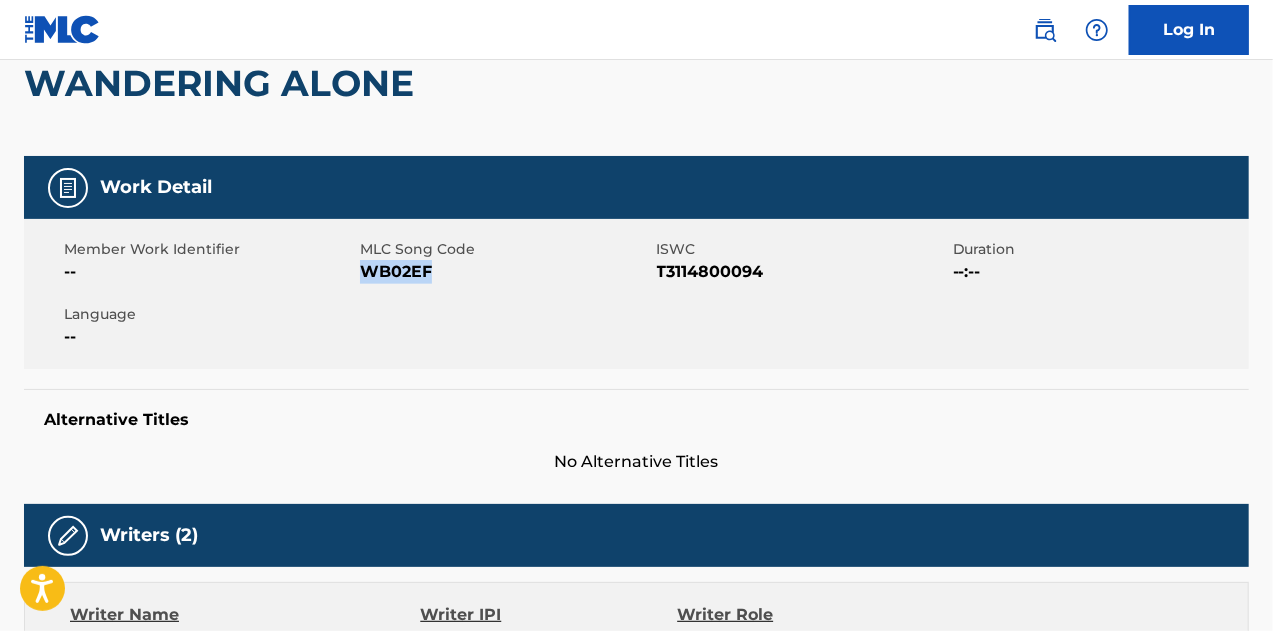 click on "WB02EF" at bounding box center (505, 272) 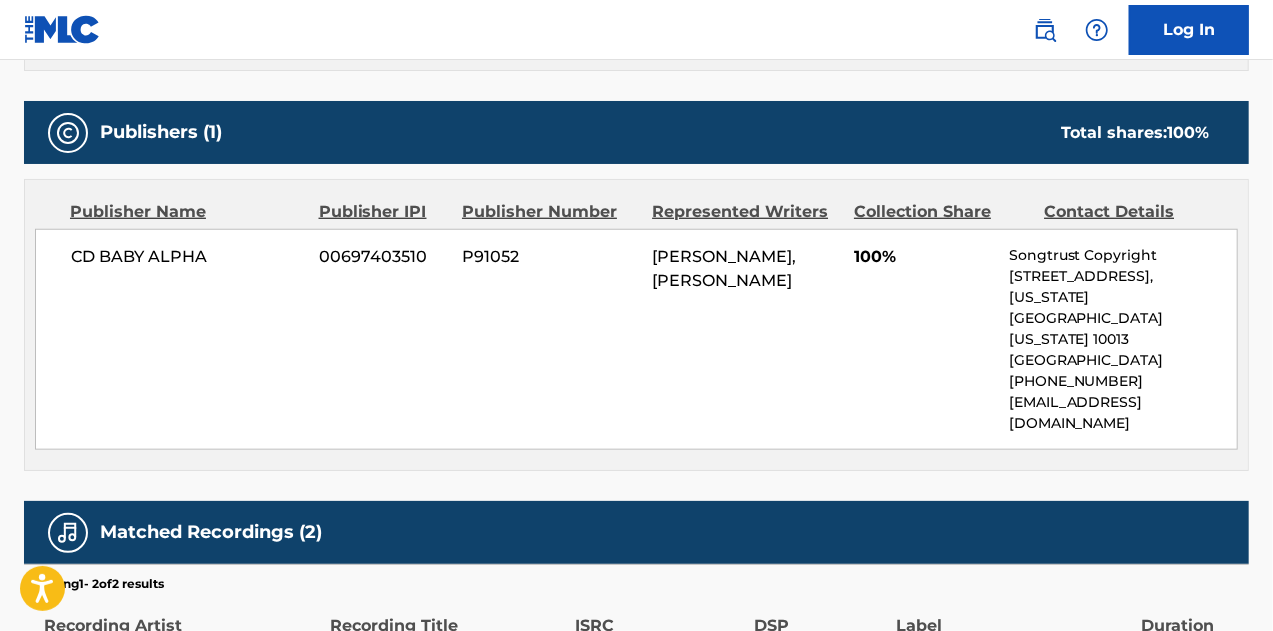 scroll, scrollTop: 618, scrollLeft: 0, axis: vertical 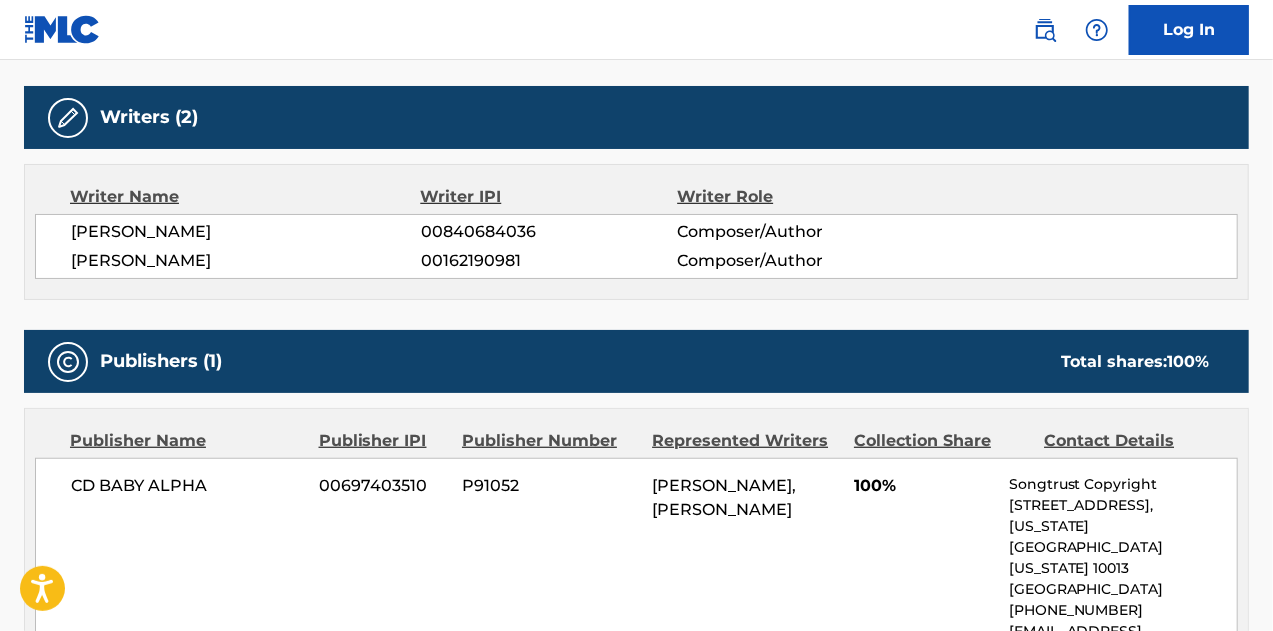 click on "00840684036" at bounding box center (549, 232) 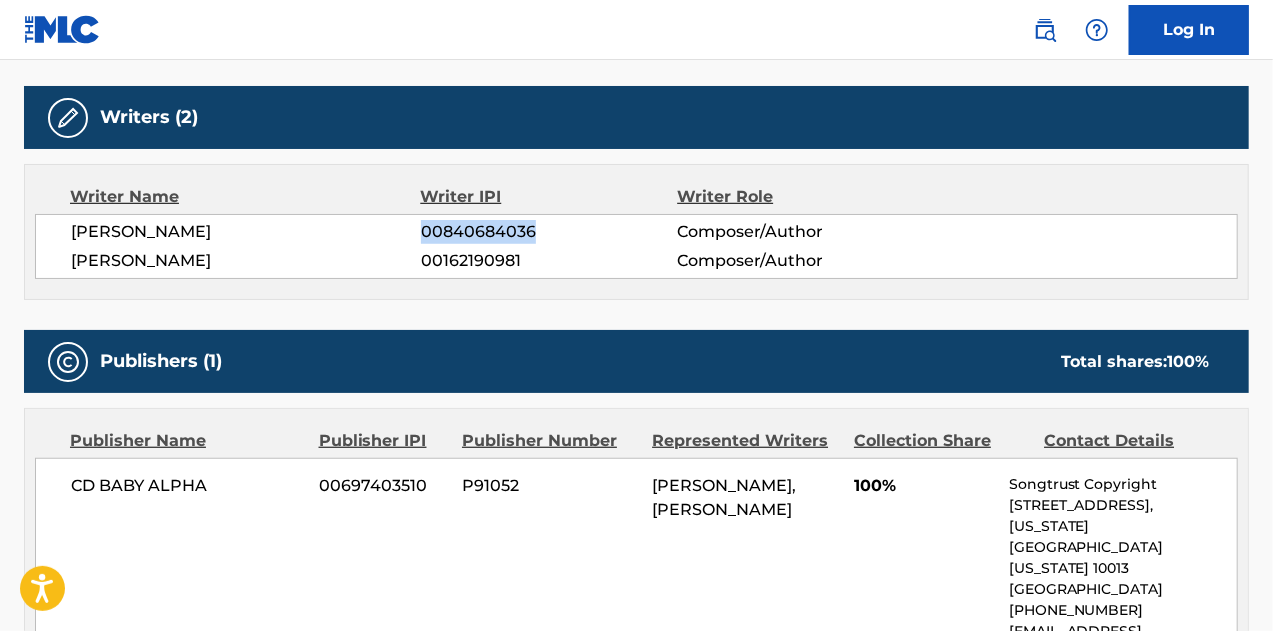 click on "00840684036" at bounding box center (549, 232) 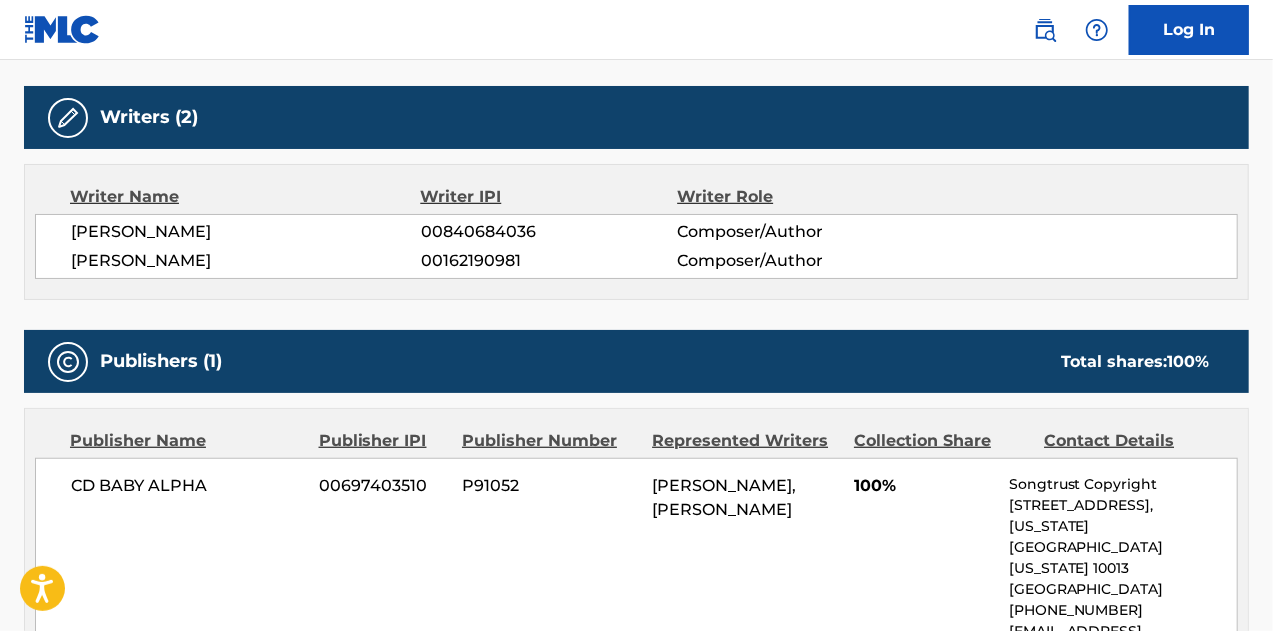 click on "00162190981" at bounding box center (549, 261) 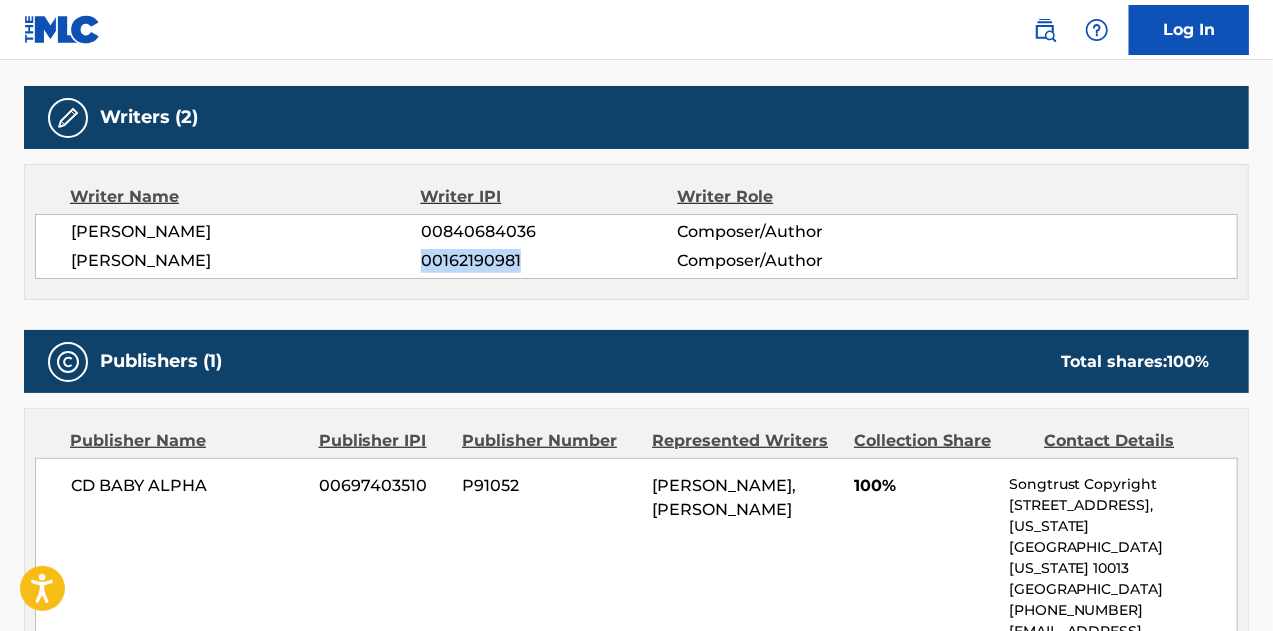 drag, startPoint x: 472, startPoint y: 262, endPoint x: 496, endPoint y: 231, distance: 39.20459 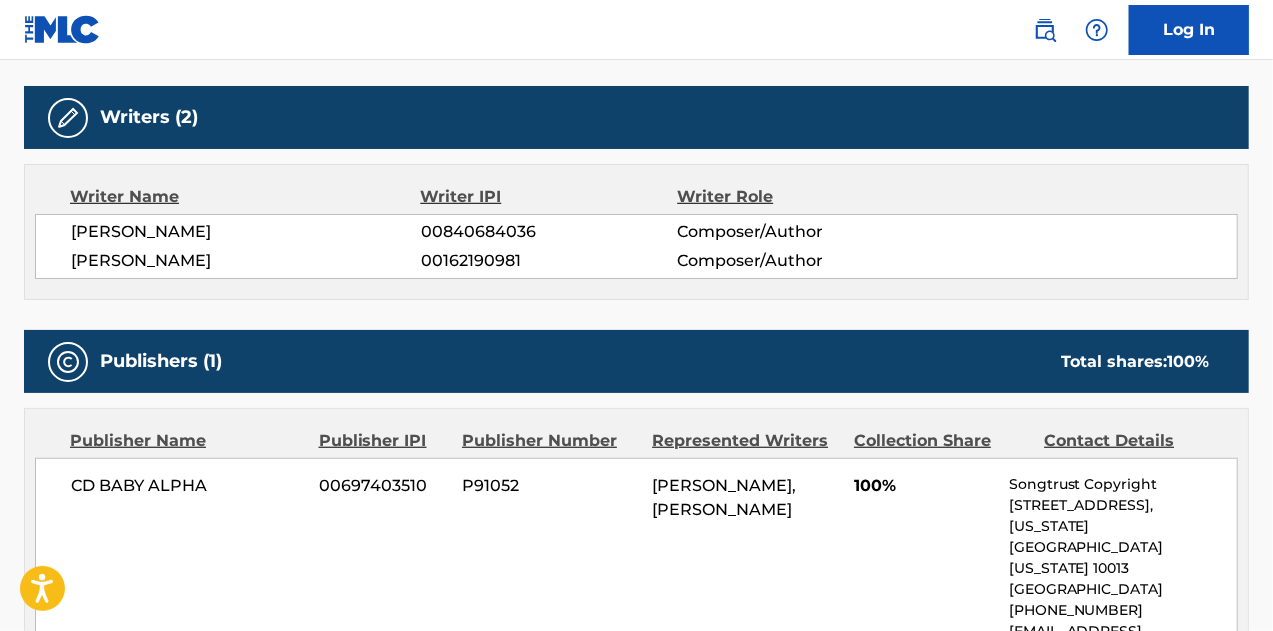click on "00840684036" at bounding box center (549, 232) 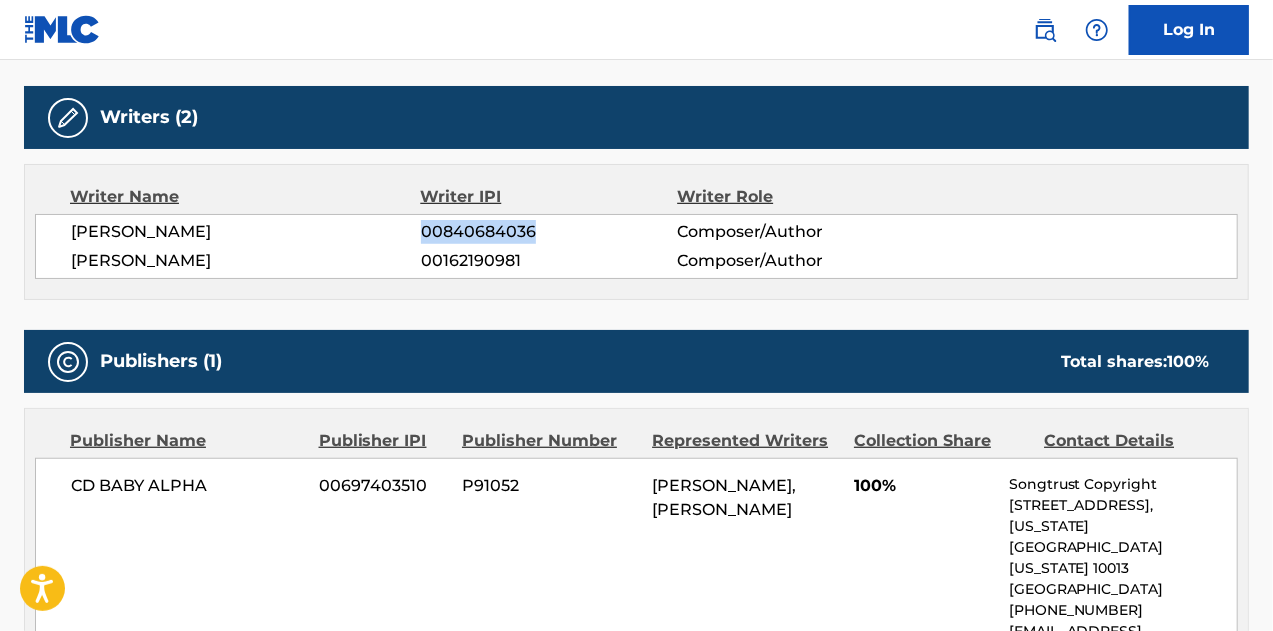 click on "00840684036" at bounding box center [549, 232] 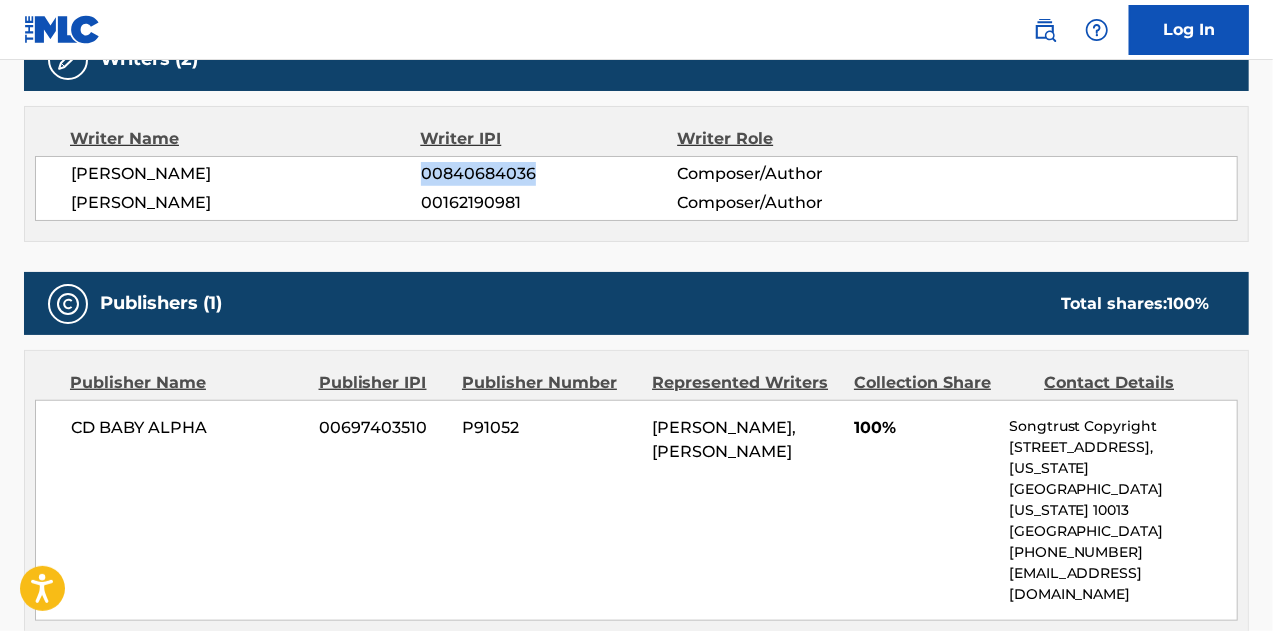 scroll, scrollTop: 718, scrollLeft: 0, axis: vertical 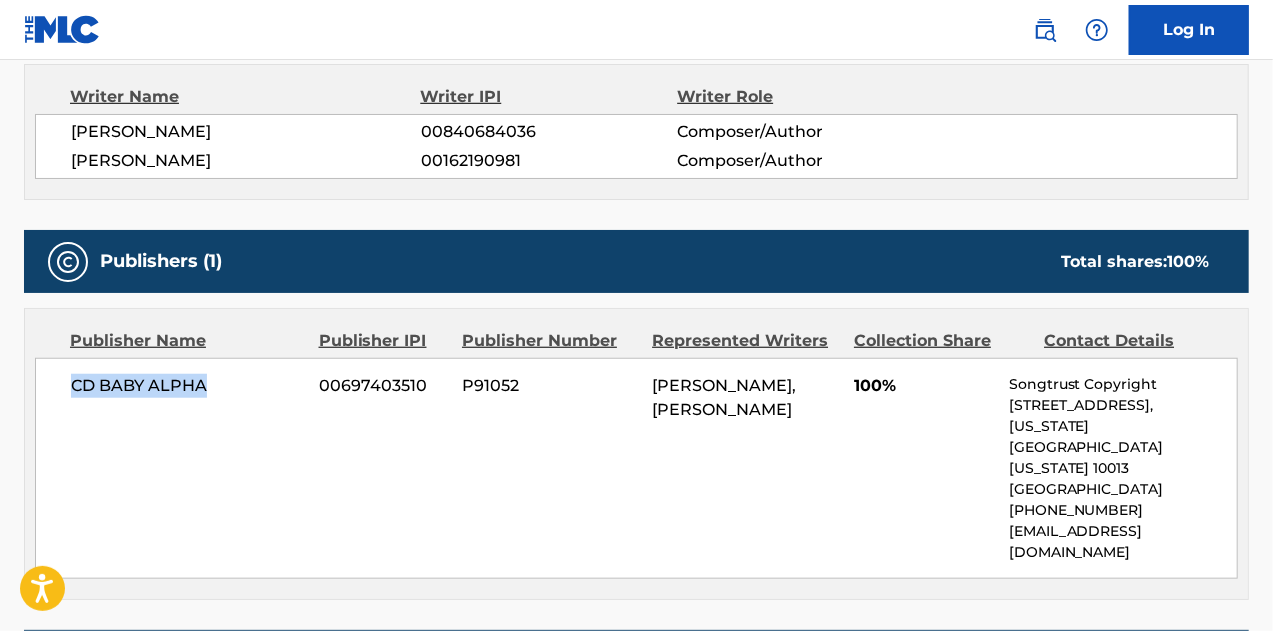drag, startPoint x: 70, startPoint y: 385, endPoint x: 245, endPoint y: 356, distance: 177.38658 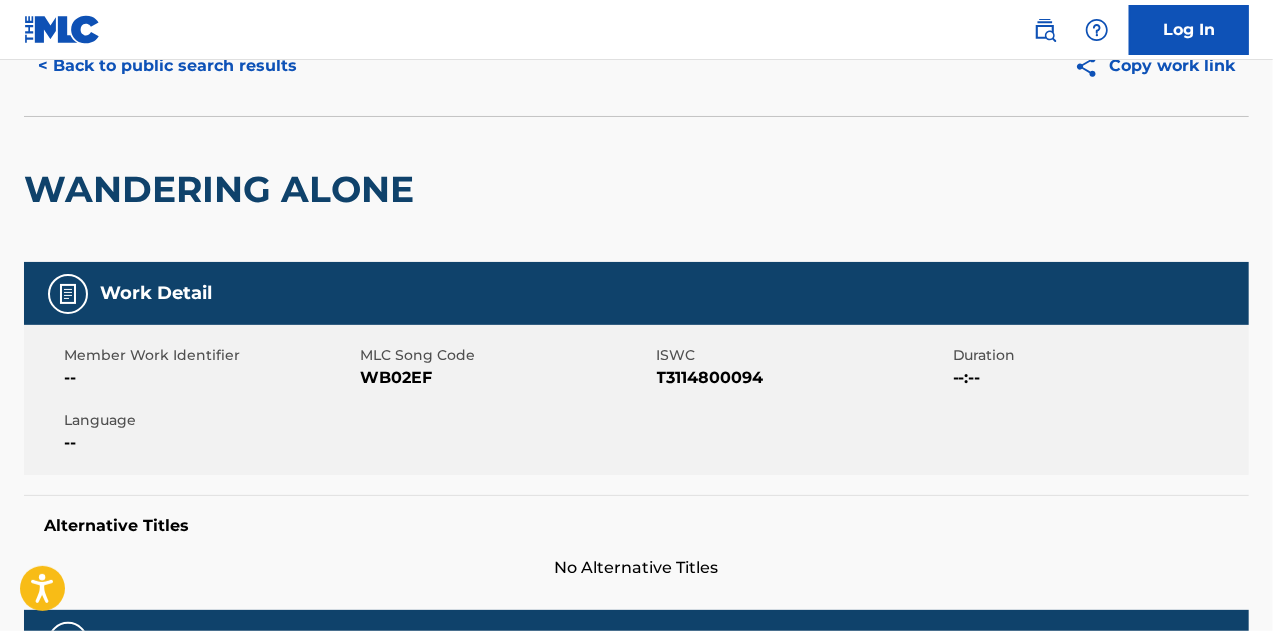 scroll, scrollTop: 0, scrollLeft: 0, axis: both 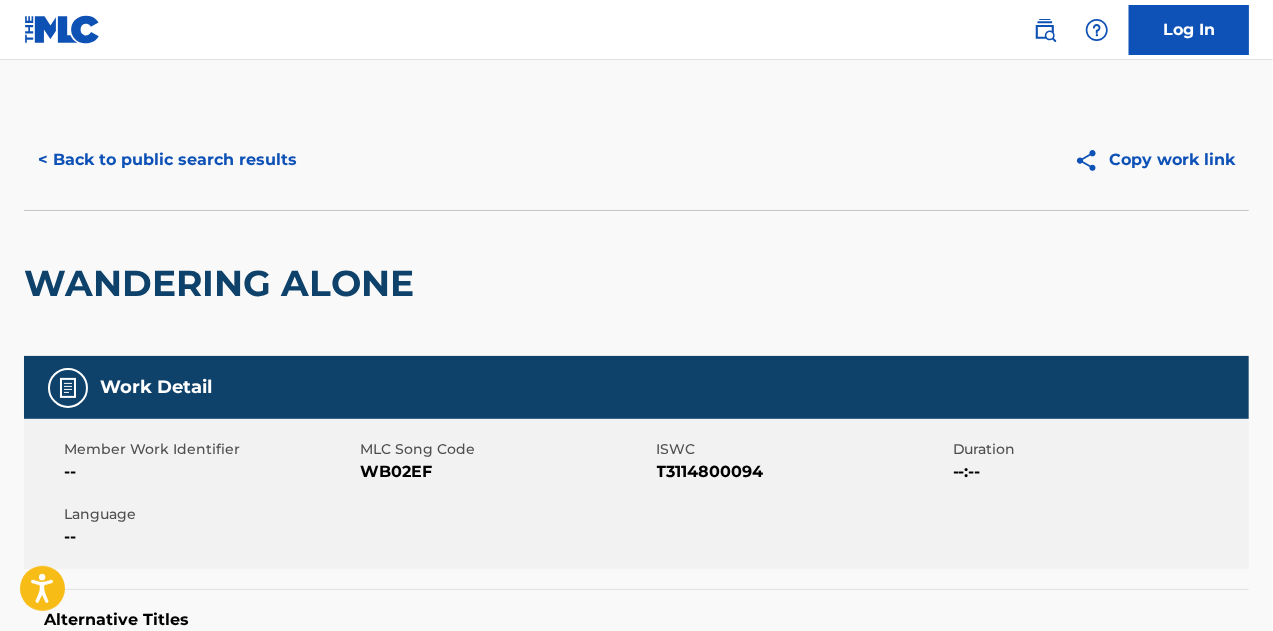 click on "< Back to public search results" at bounding box center (167, 160) 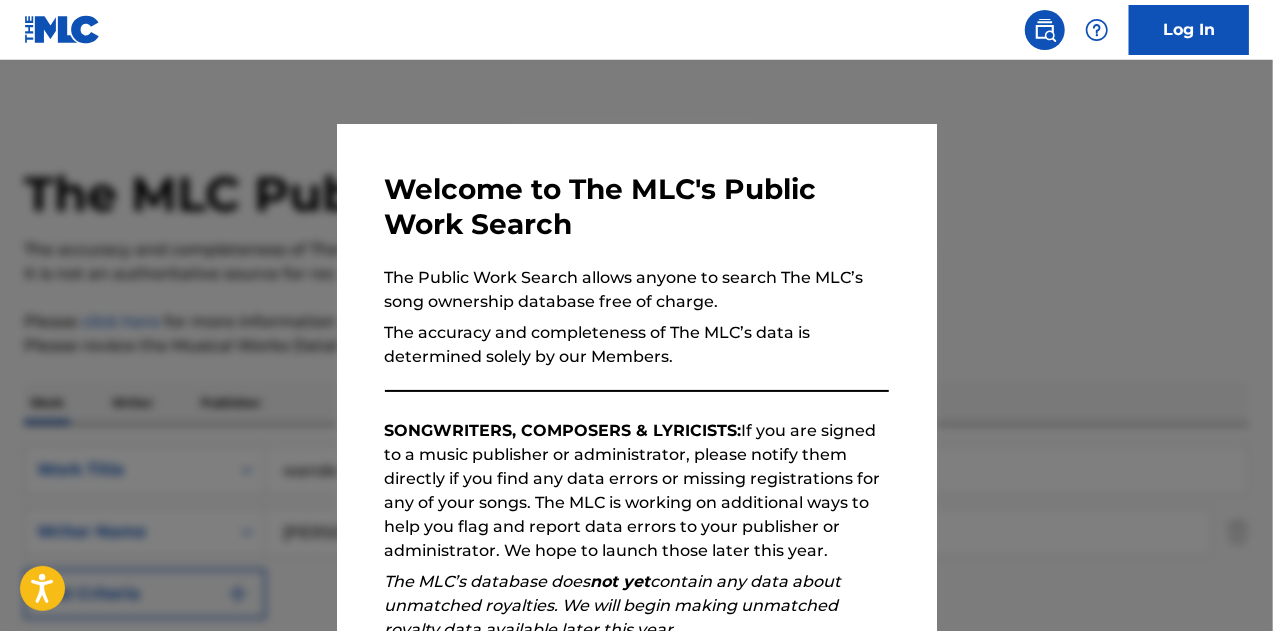 scroll, scrollTop: 342, scrollLeft: 0, axis: vertical 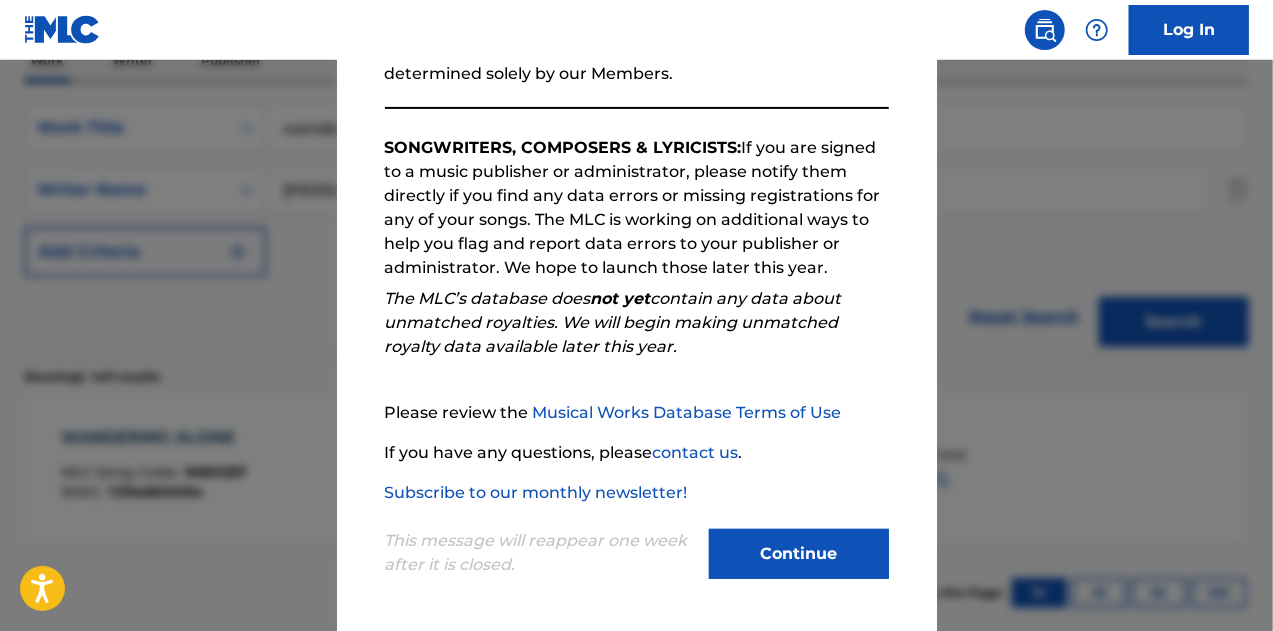click on "This message will reappear one week after it is closed. Continue" at bounding box center (637, 544) 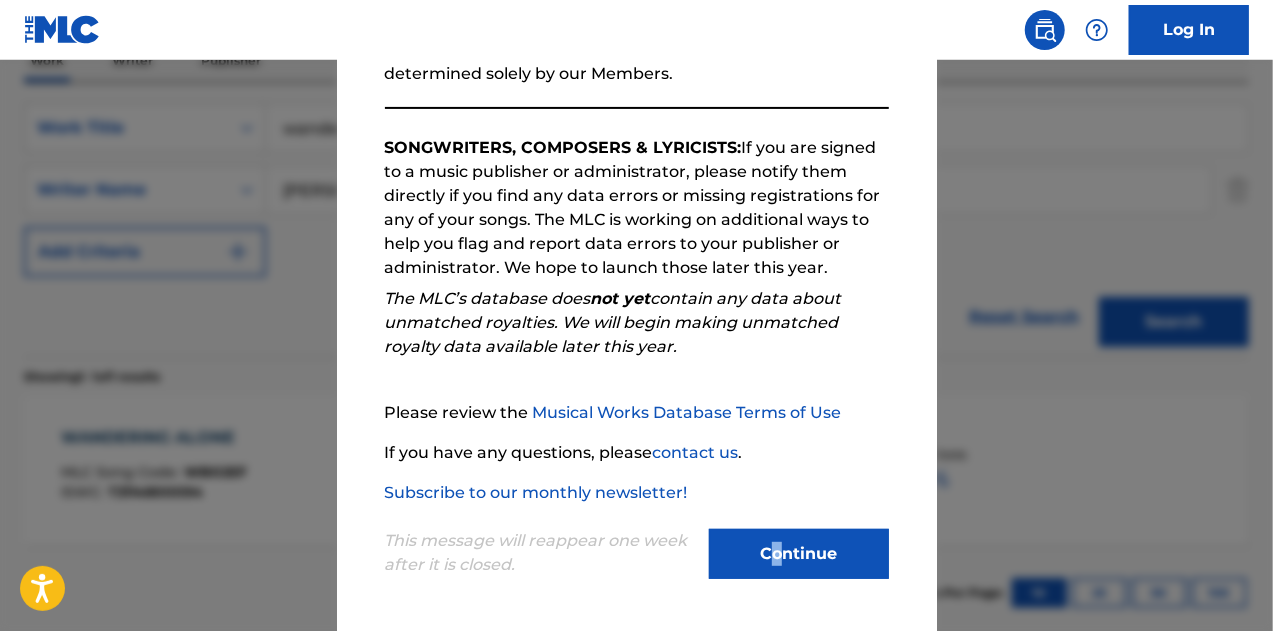click on "Continue" at bounding box center (799, 554) 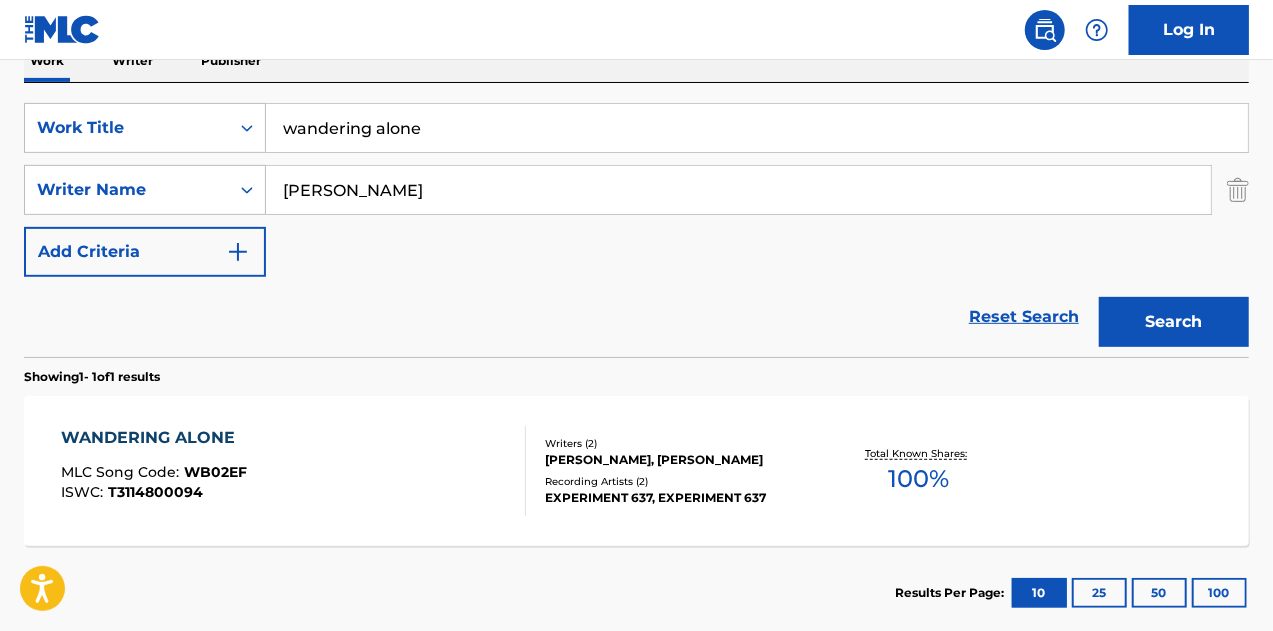 drag, startPoint x: 458, startPoint y: 120, endPoint x: 0, endPoint y: 164, distance: 460.10867 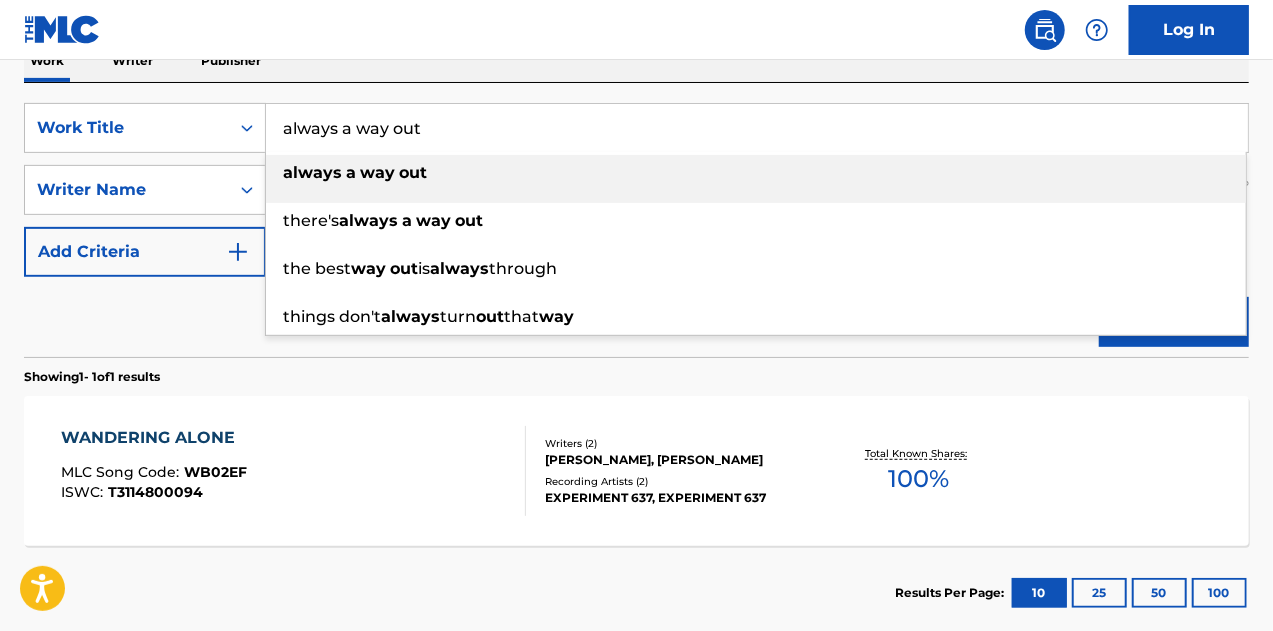type on "always a way out" 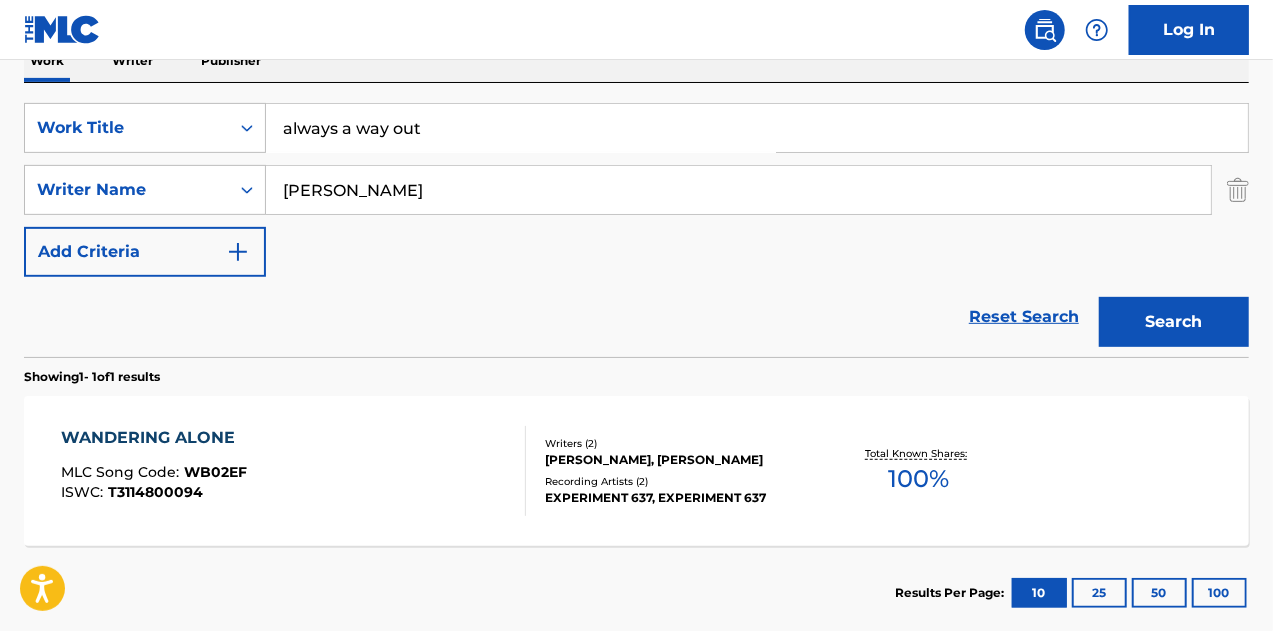 click on "Search" at bounding box center (1174, 322) 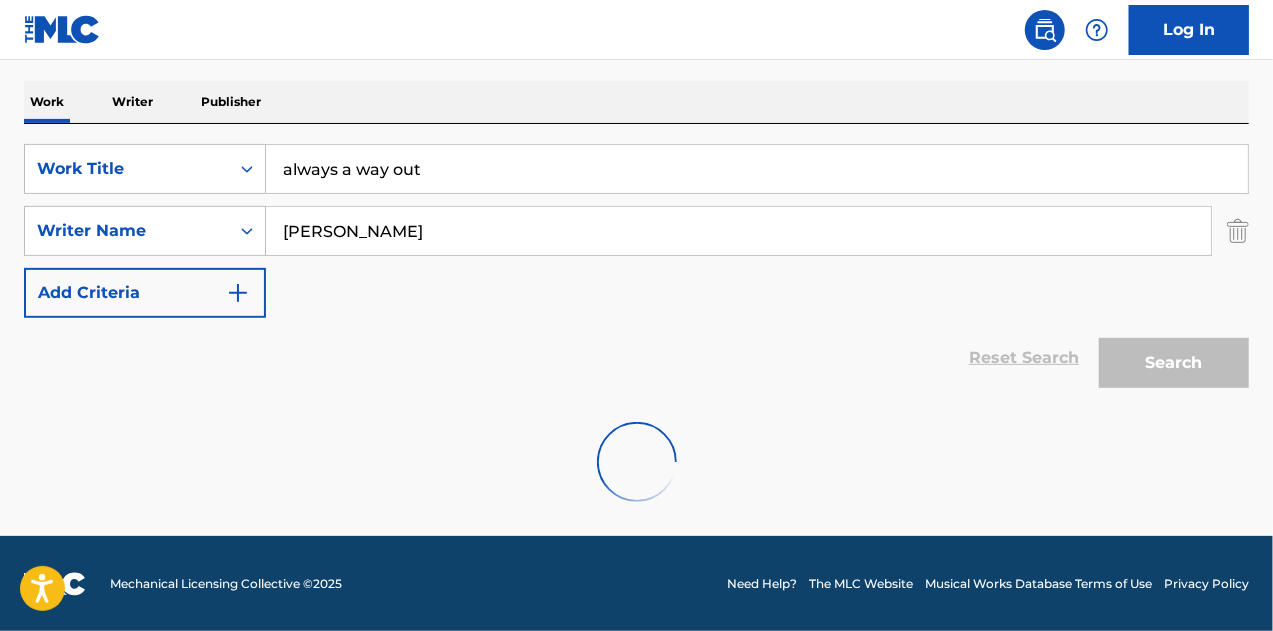scroll, scrollTop: 342, scrollLeft: 0, axis: vertical 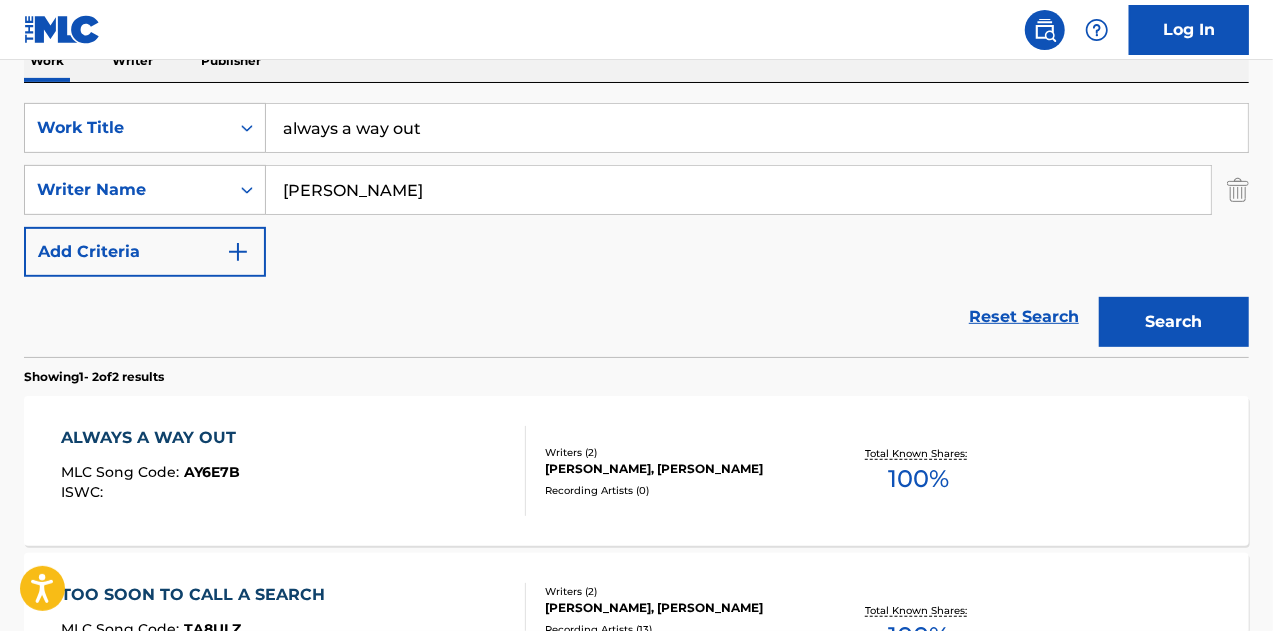 click on "ALWAYS A WAY OUT" at bounding box center [153, 438] 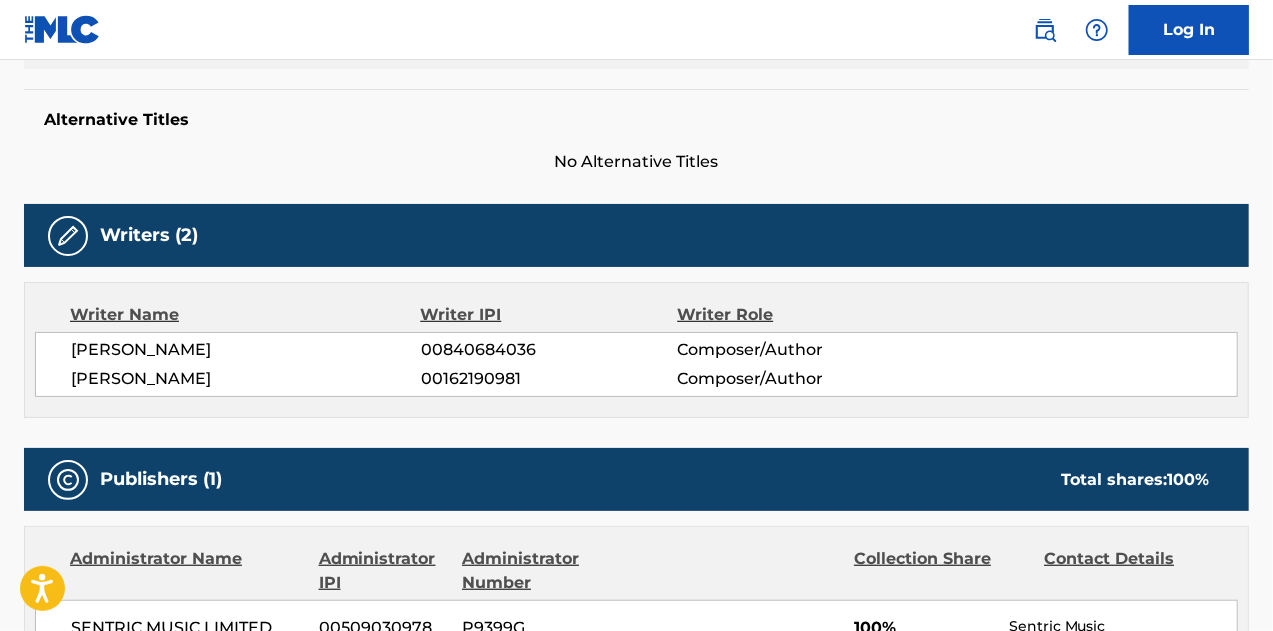 scroll, scrollTop: 700, scrollLeft: 0, axis: vertical 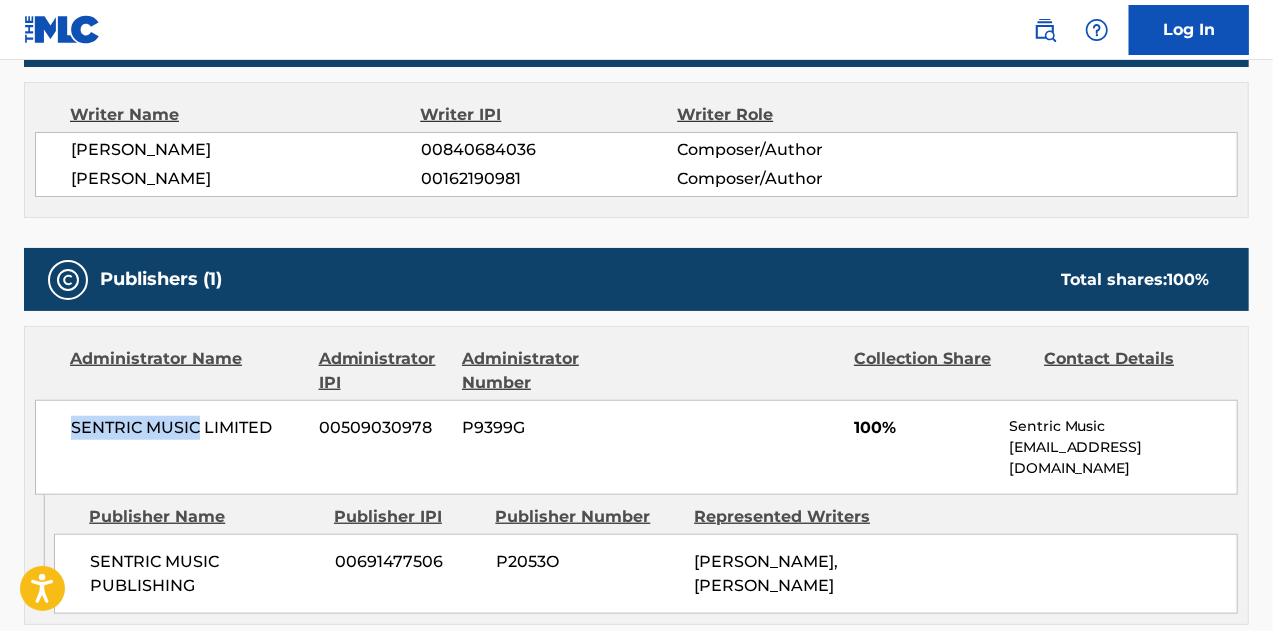 drag, startPoint x: 62, startPoint y: 425, endPoint x: 205, endPoint y: 499, distance: 161.01242 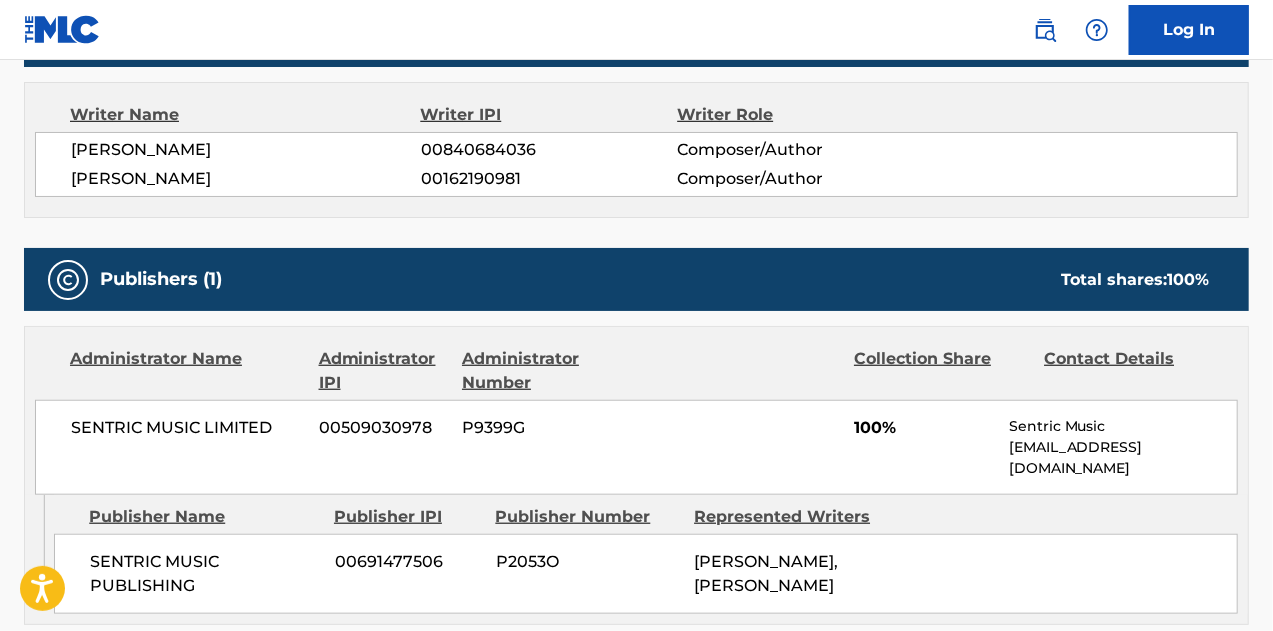 click on "SENTRIC MUSIC LIMITED" at bounding box center [187, 428] 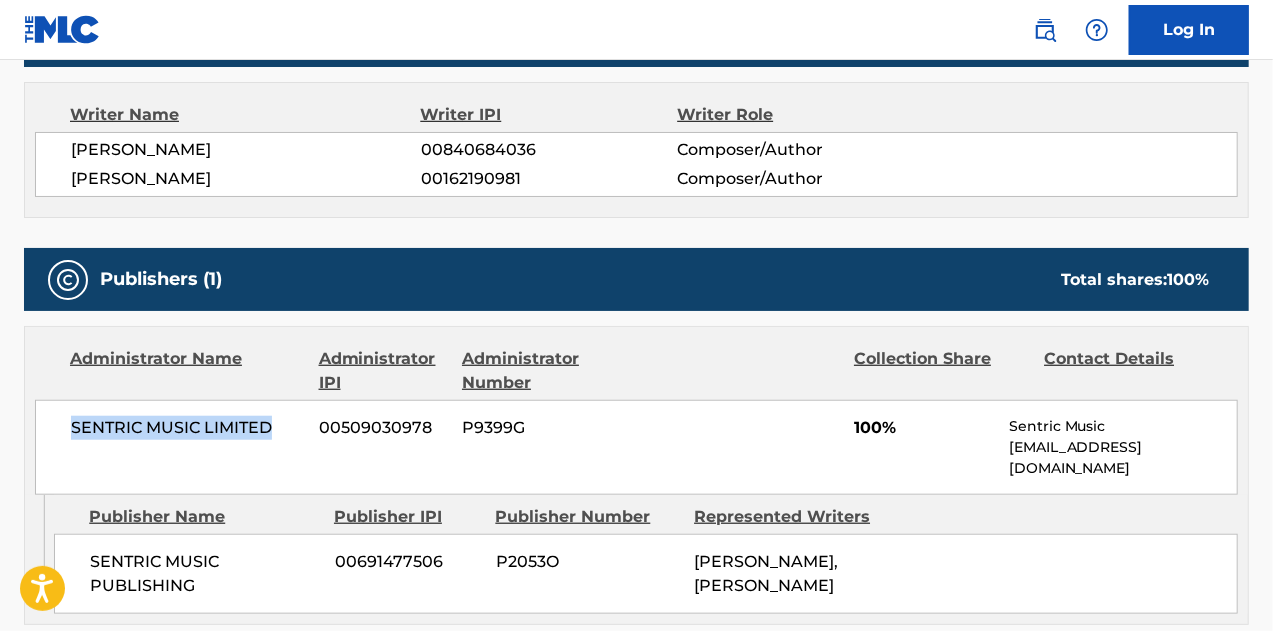 drag, startPoint x: 277, startPoint y: 427, endPoint x: 67, endPoint y: 427, distance: 210 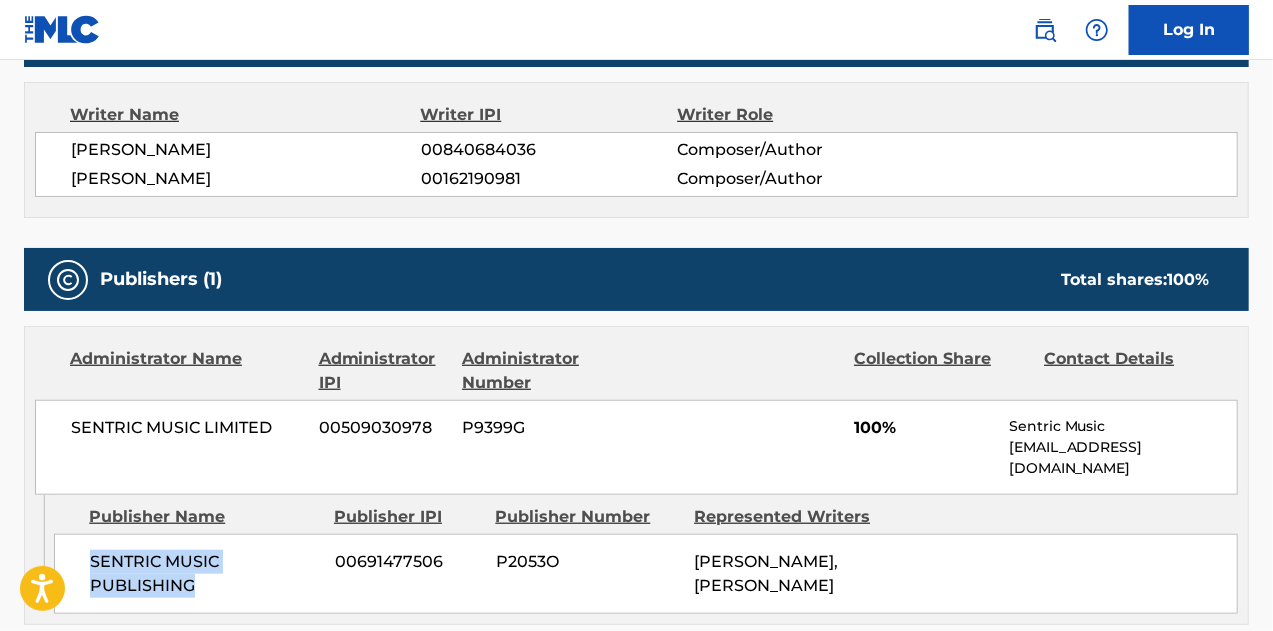 drag, startPoint x: 208, startPoint y: 565, endPoint x: 89, endPoint y: 533, distance: 123.22743 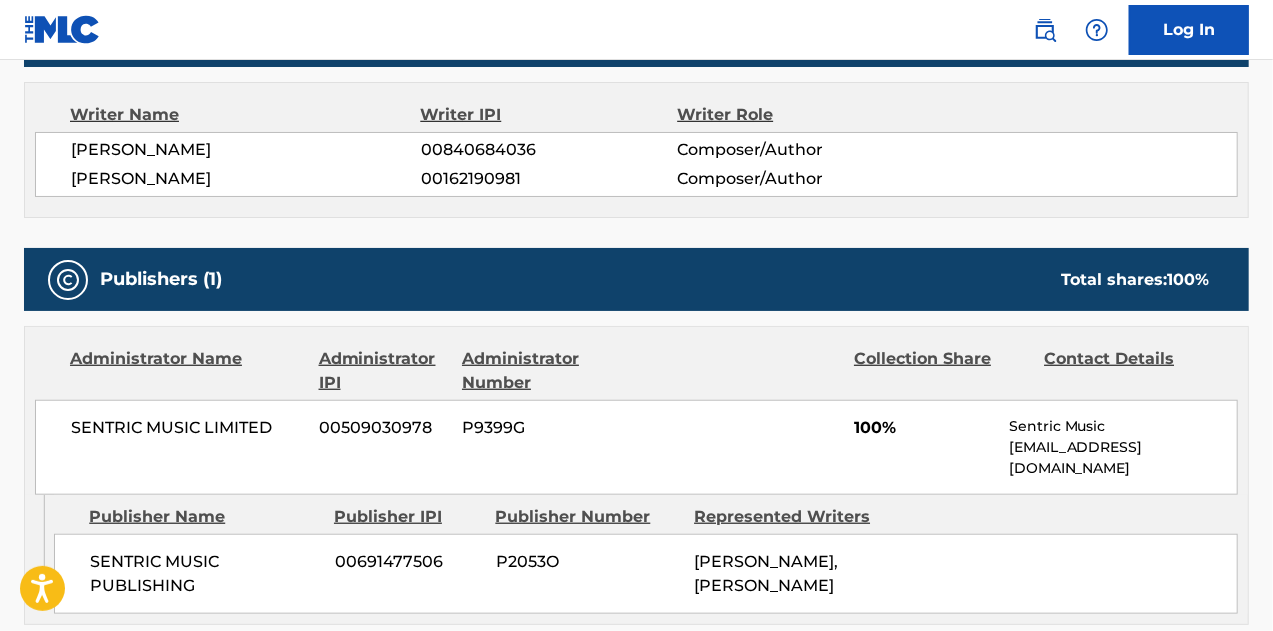 click on "P2053O" at bounding box center (587, 562) 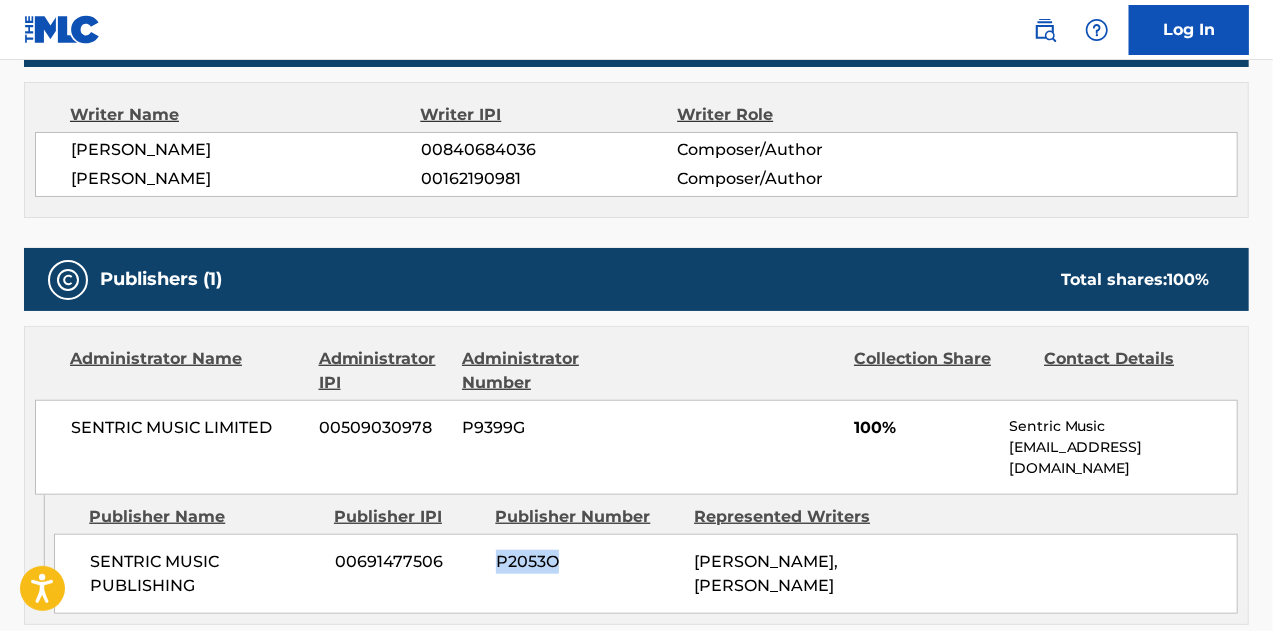 click on "P2053O" at bounding box center (587, 562) 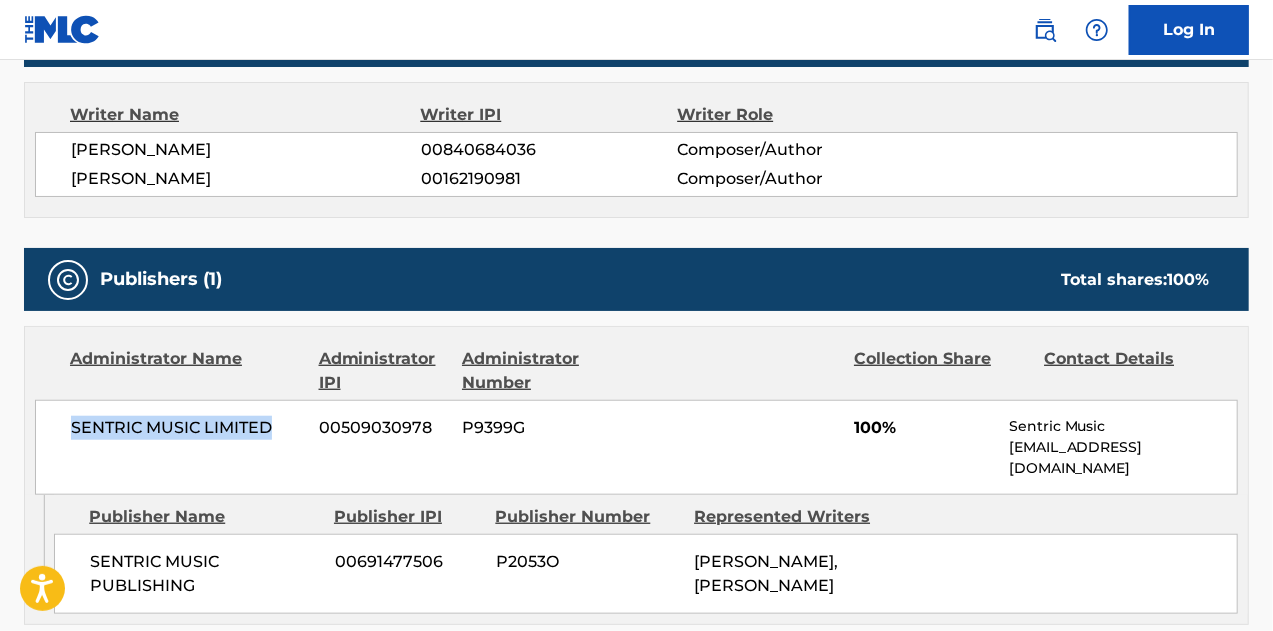 drag, startPoint x: 62, startPoint y: 423, endPoint x: 301, endPoint y: 425, distance: 239.00836 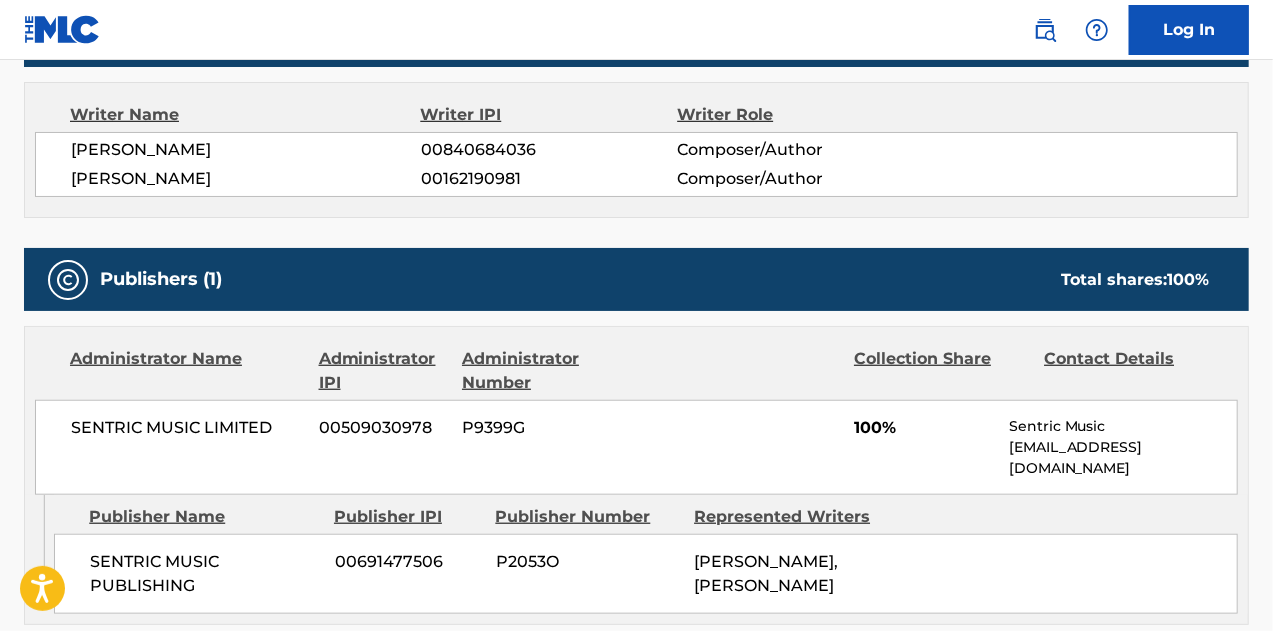 click on "P9399G" at bounding box center [549, 428] 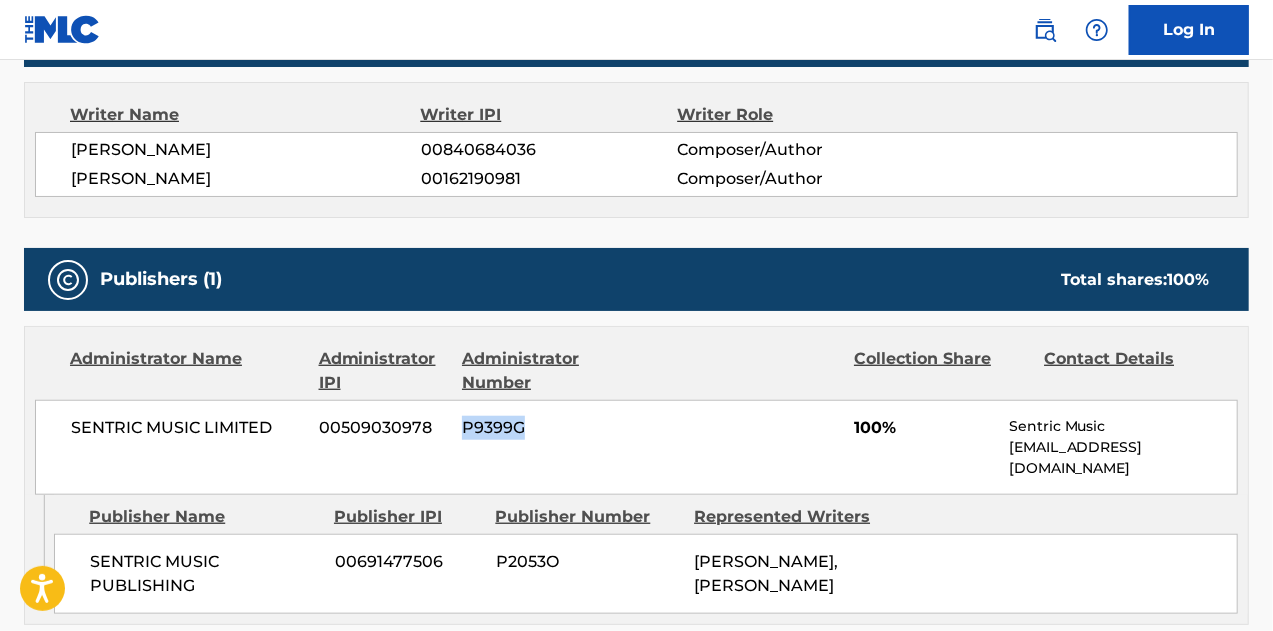 drag, startPoint x: 494, startPoint y: 433, endPoint x: 665, endPoint y: 23, distance: 444.2308 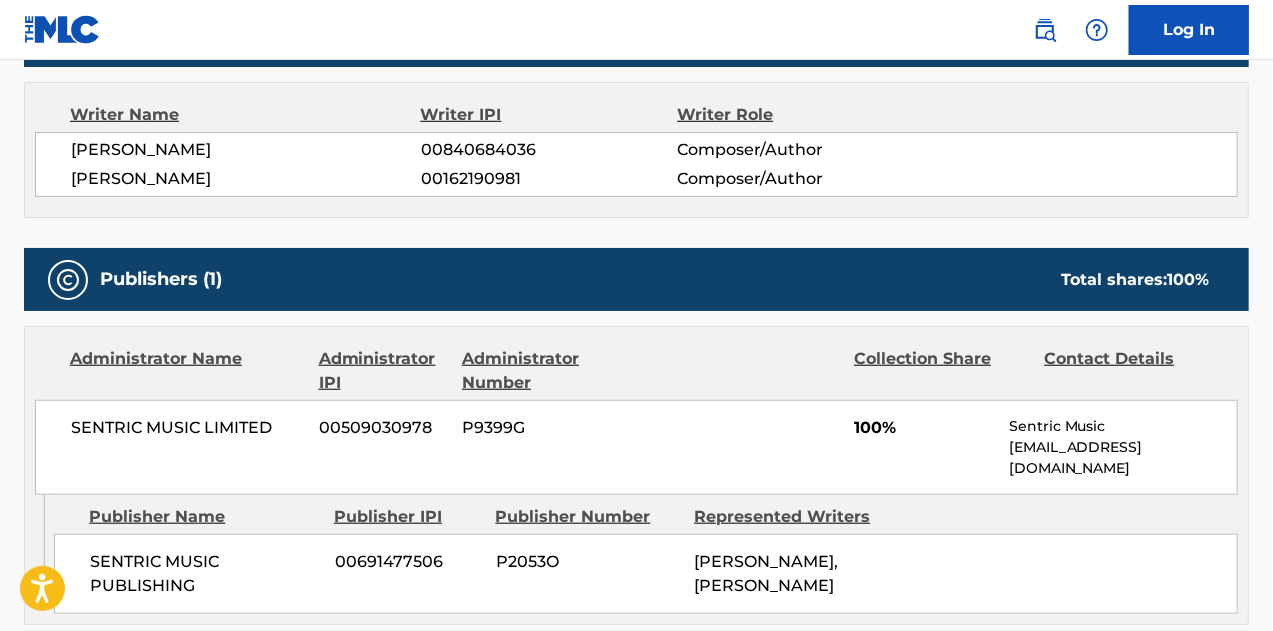 click on "00509030978" at bounding box center (383, 428) 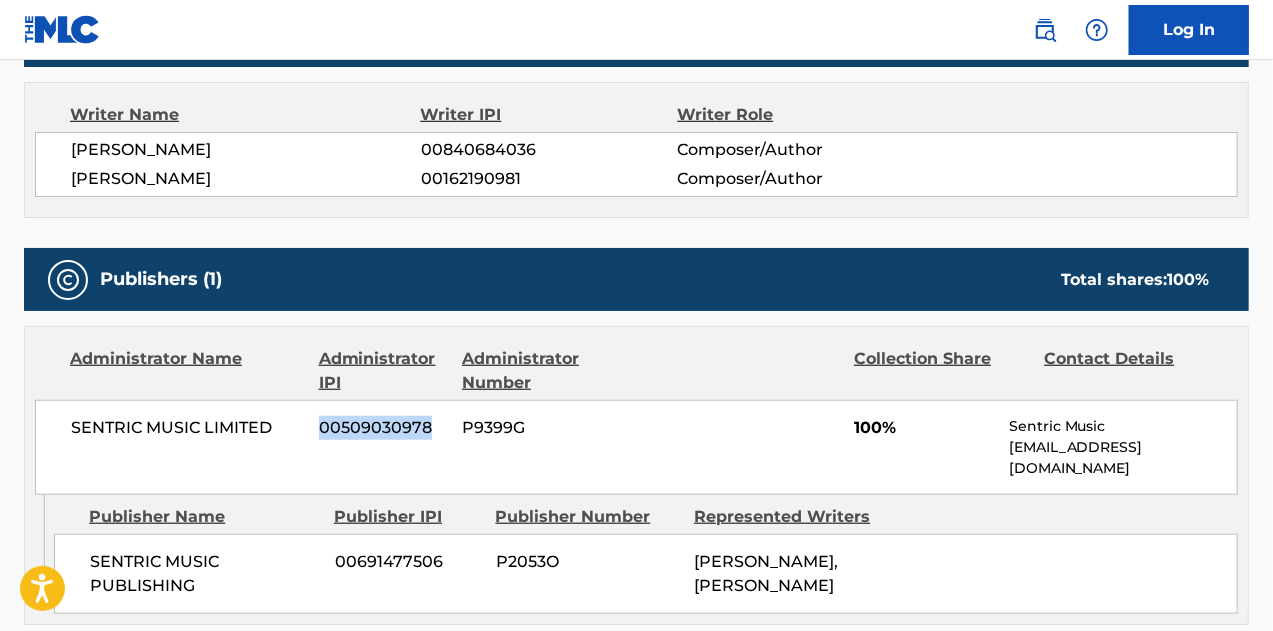 click on "00509030978" at bounding box center (383, 428) 